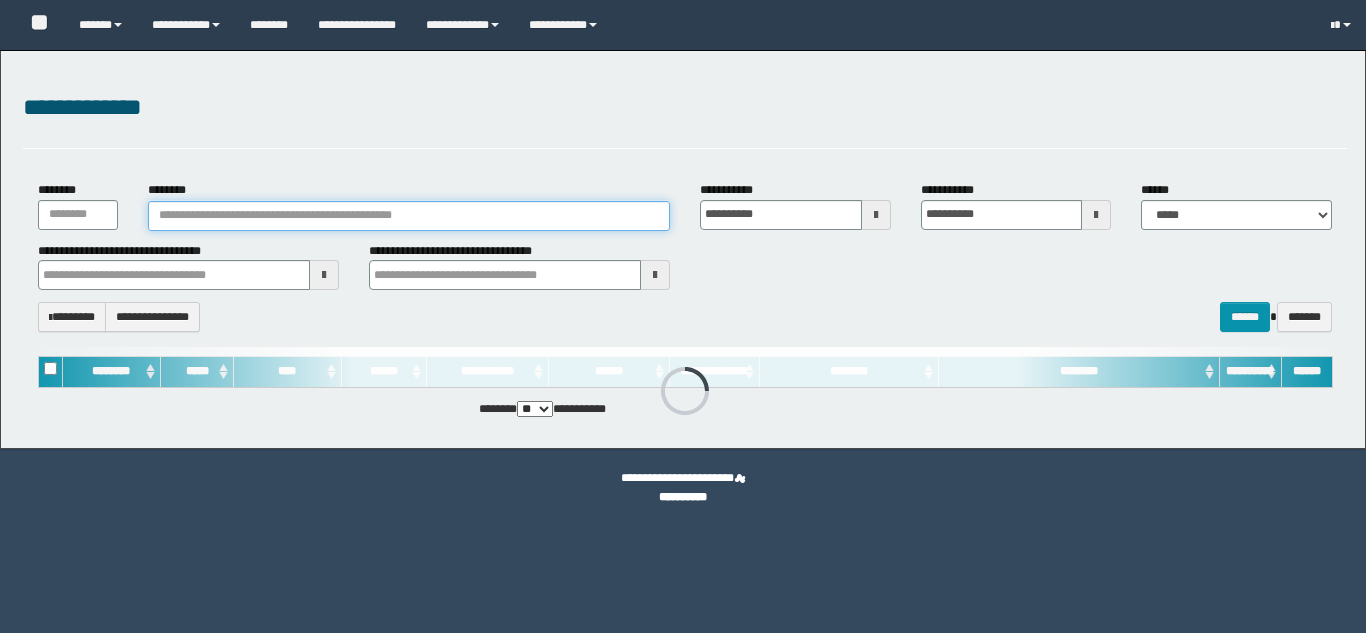 click on "********" at bounding box center (409, 216) 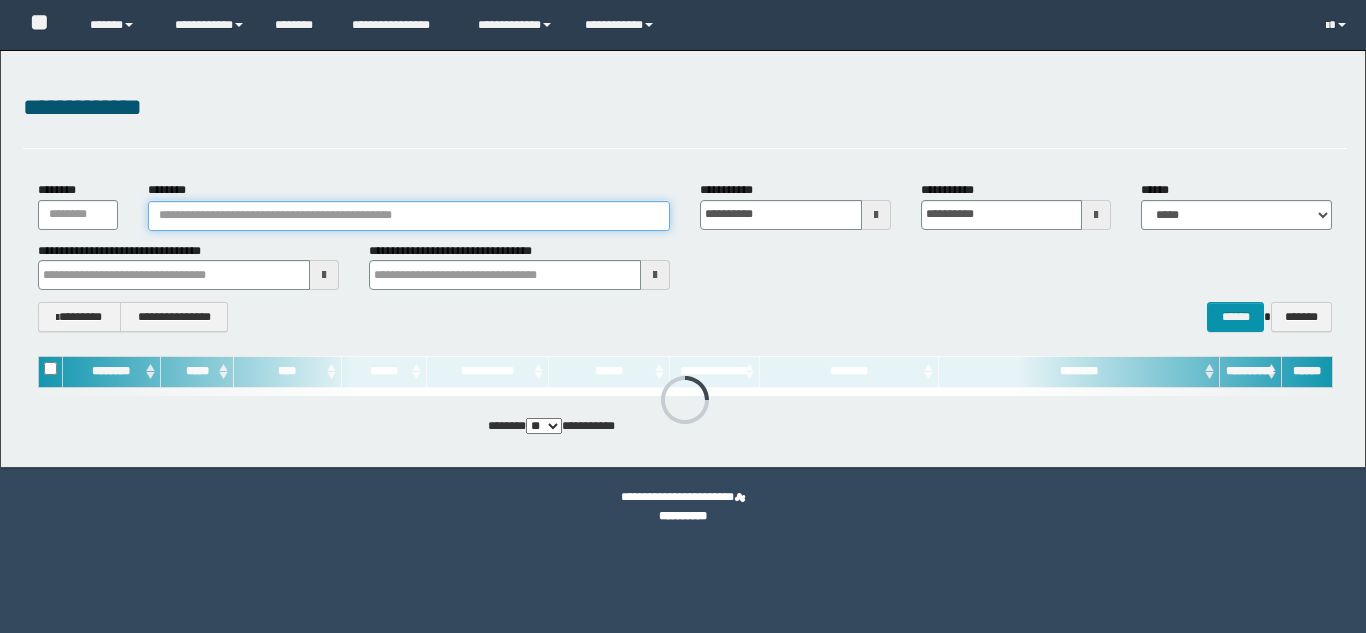 scroll, scrollTop: 0, scrollLeft: 0, axis: both 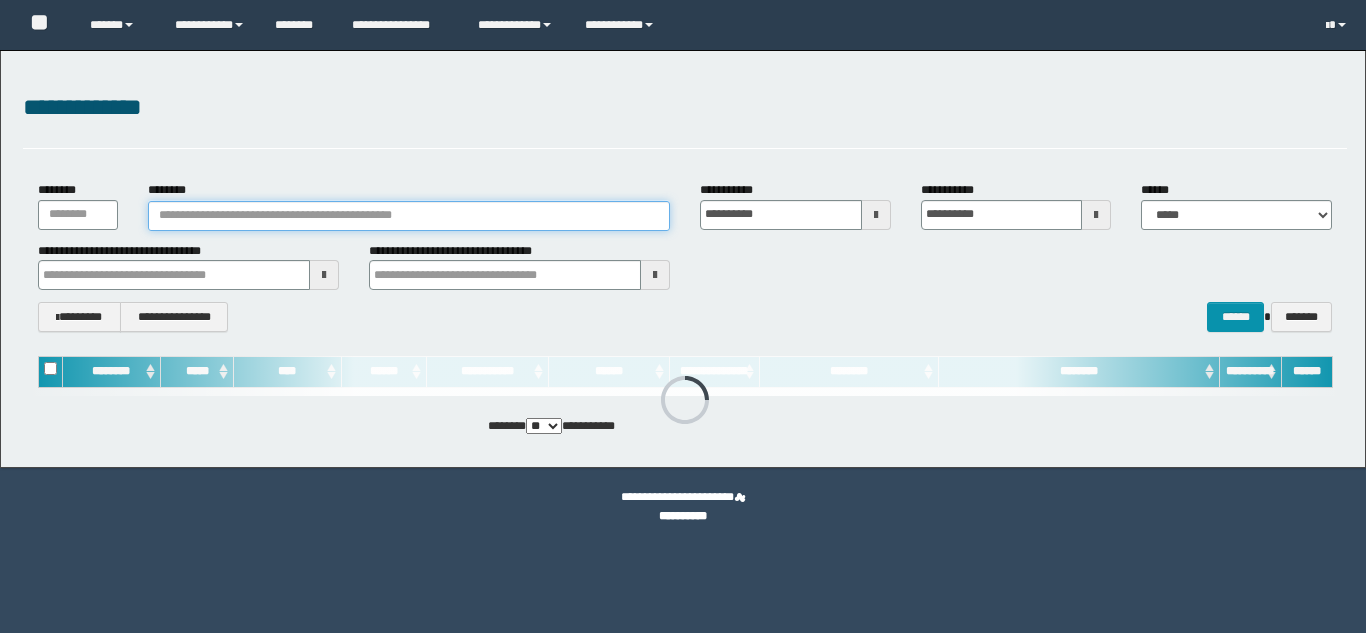 paste on "********" 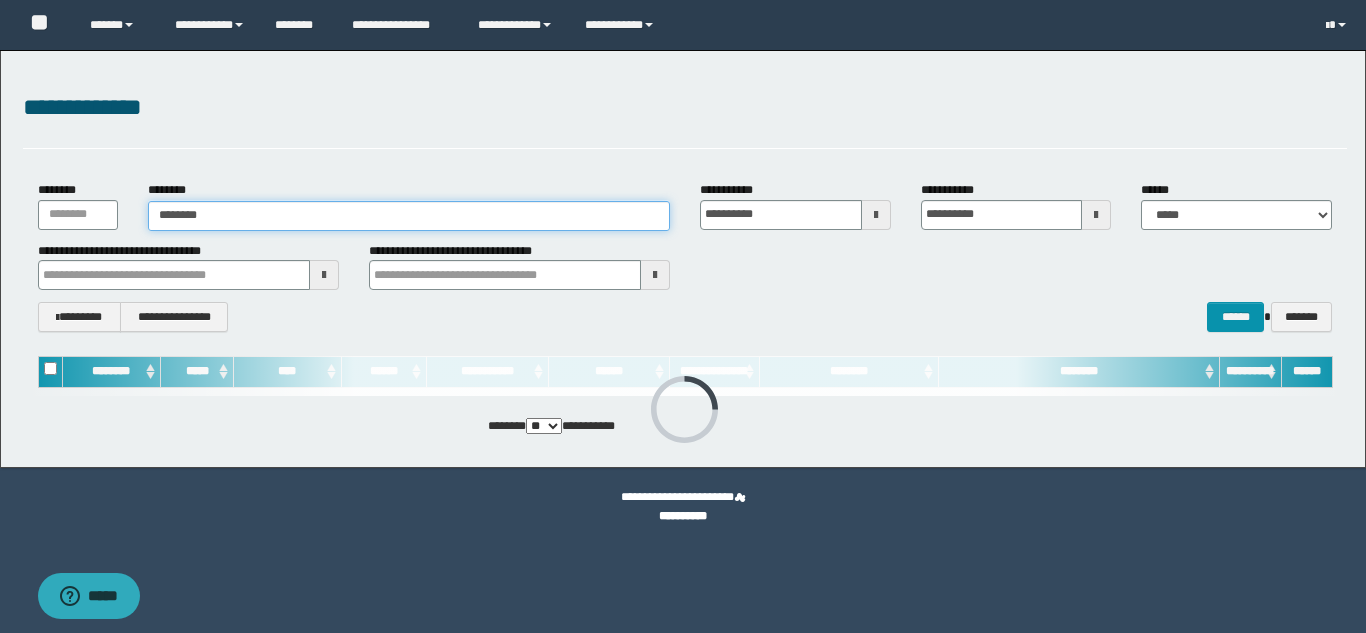 scroll, scrollTop: 0, scrollLeft: 0, axis: both 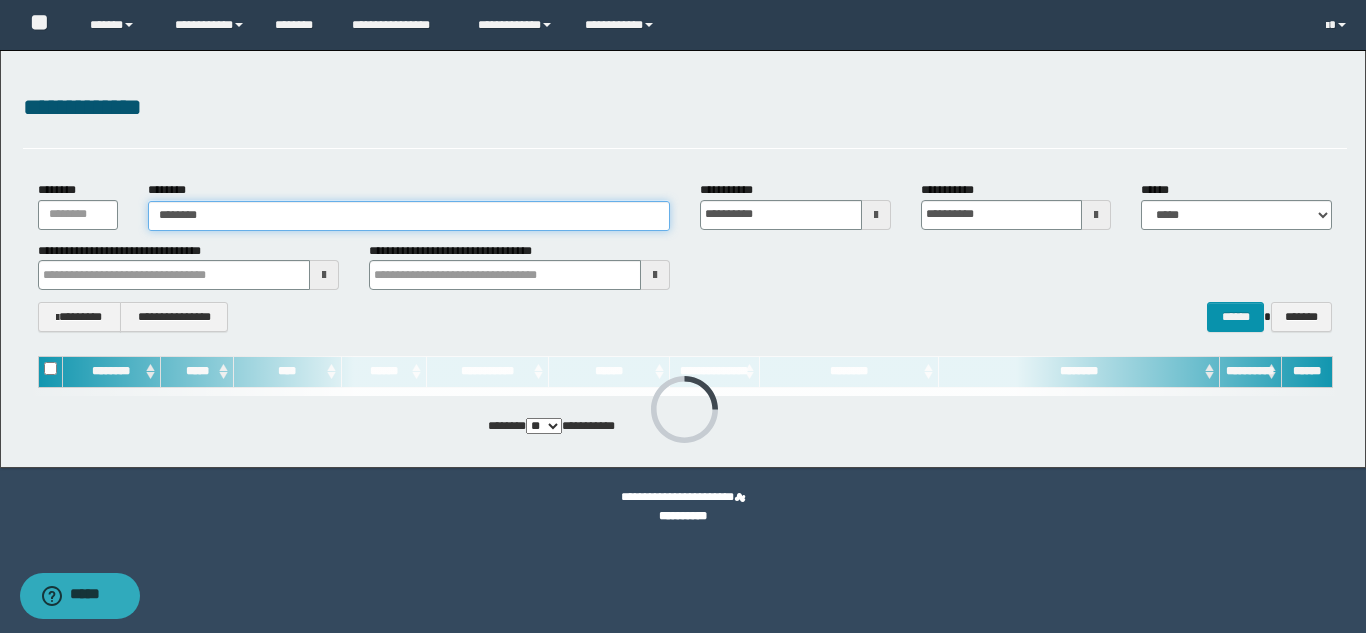 type on "********" 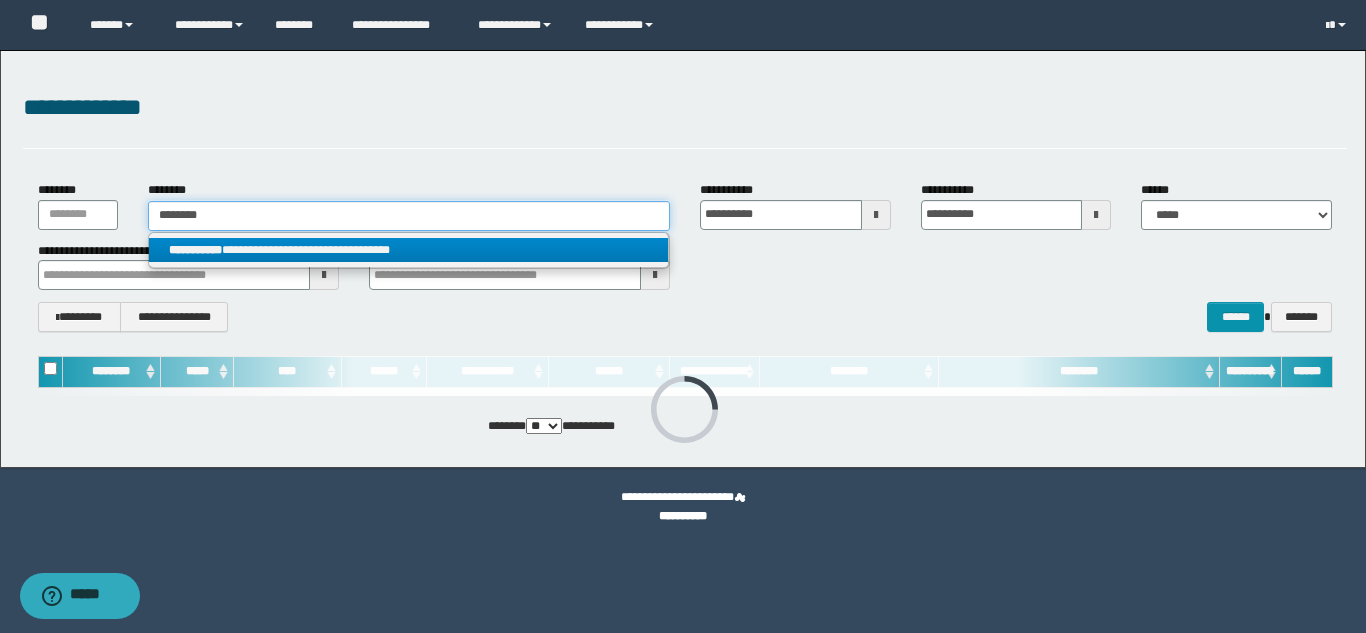 type on "********" 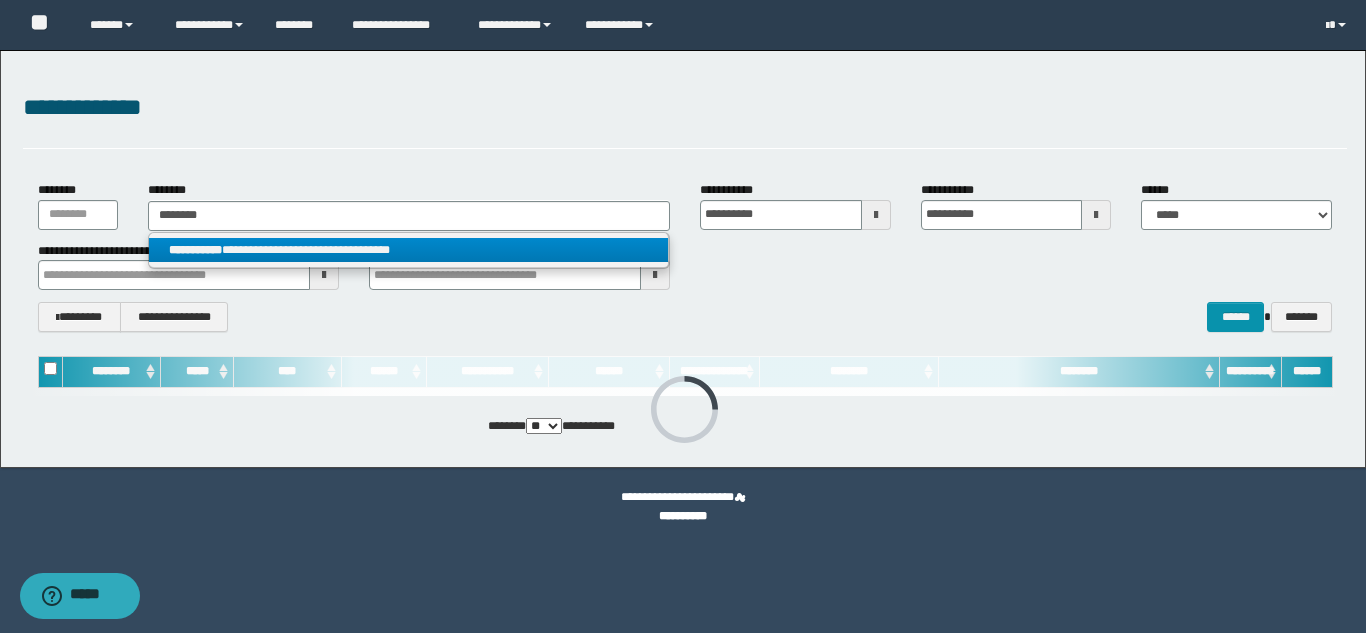 click on "**********" at bounding box center [408, 250] 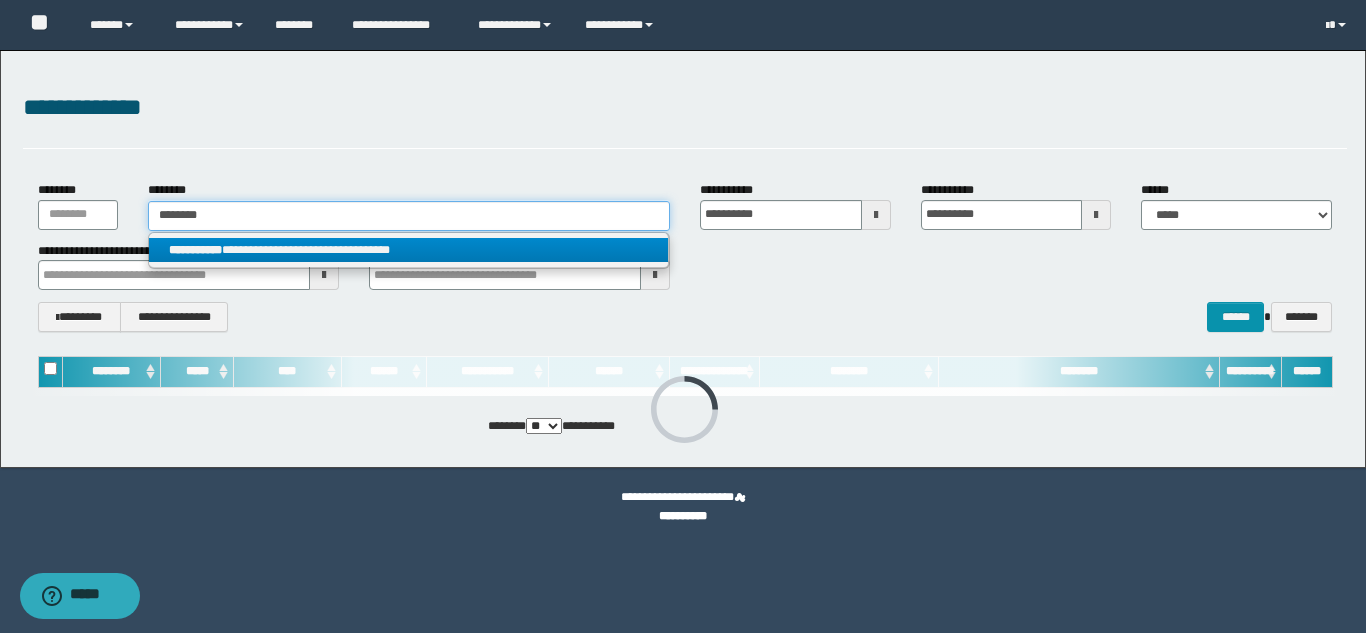 type 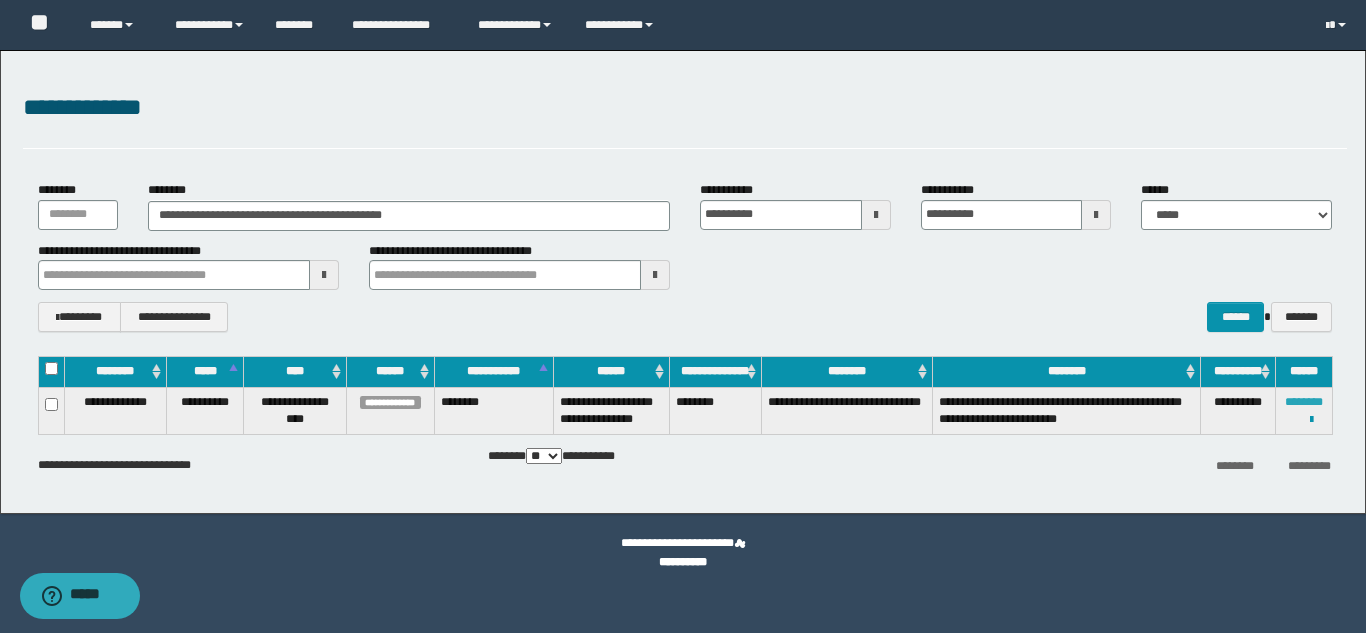 click on "********" at bounding box center (1304, 402) 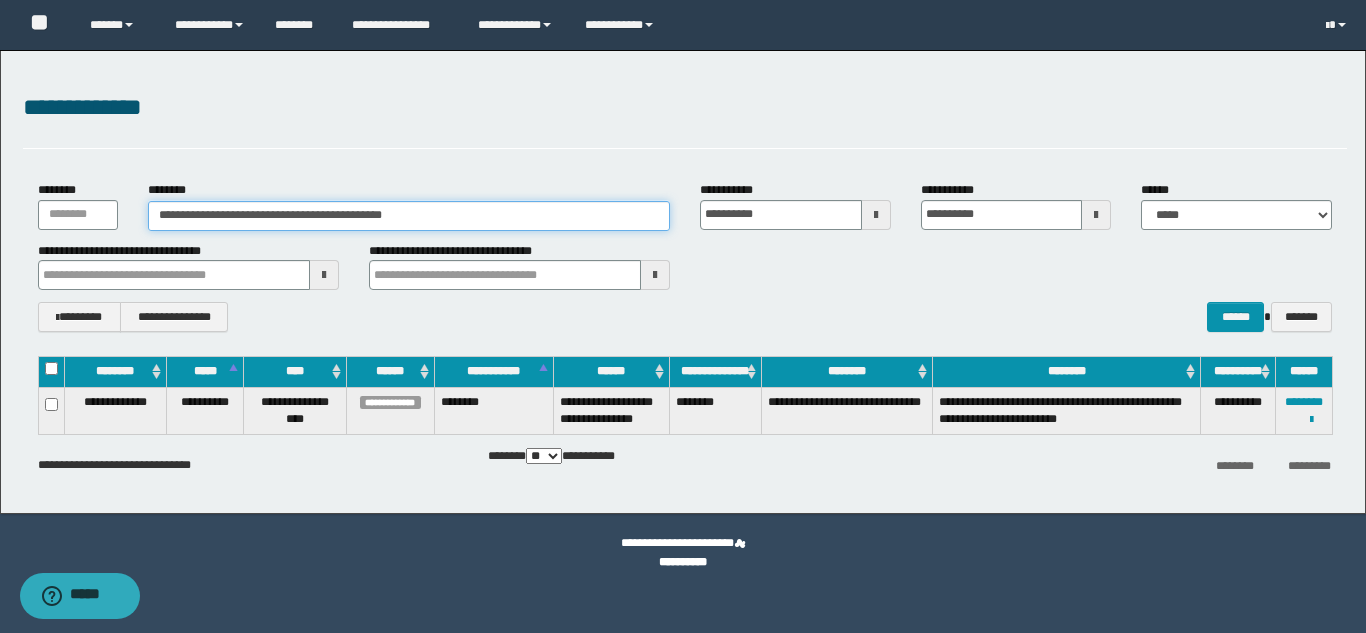 drag, startPoint x: 474, startPoint y: 216, endPoint x: 100, endPoint y: 221, distance: 374.03342 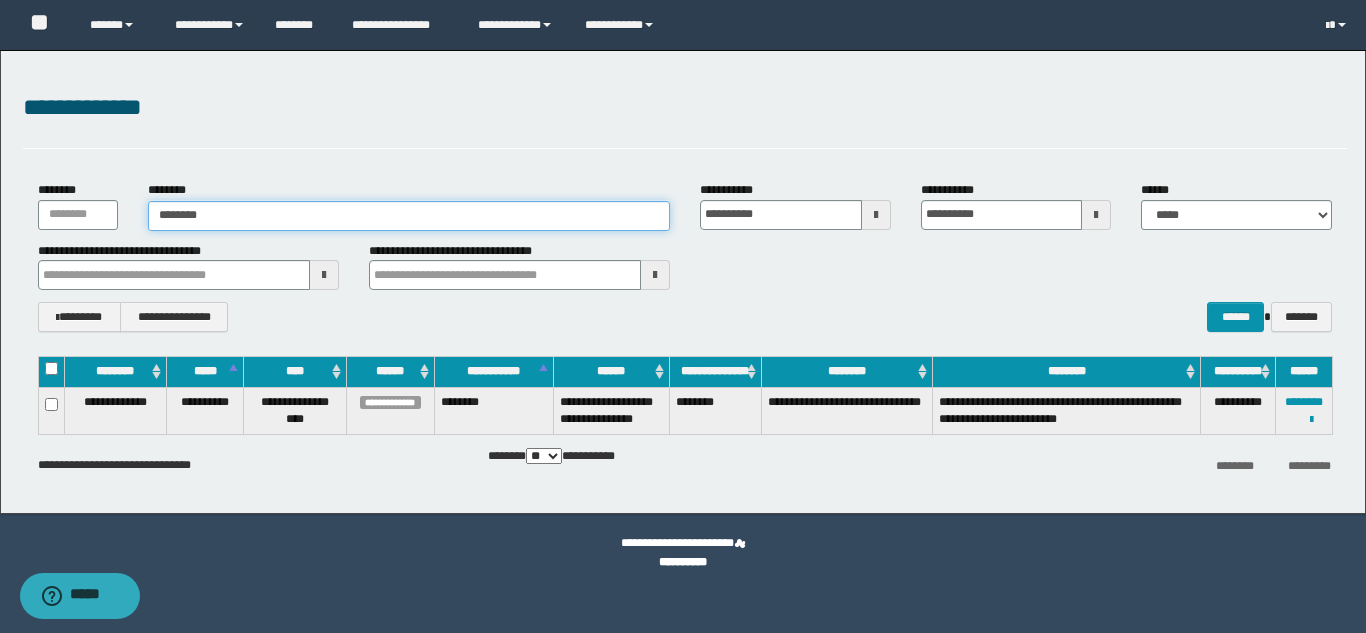 type on "********" 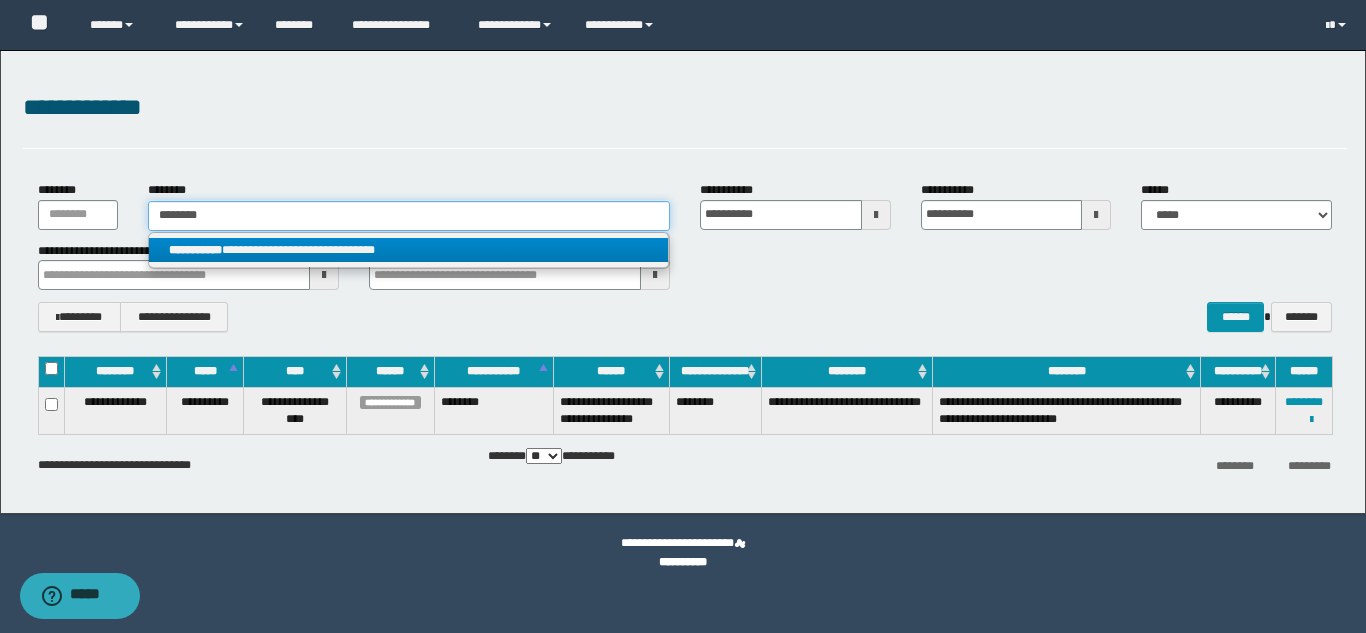 type on "********" 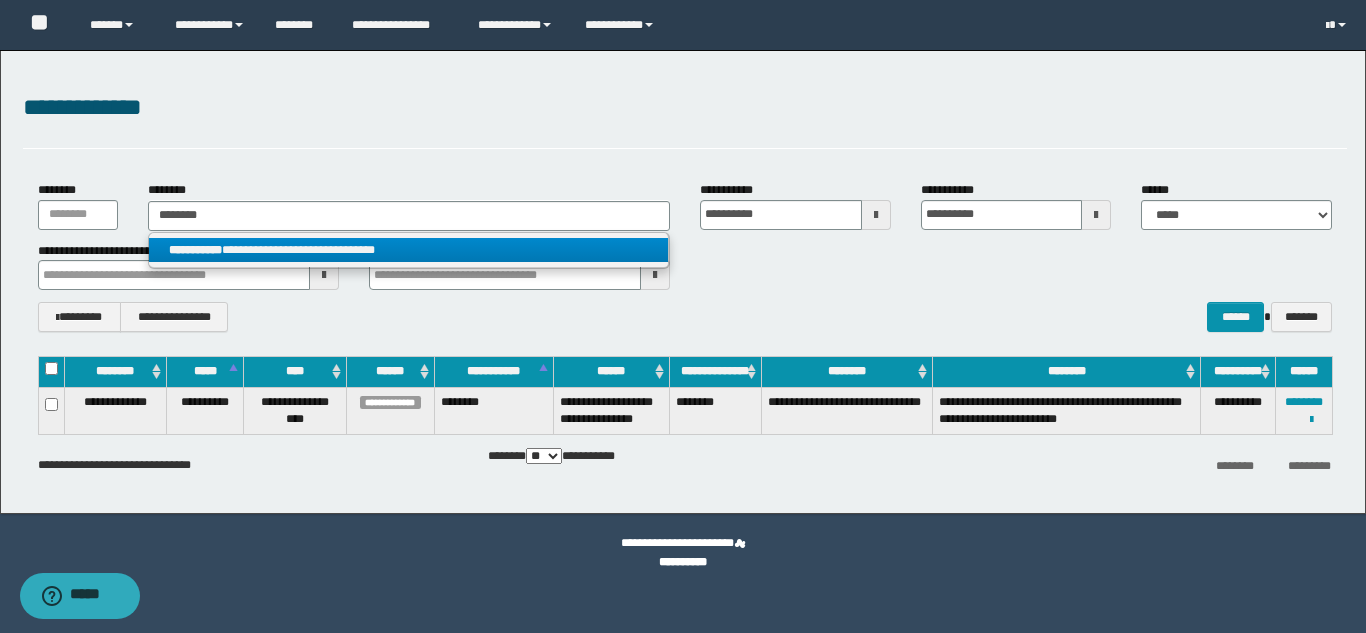 click on "**********" at bounding box center (408, 250) 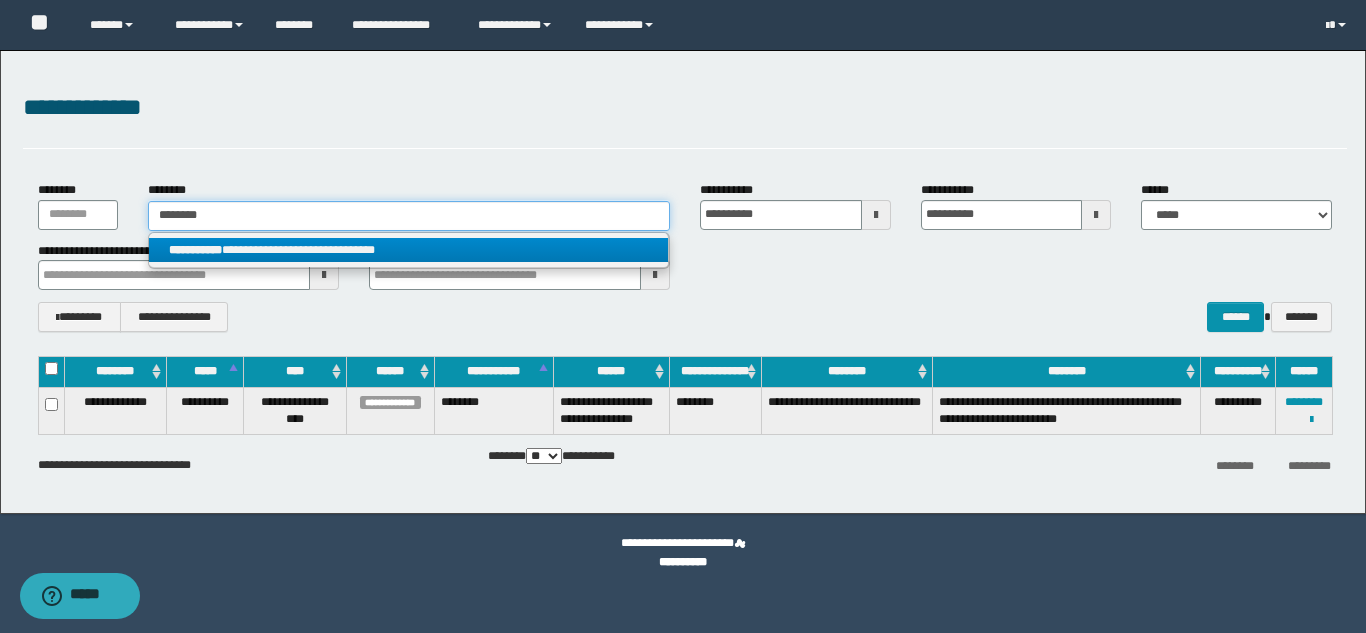 type 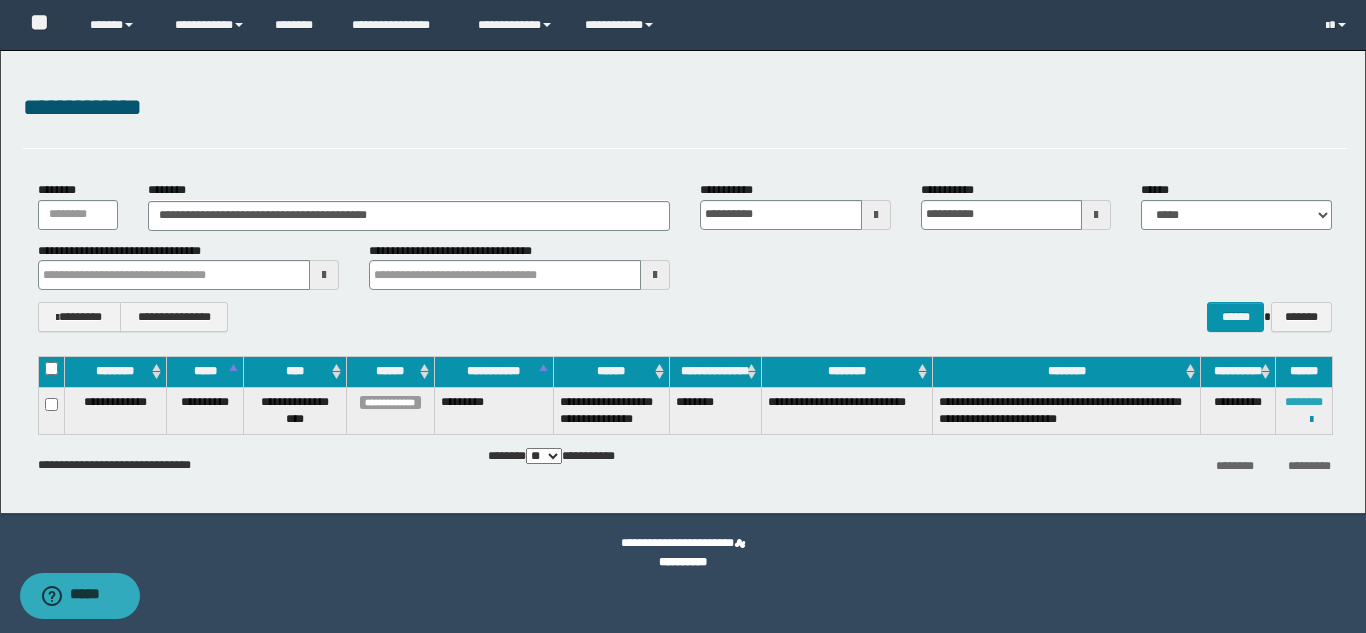 click on "********" at bounding box center [1304, 402] 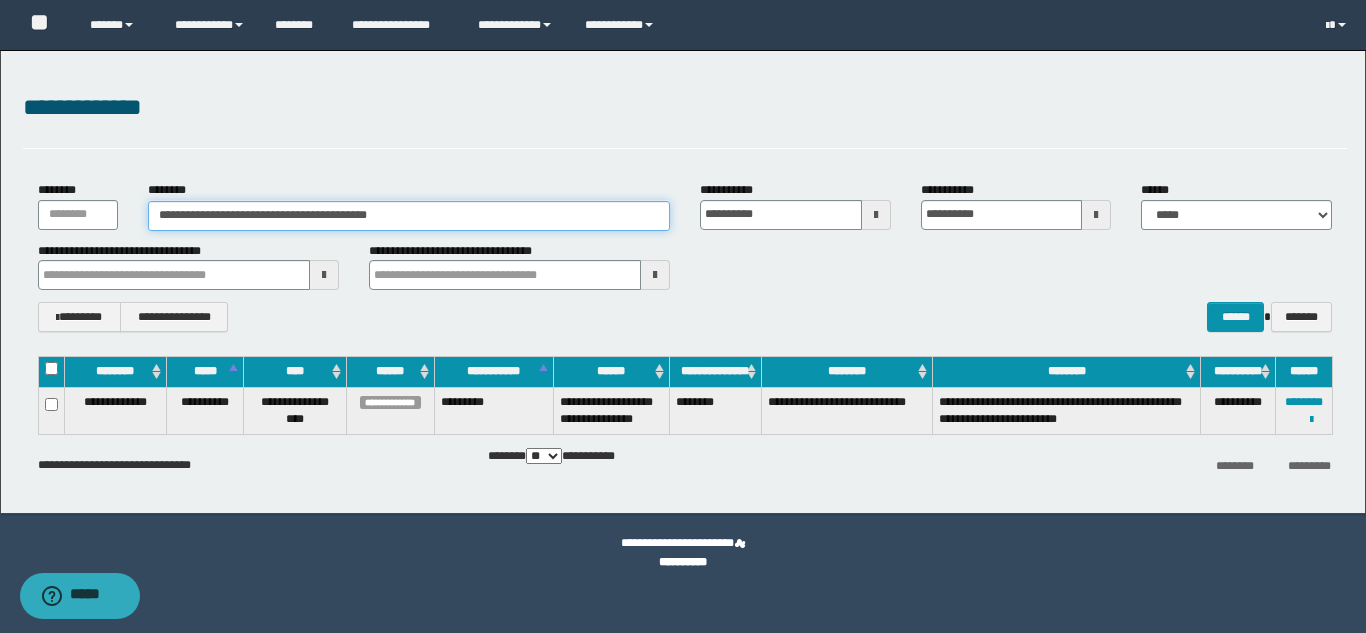 drag, startPoint x: 451, startPoint y: 219, endPoint x: 179, endPoint y: 220, distance: 272.00183 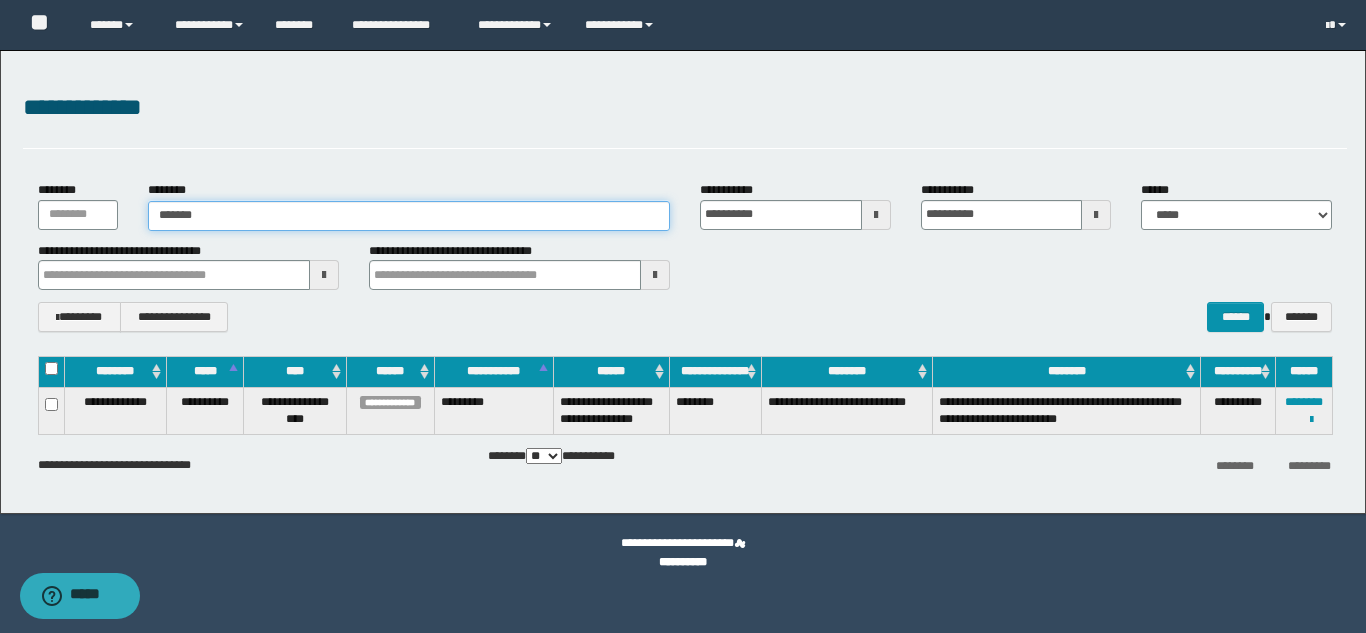type on "*******" 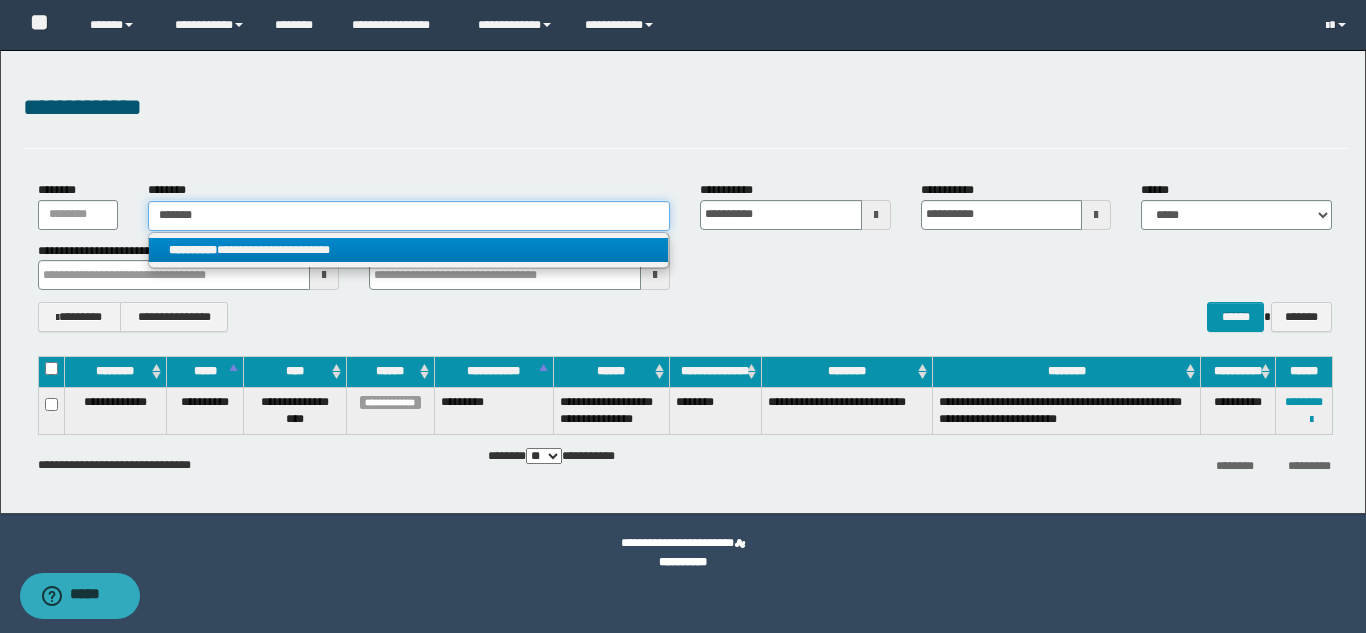 type on "*******" 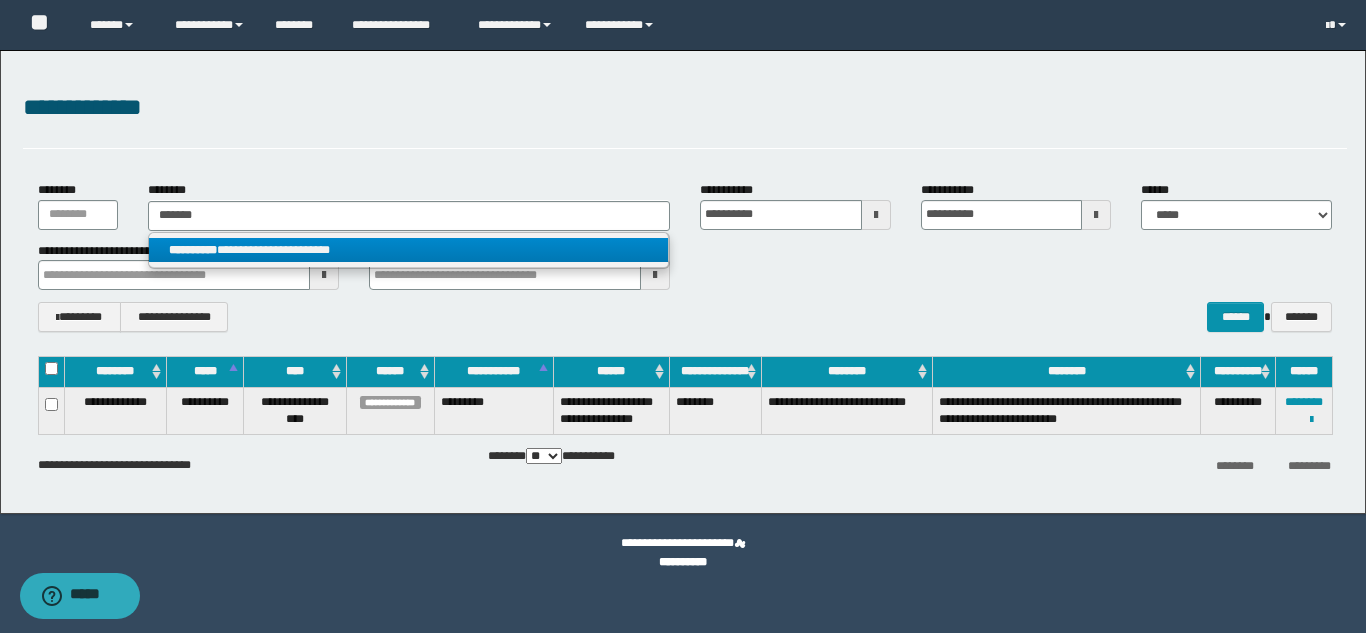 click on "**********" at bounding box center [408, 250] 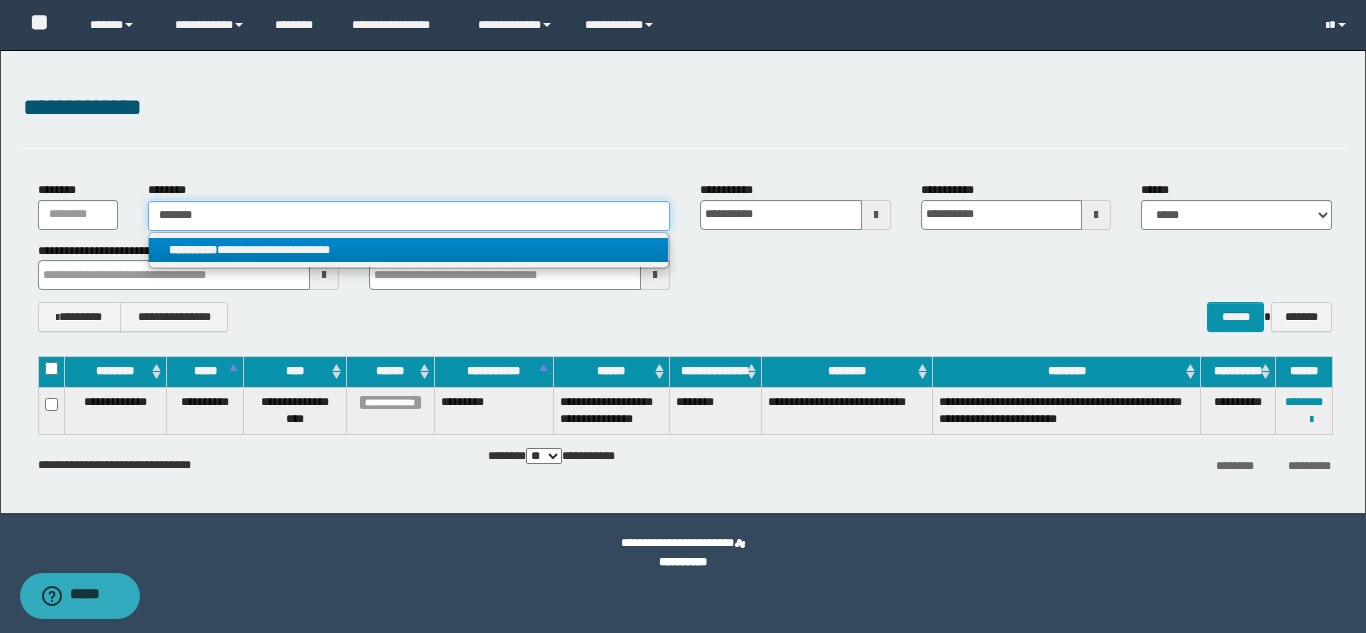 type 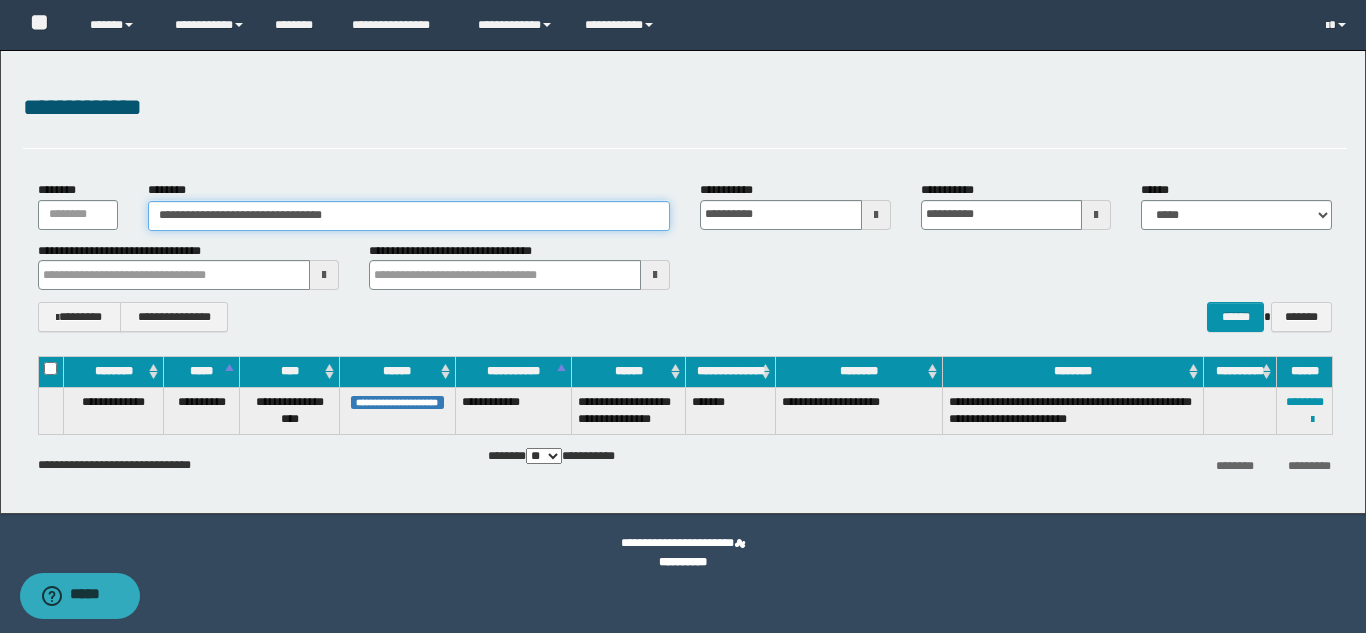 drag, startPoint x: 377, startPoint y: 212, endPoint x: 136, endPoint y: 206, distance: 241.07468 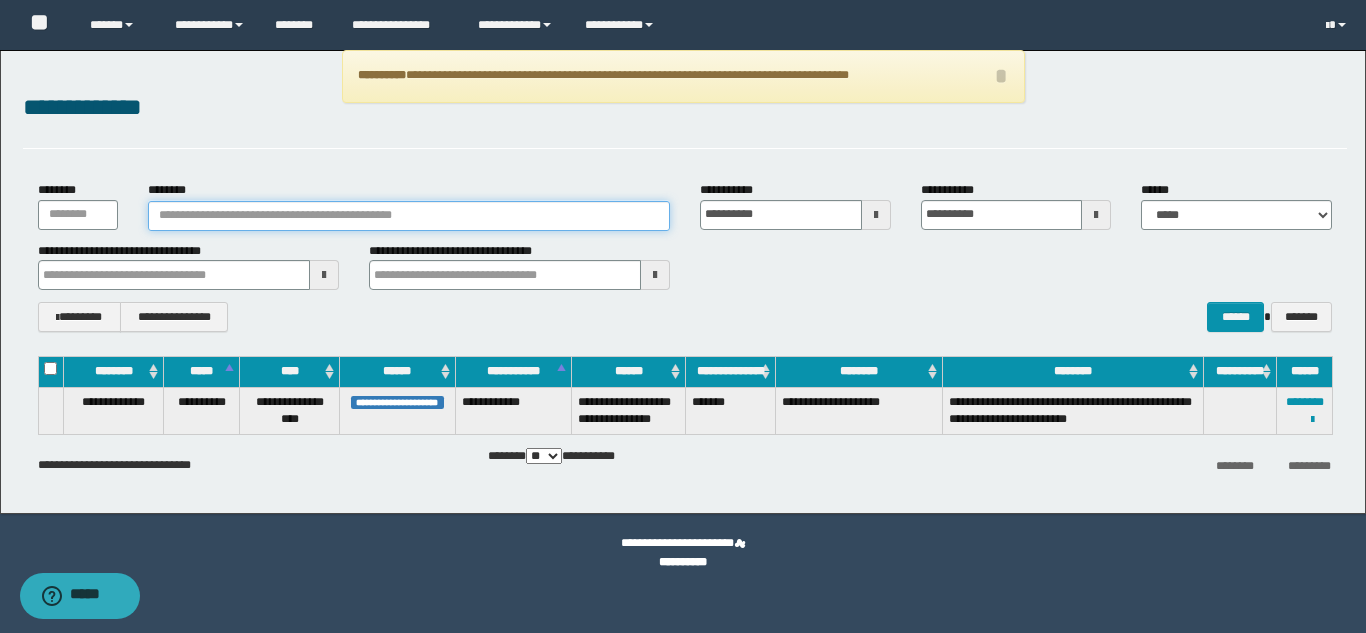 paste on "********" 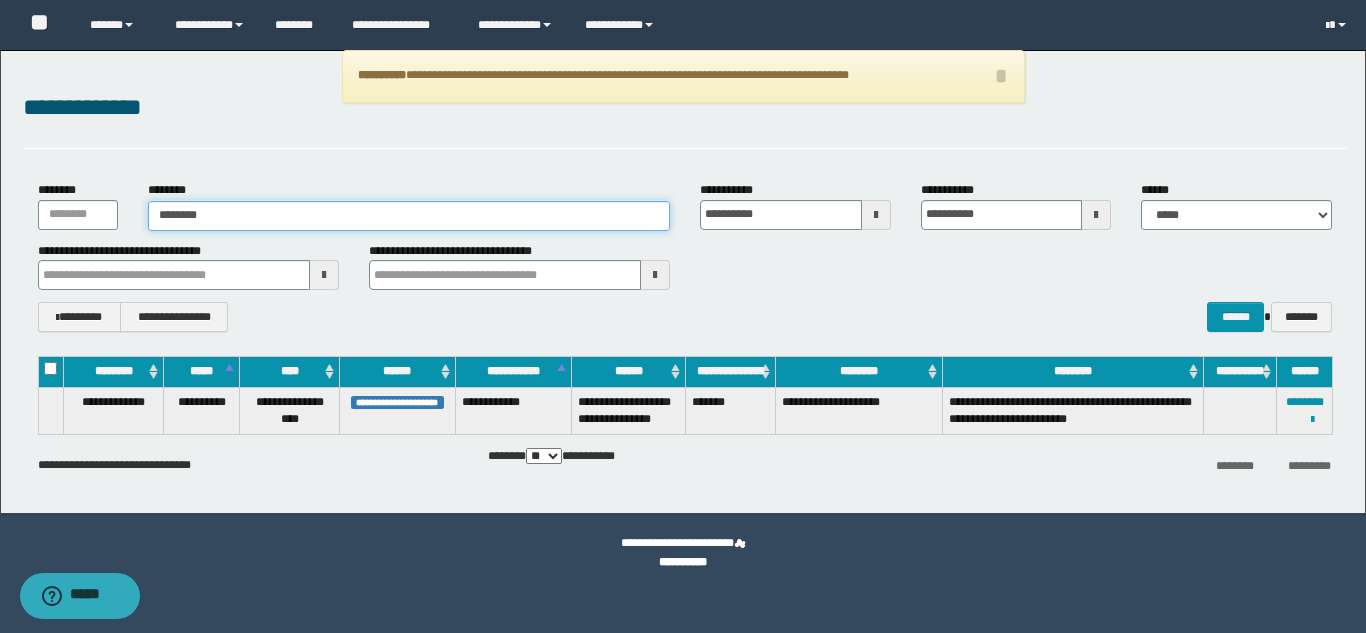 type on "********" 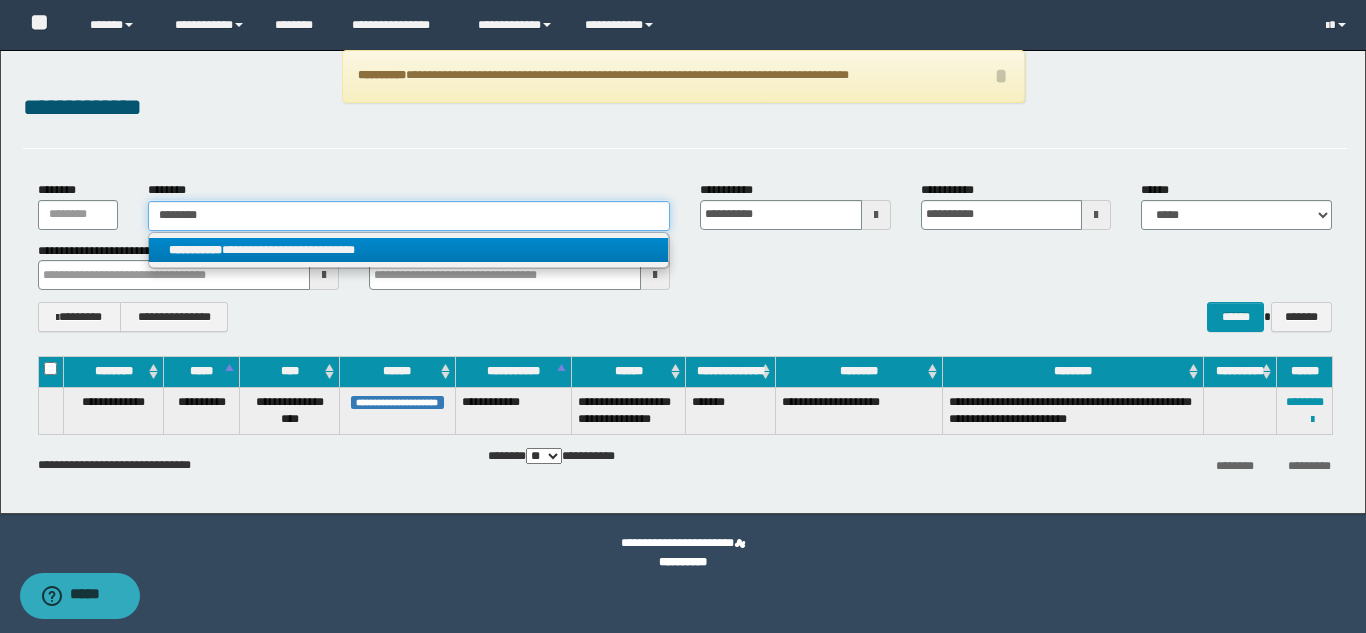 type on "********" 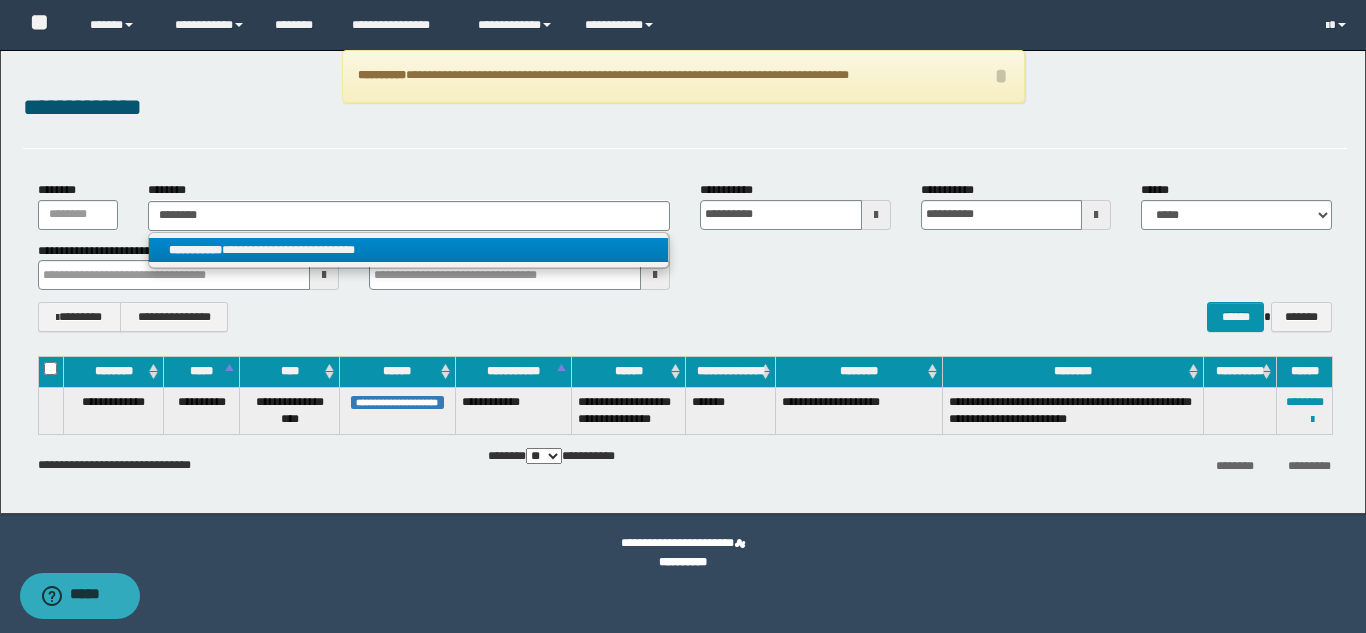 click on "**********" at bounding box center (408, 250) 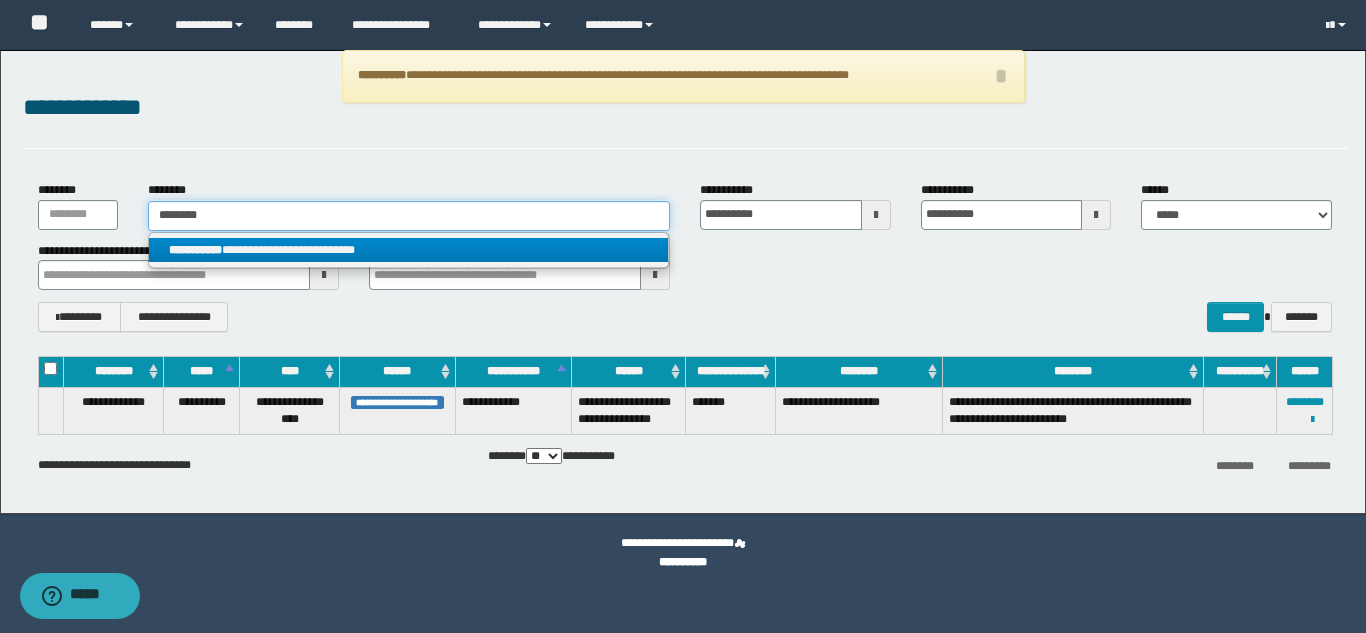 type 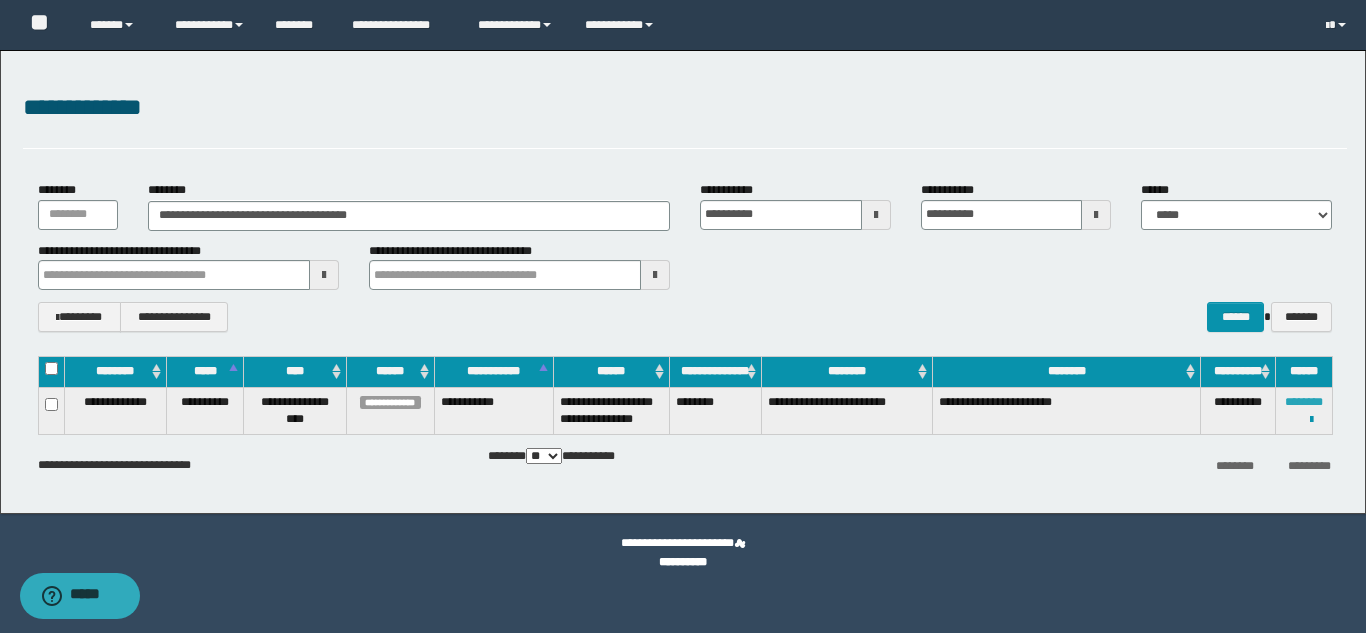 click on "********" at bounding box center (1304, 402) 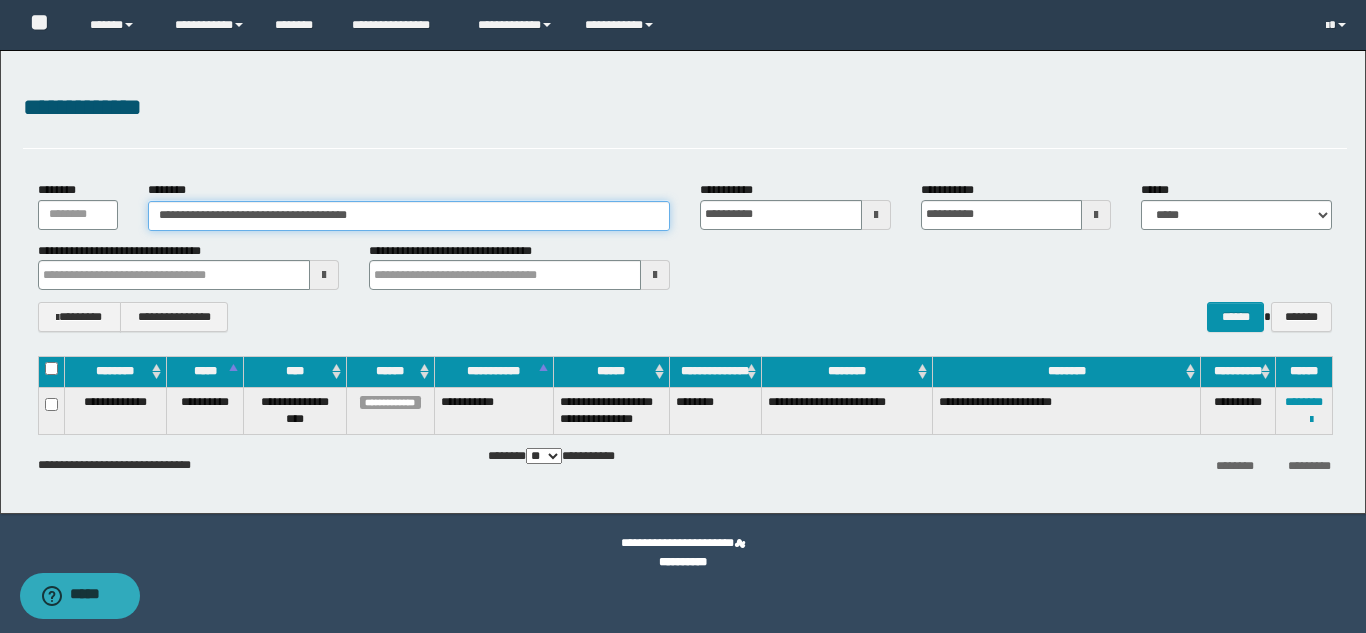 drag, startPoint x: 414, startPoint y: 207, endPoint x: 153, endPoint y: 198, distance: 261.15512 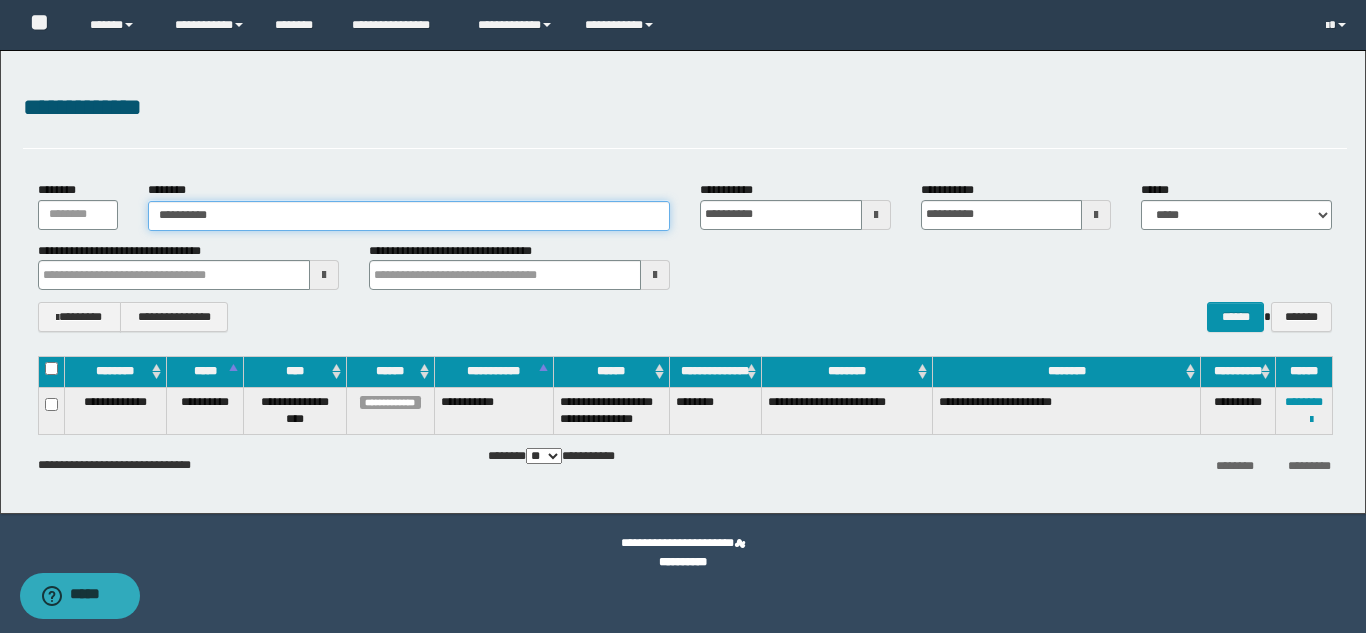 type on "**********" 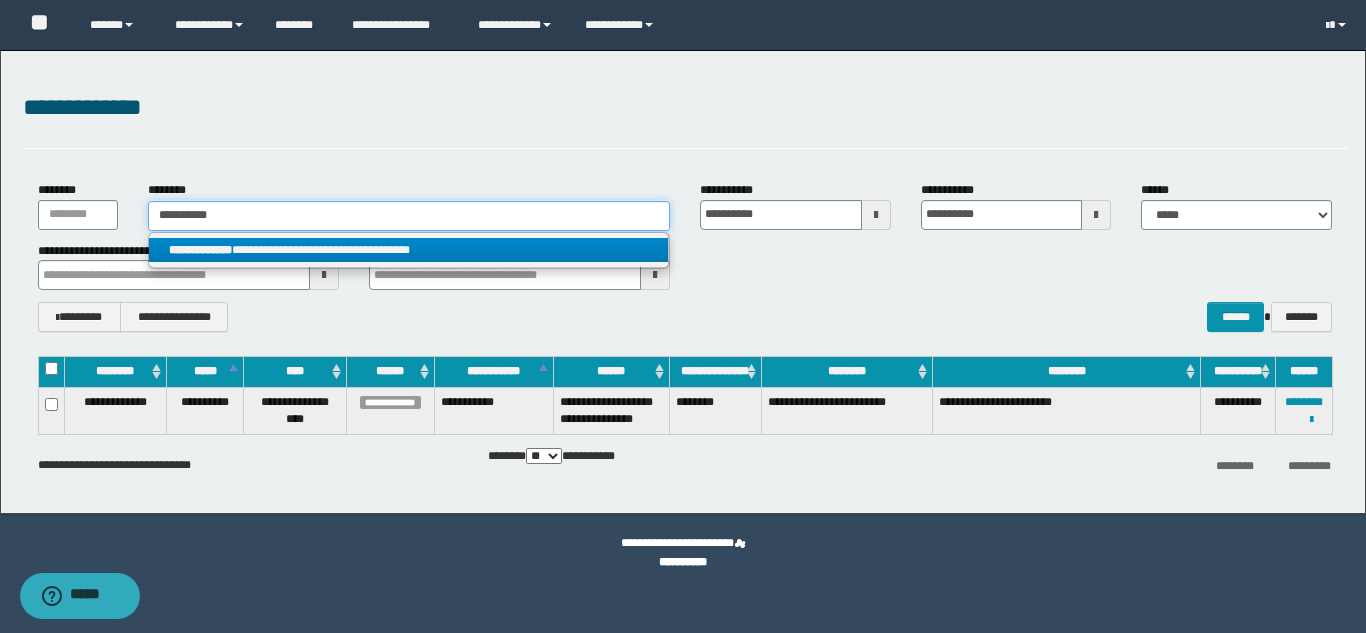 type on "**********" 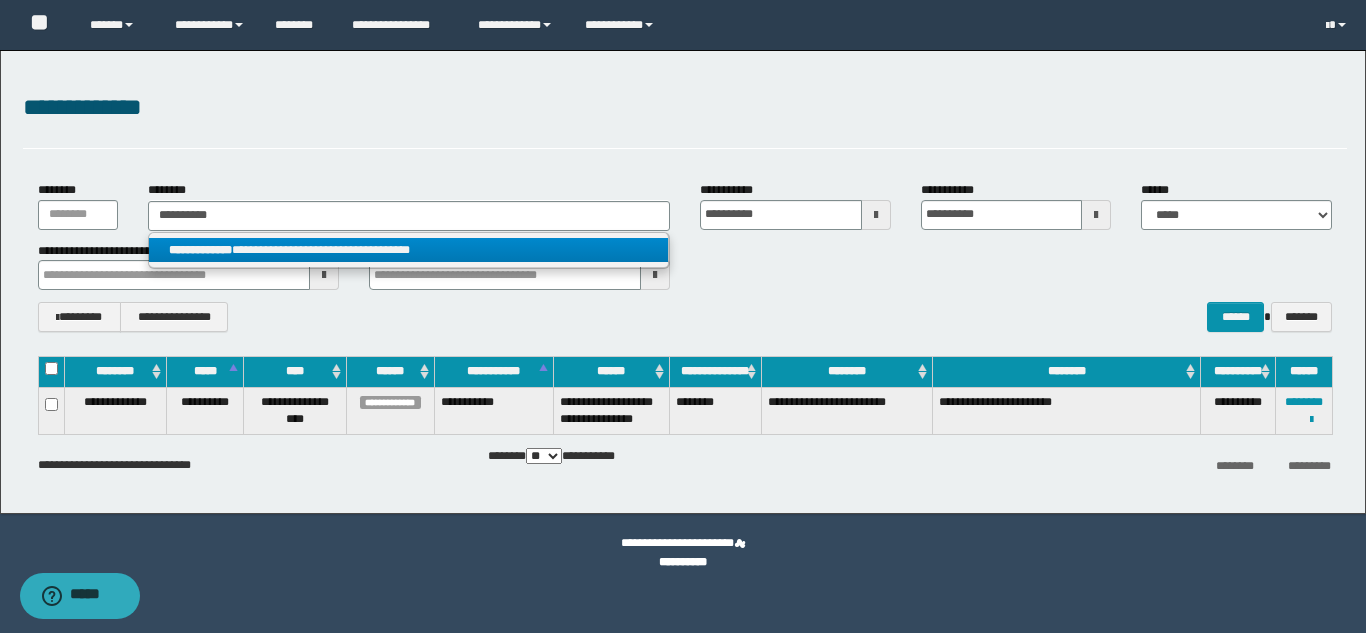 click on "**********" at bounding box center [408, 250] 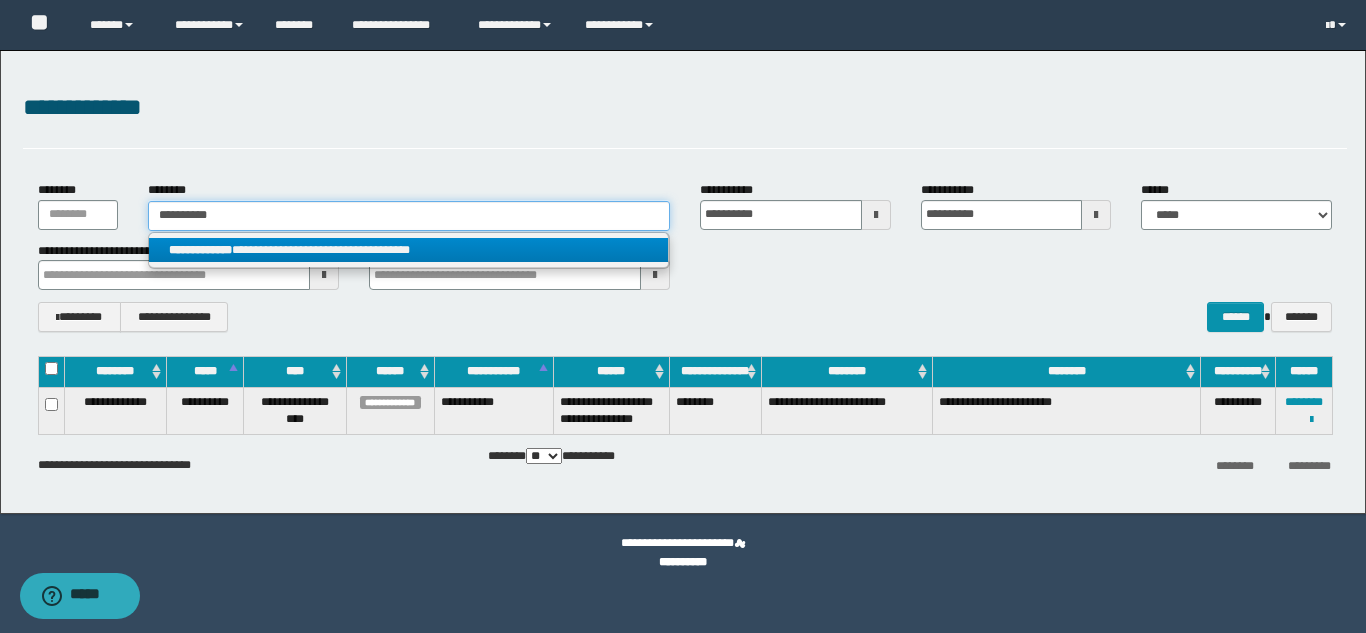 type 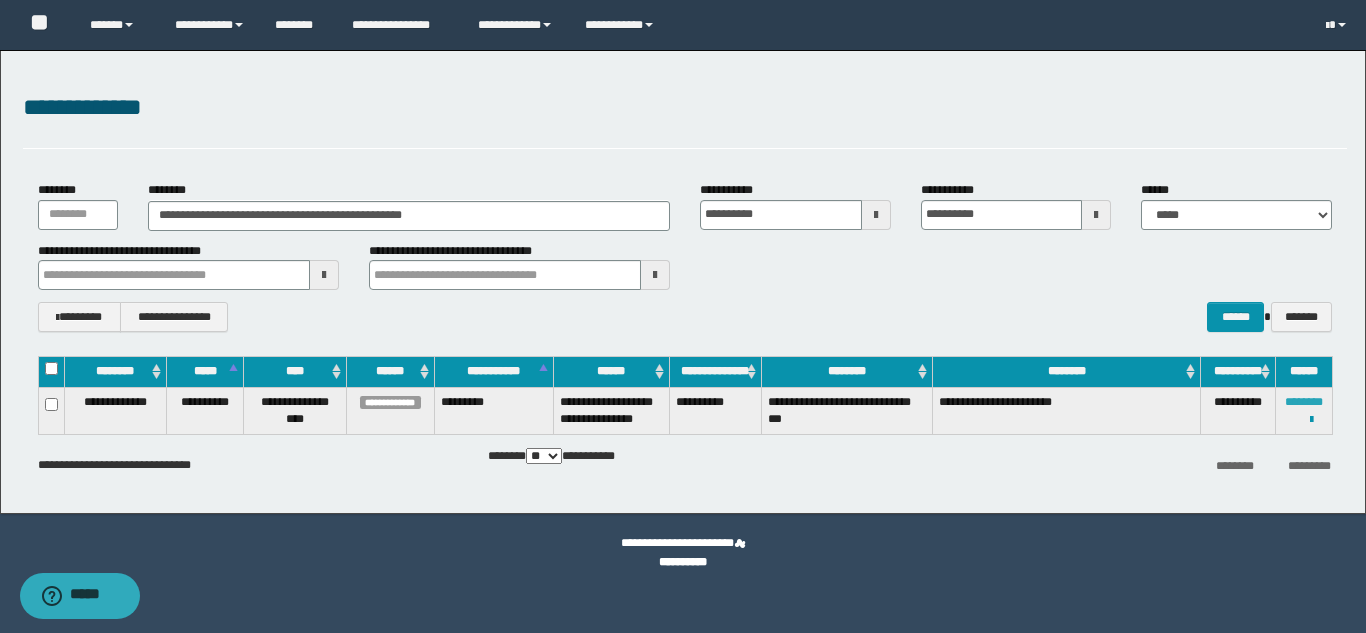 click on "********" at bounding box center (1304, 402) 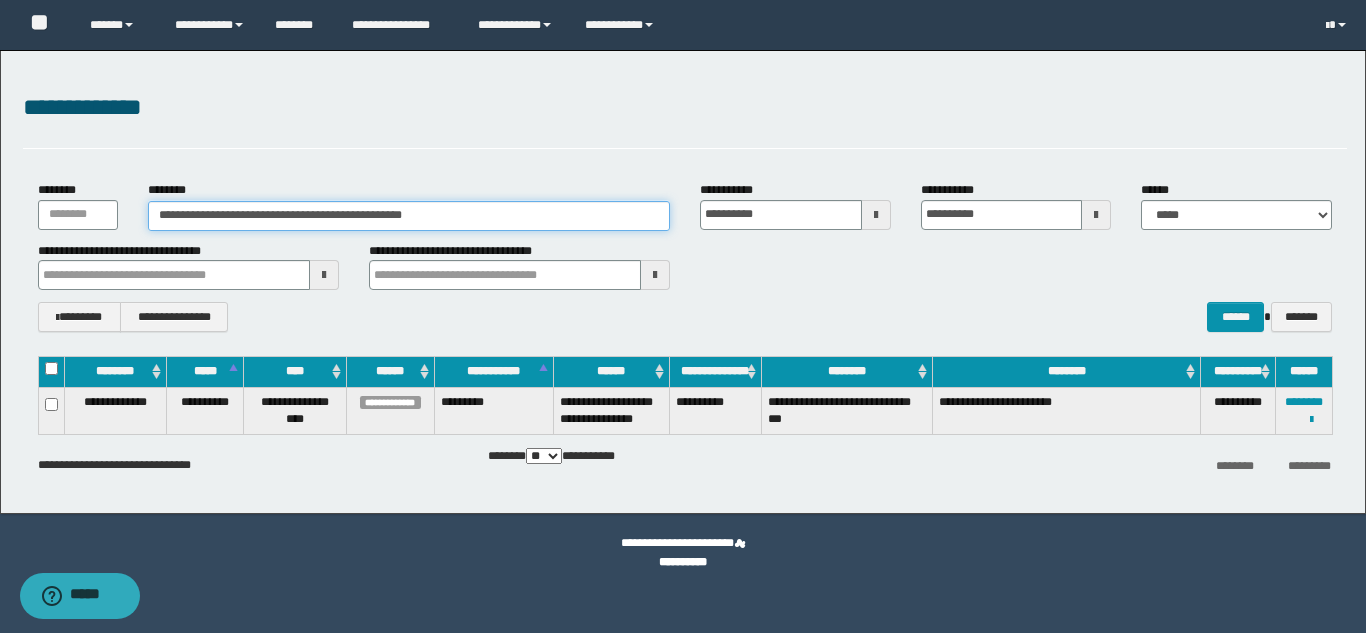 drag, startPoint x: 492, startPoint y: 210, endPoint x: 135, endPoint y: 210, distance: 357 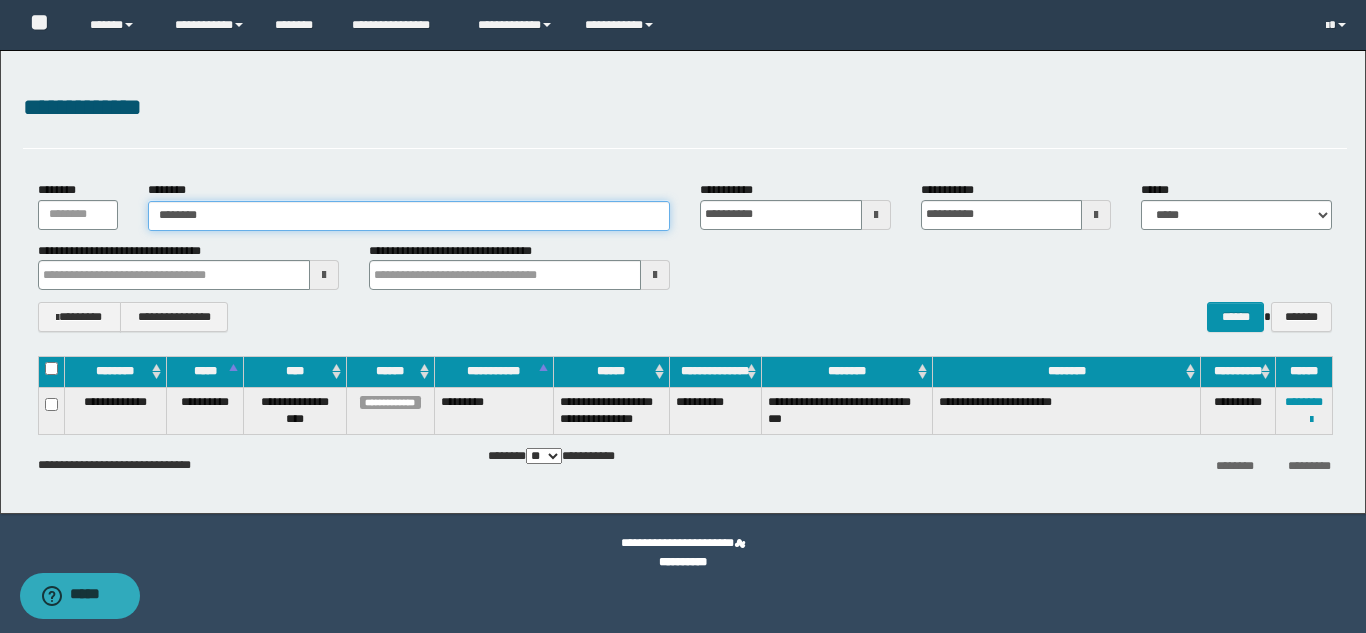 type on "********" 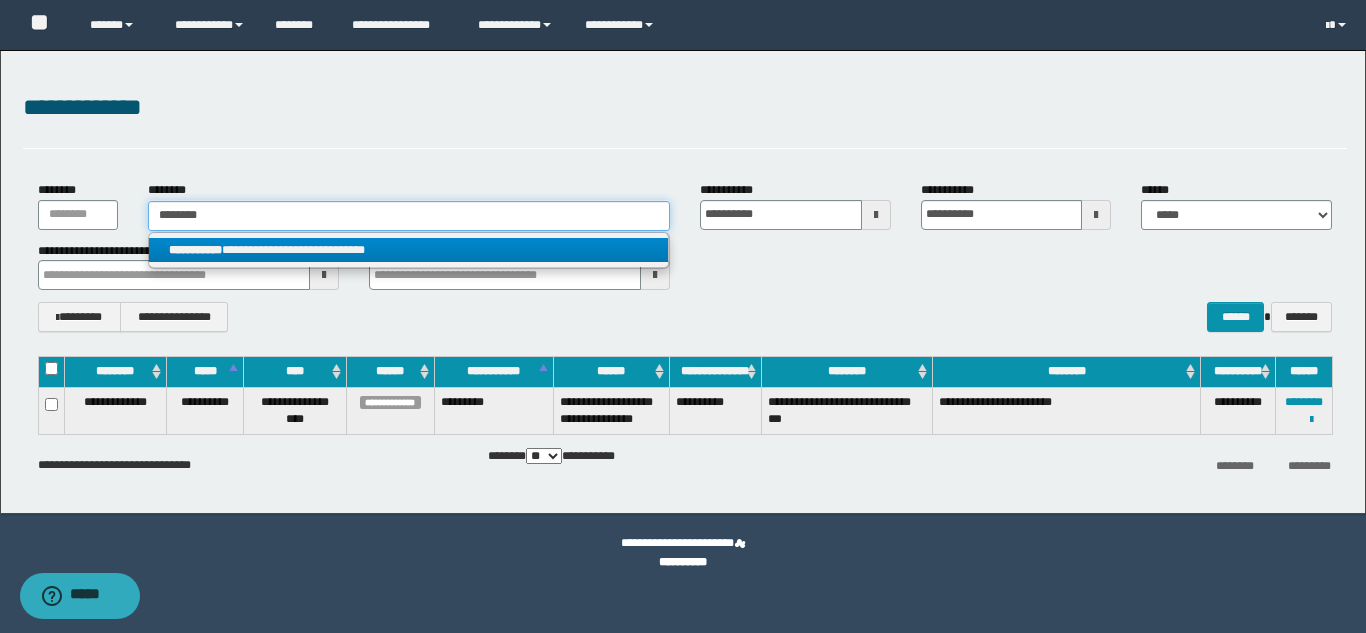 type on "********" 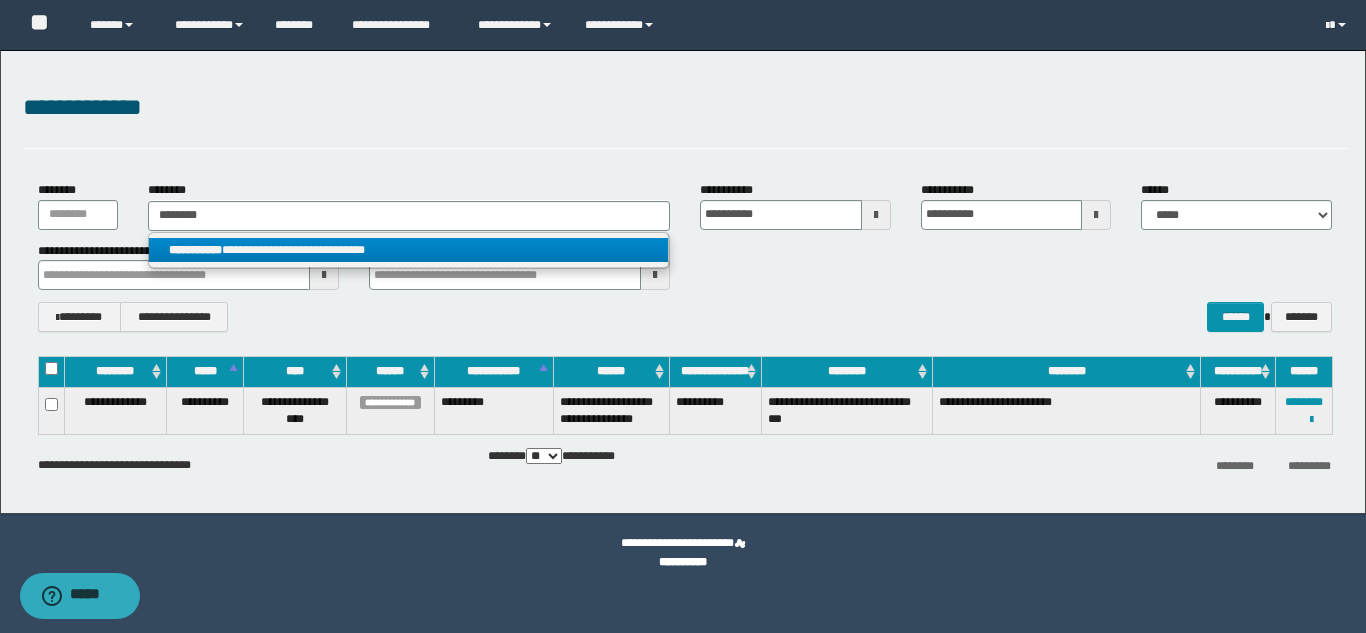 click on "**********" at bounding box center [408, 250] 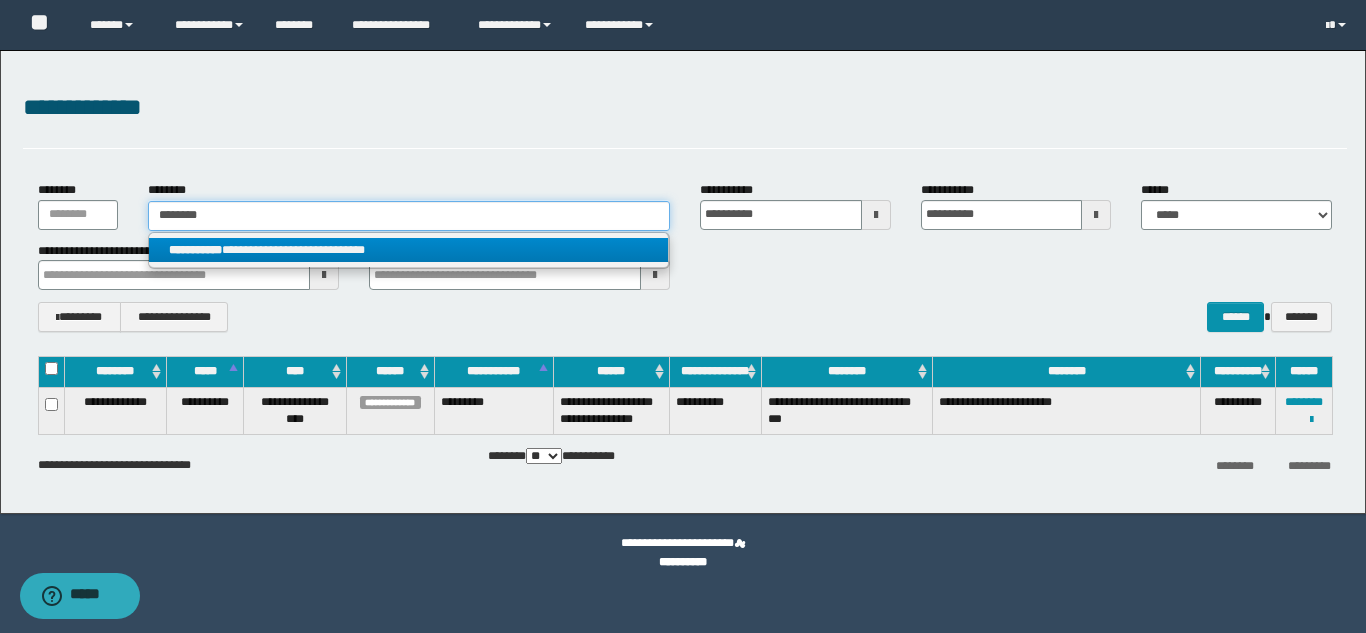 type 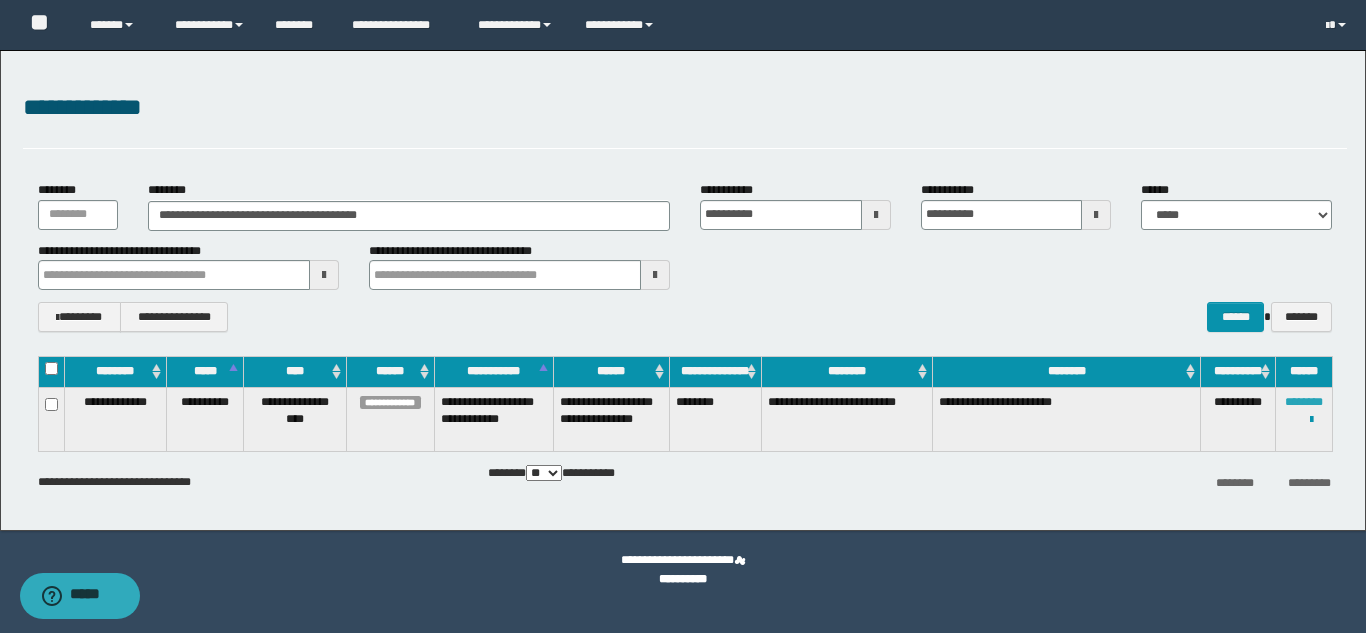 click on "********" at bounding box center (1304, 402) 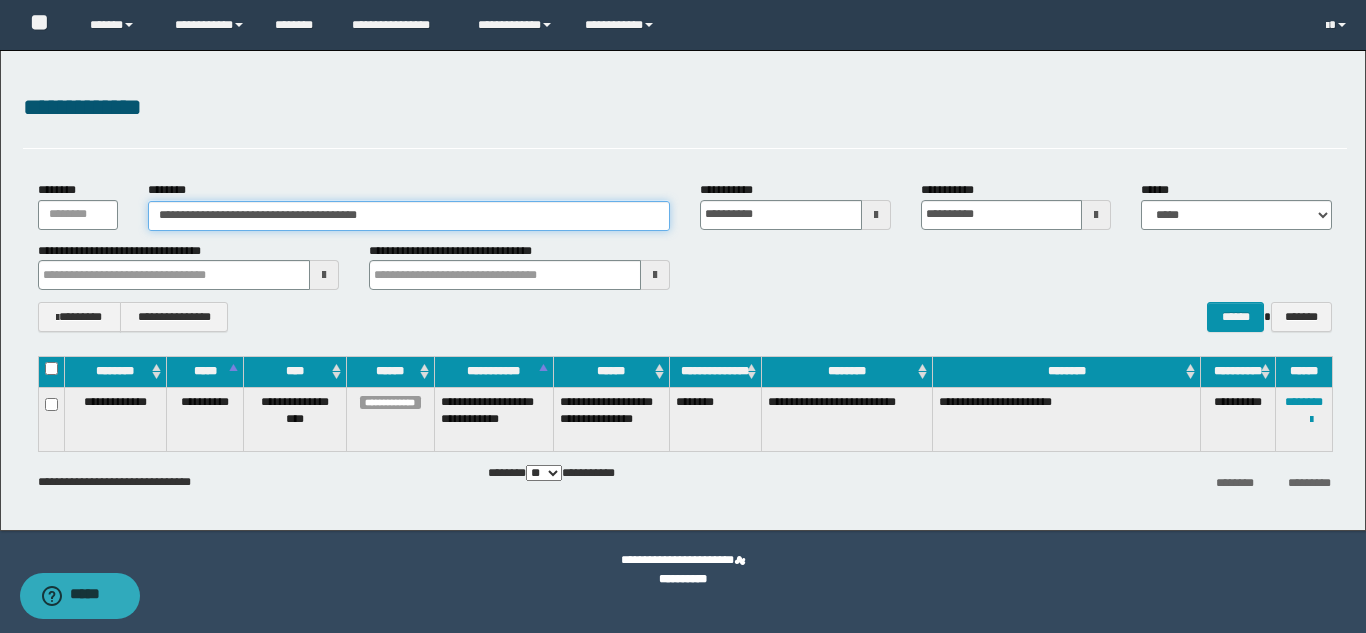 drag, startPoint x: 401, startPoint y: 222, endPoint x: 195, endPoint y: 221, distance: 206.00243 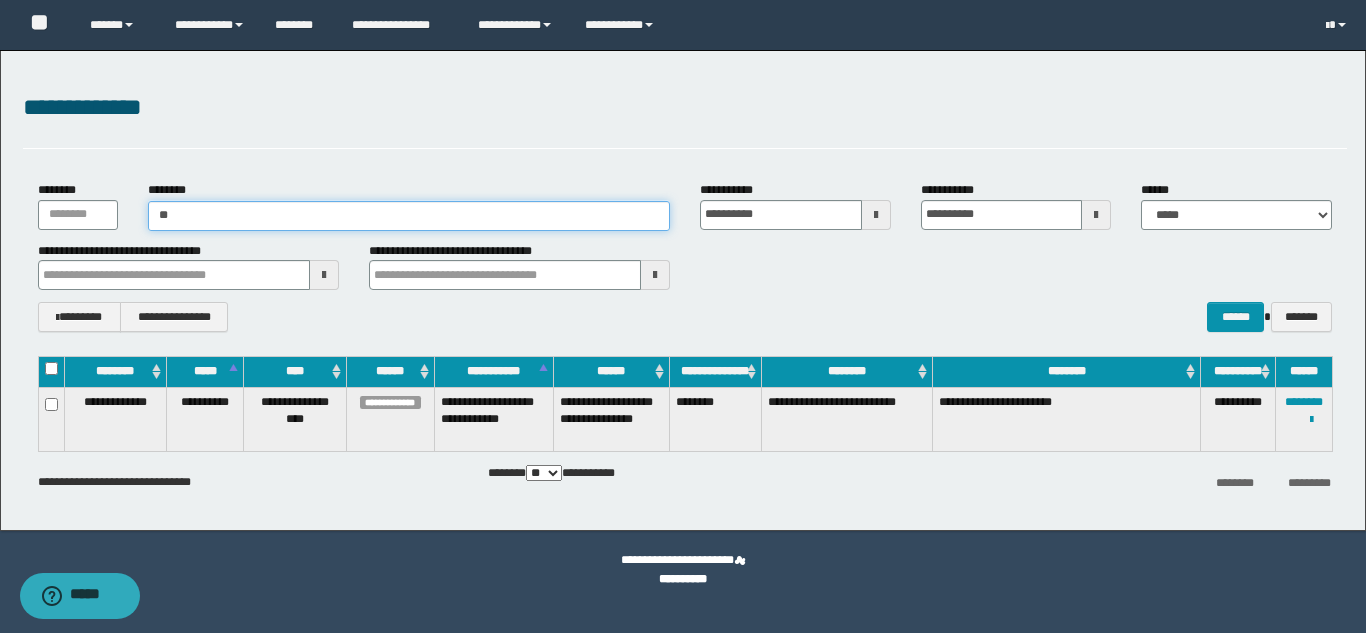 type on "*" 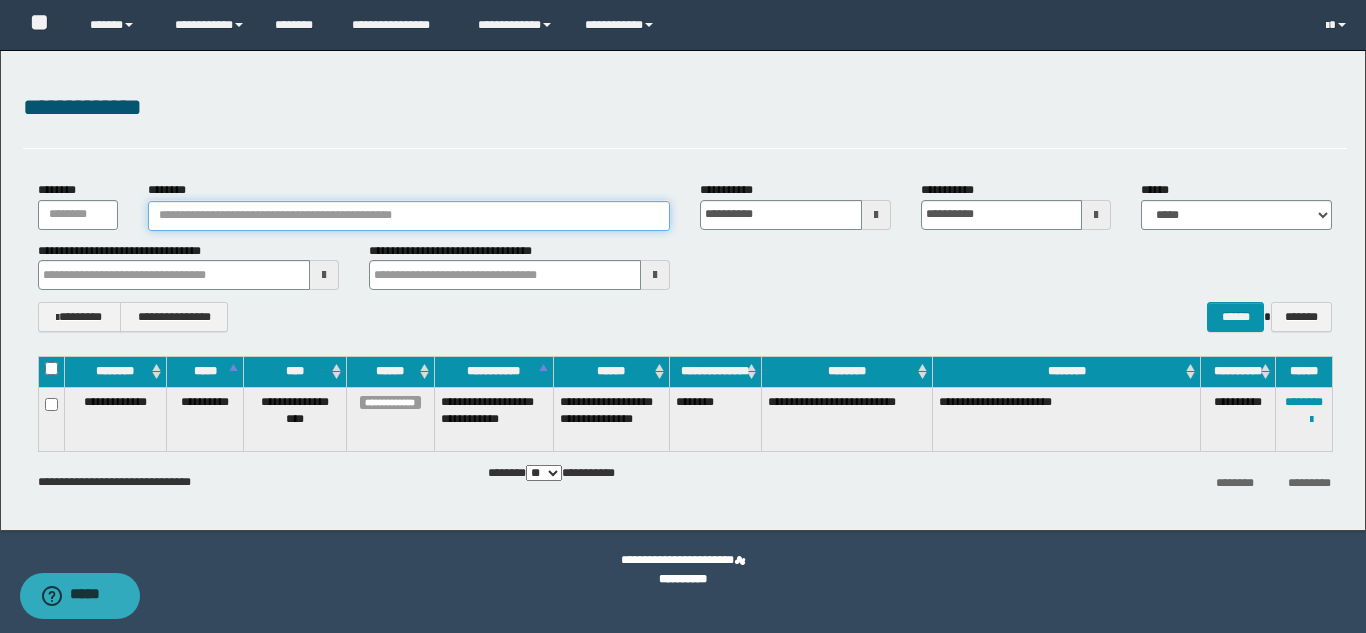 paste on "*******" 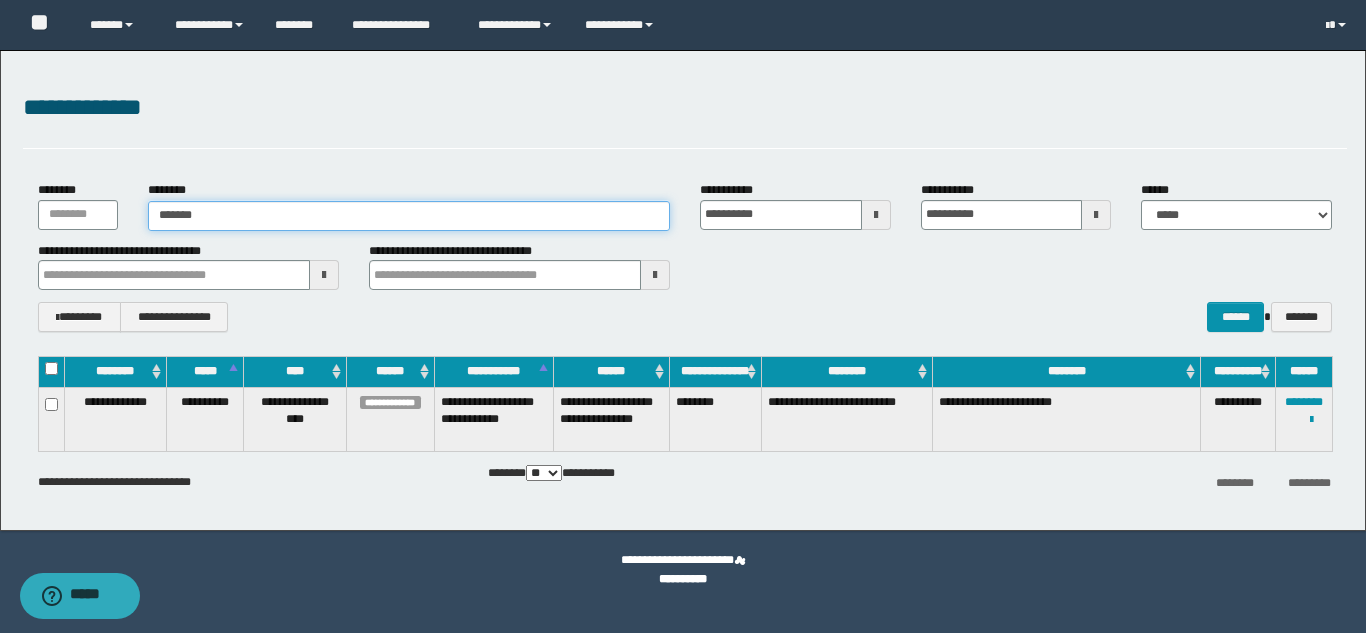 type on "*******" 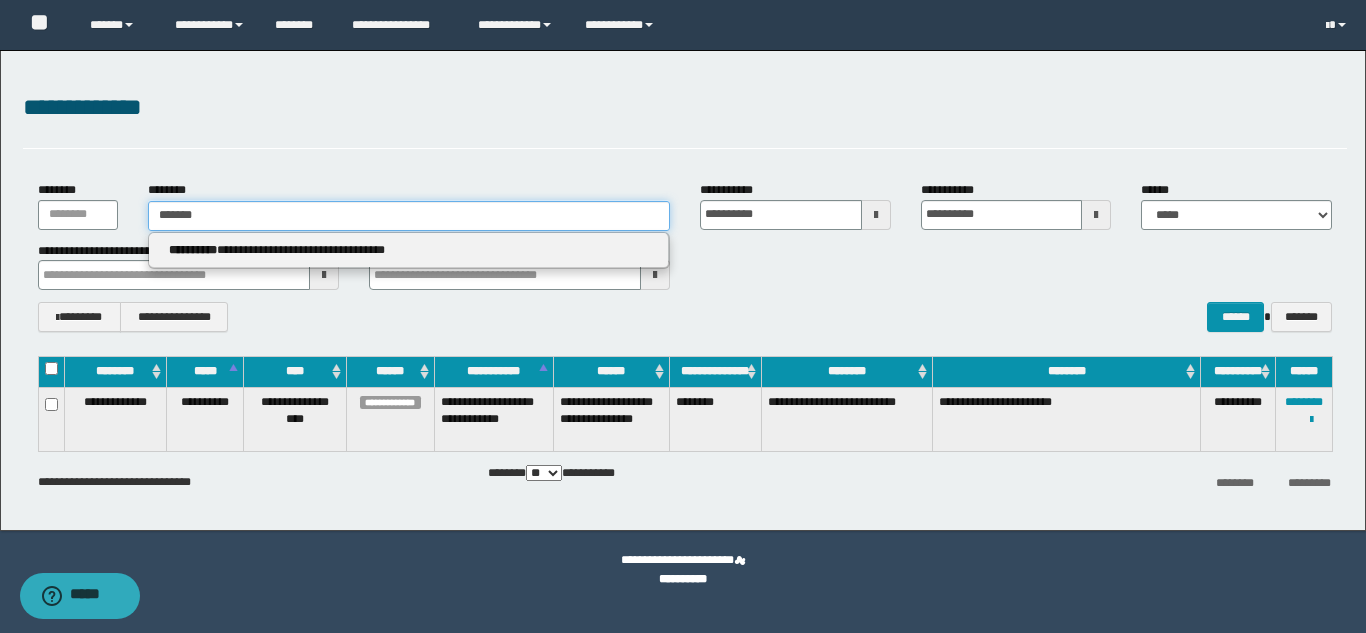 type on "*******" 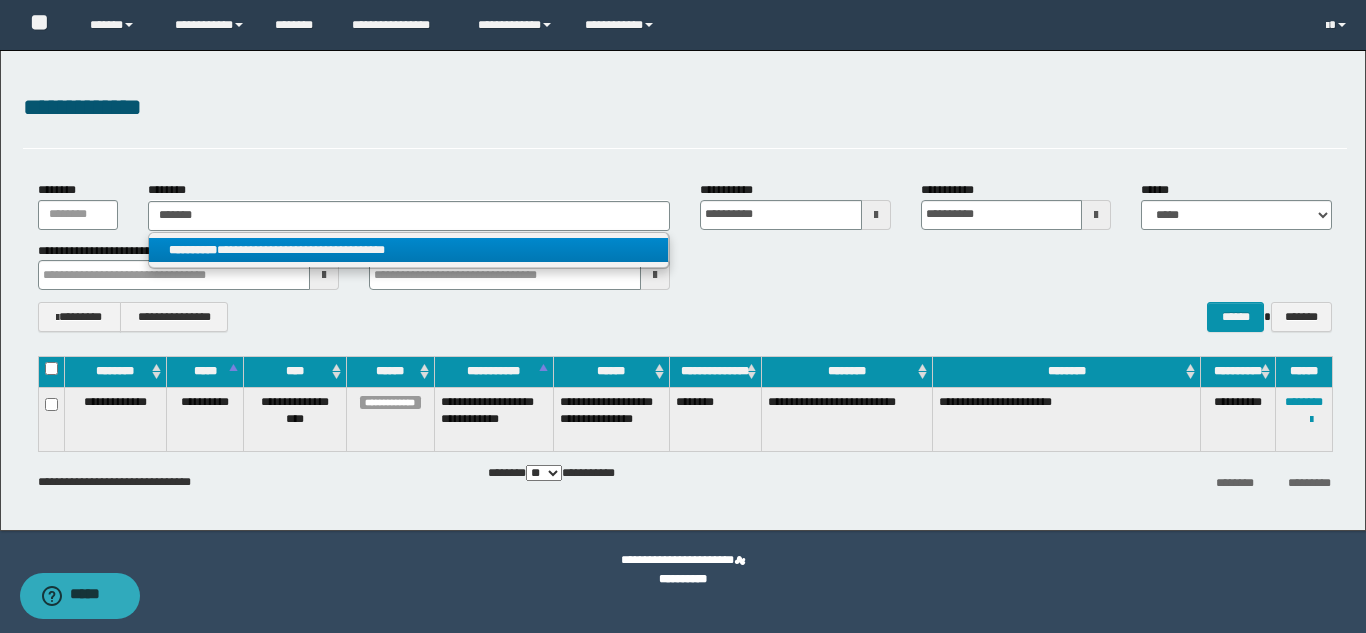 click on "**********" at bounding box center (408, 250) 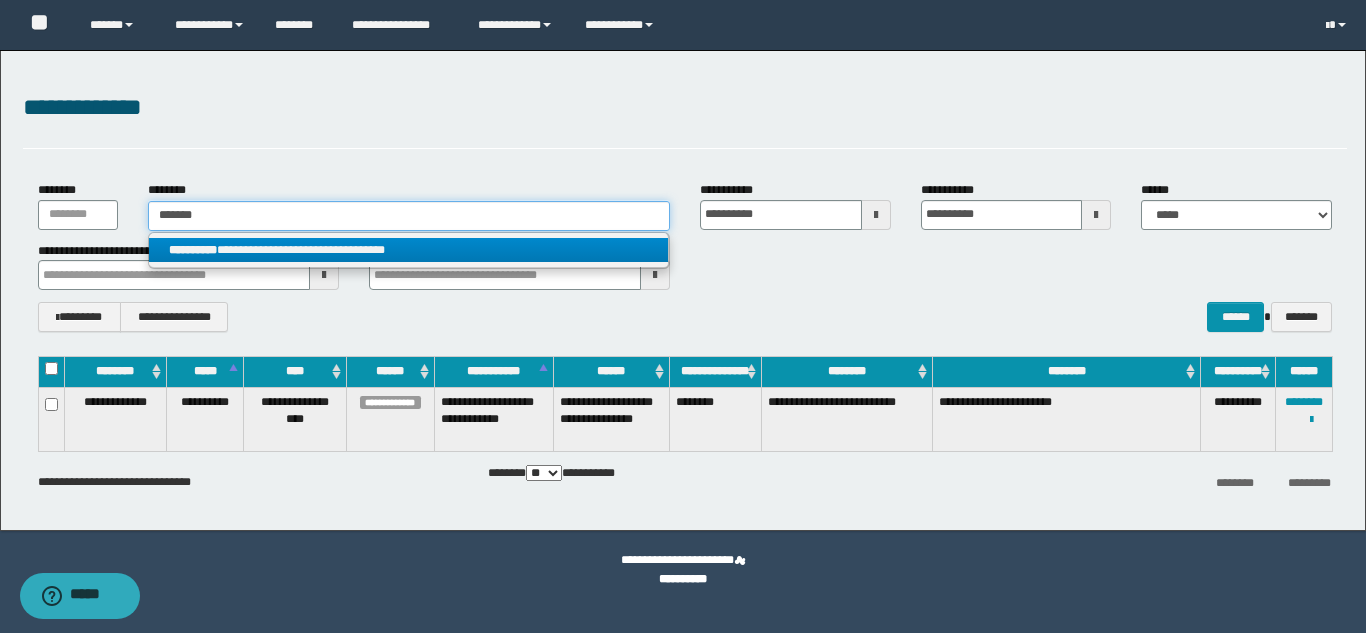 type 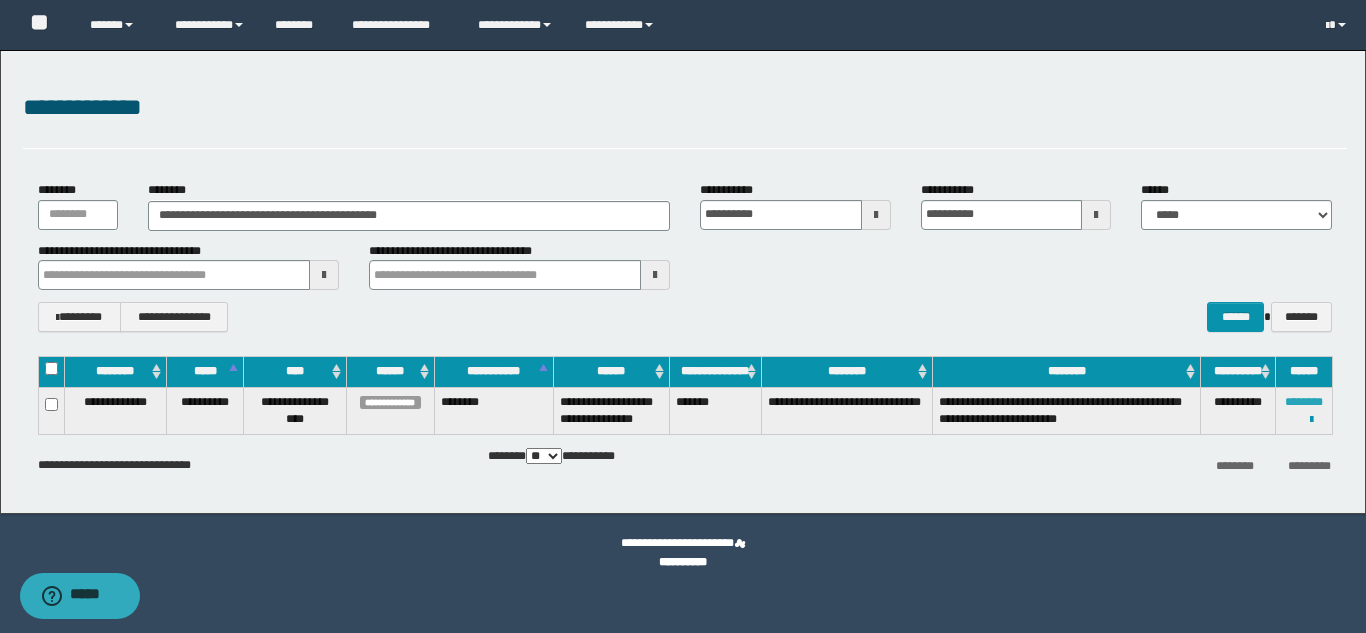 click on "********" at bounding box center (1304, 402) 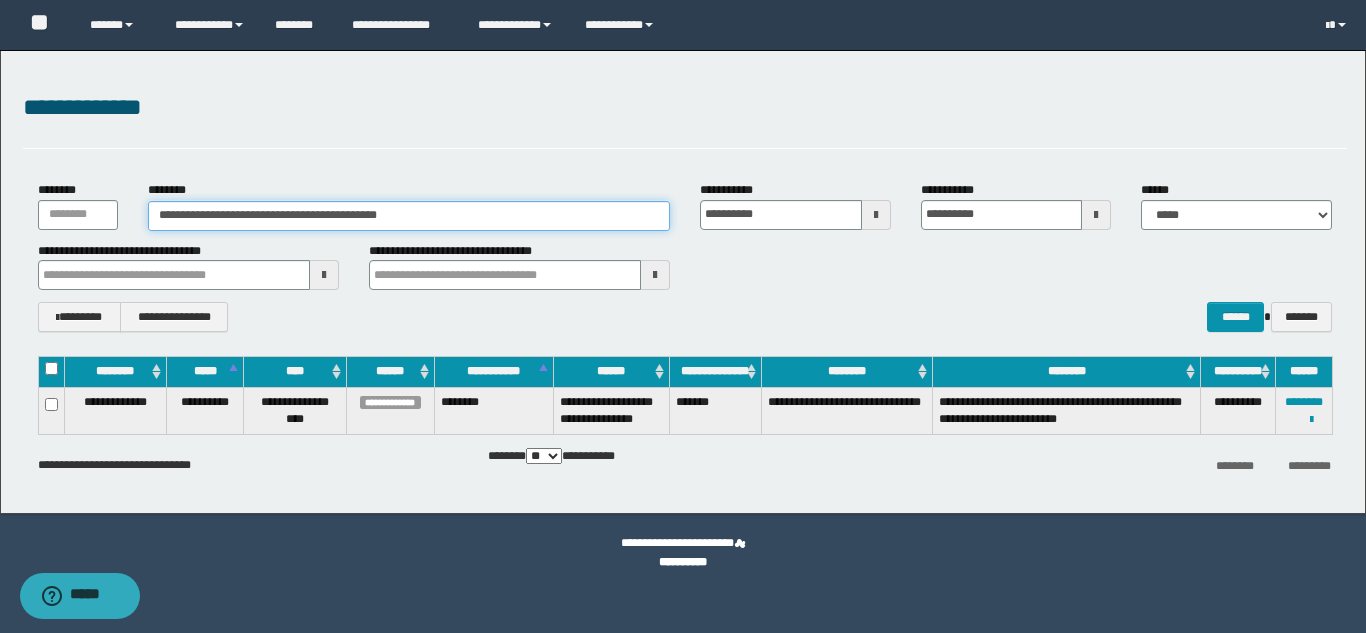 drag, startPoint x: 445, startPoint y: 220, endPoint x: 144, endPoint y: 216, distance: 301.02658 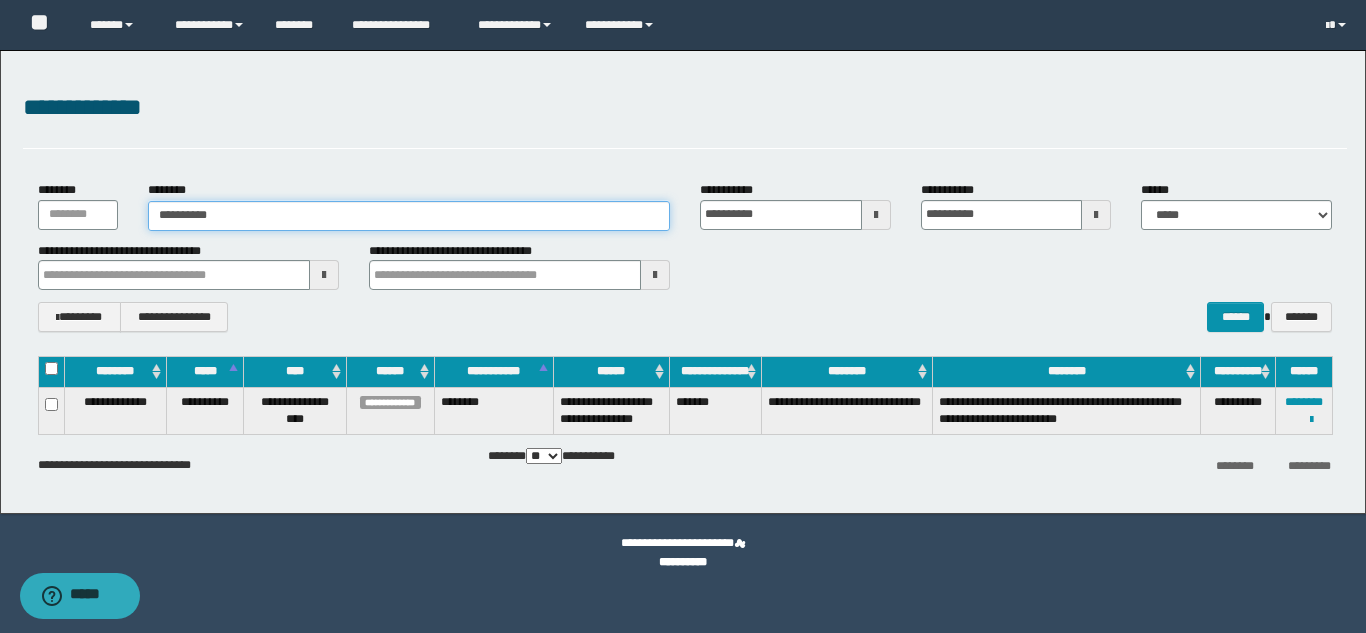 type on "**********" 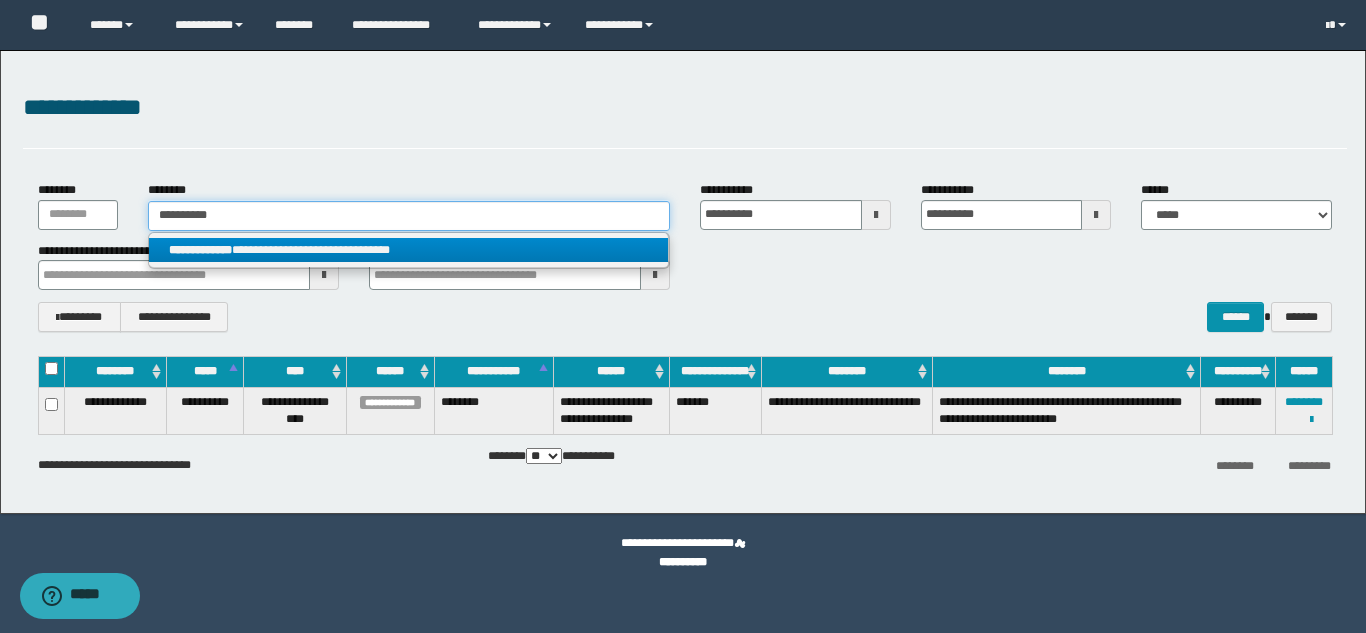 type on "**********" 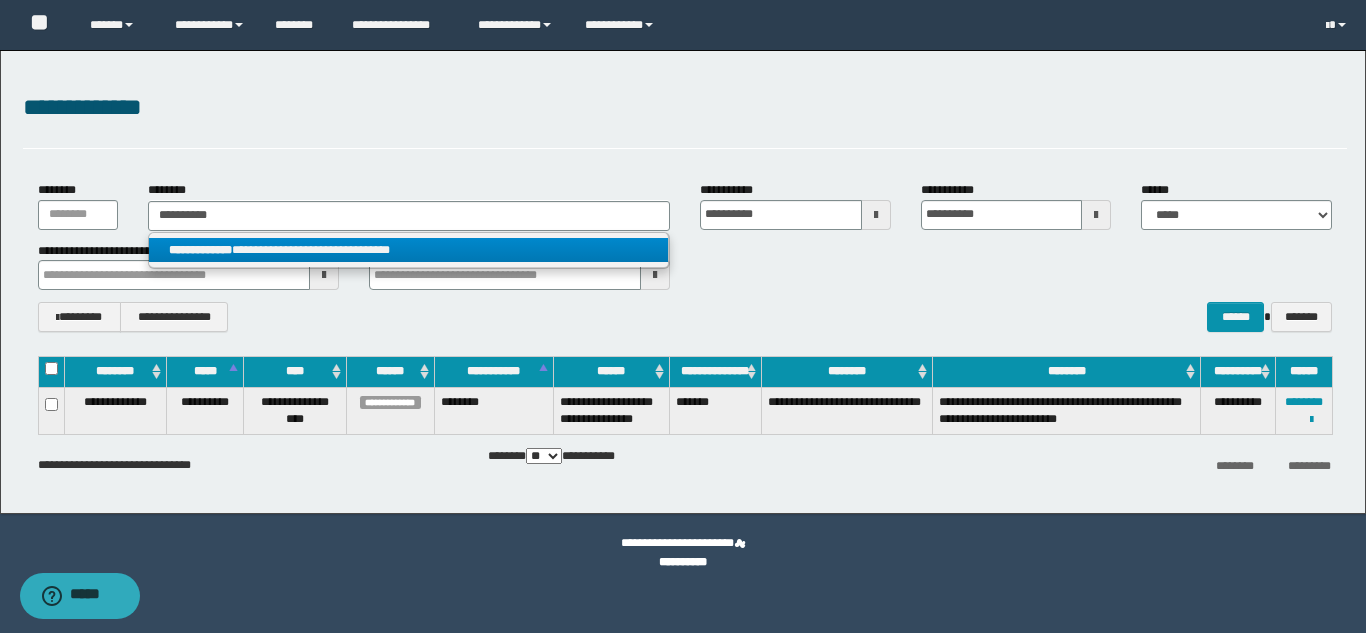 click on "**********" at bounding box center [408, 250] 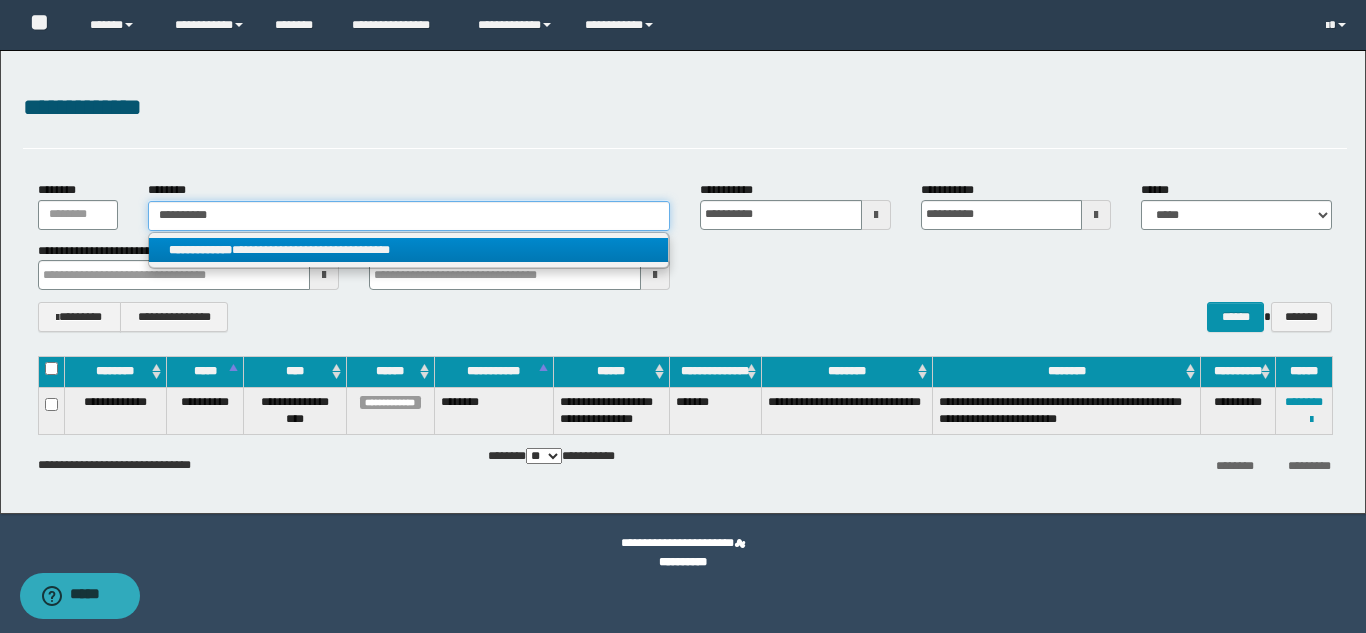 type 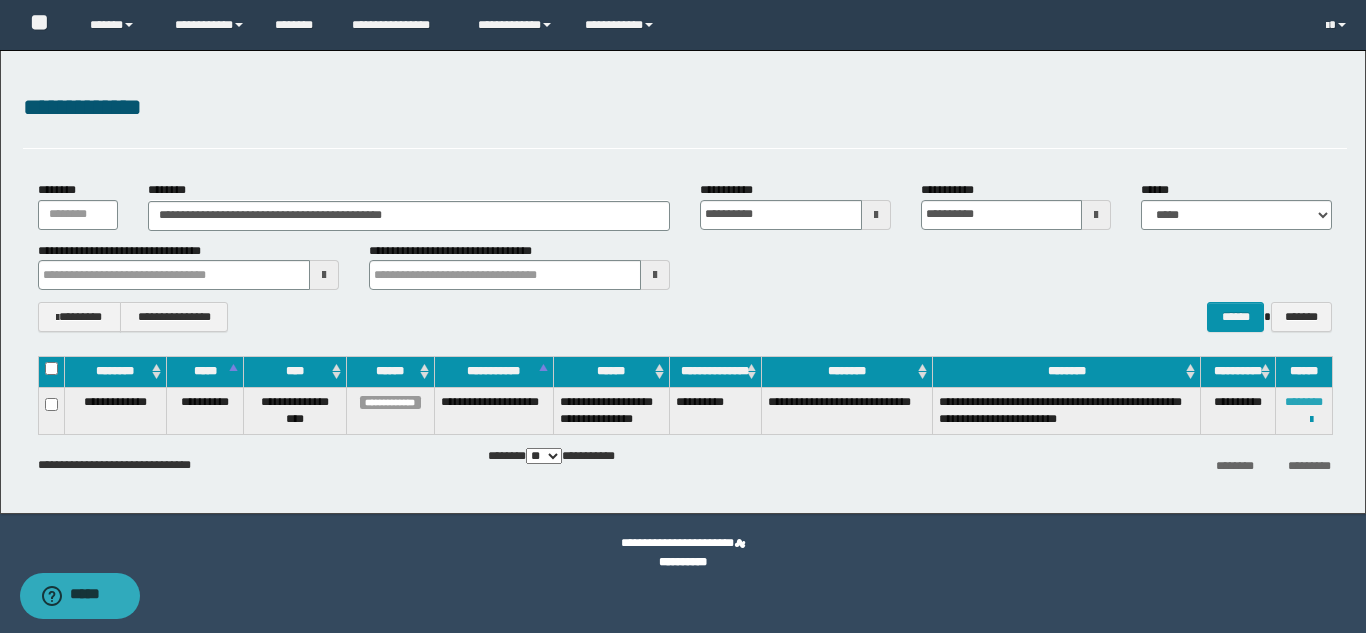 click on "********" at bounding box center (1304, 402) 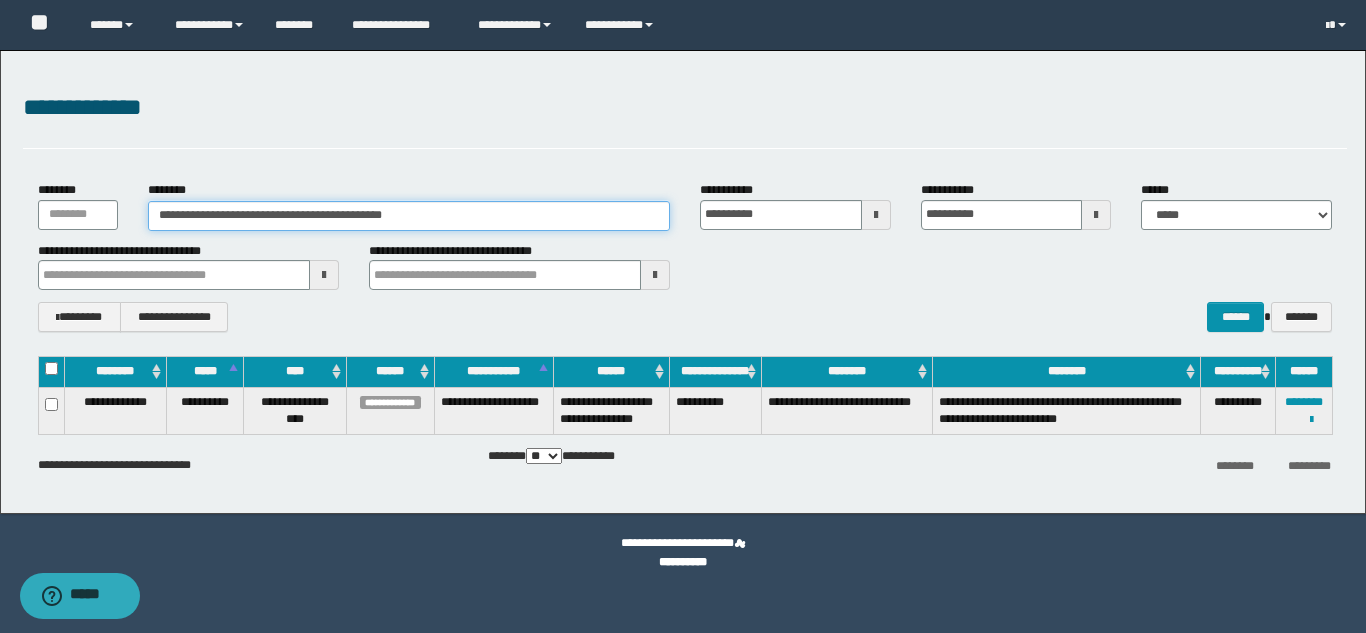 drag, startPoint x: 424, startPoint y: 213, endPoint x: 157, endPoint y: 215, distance: 267.00748 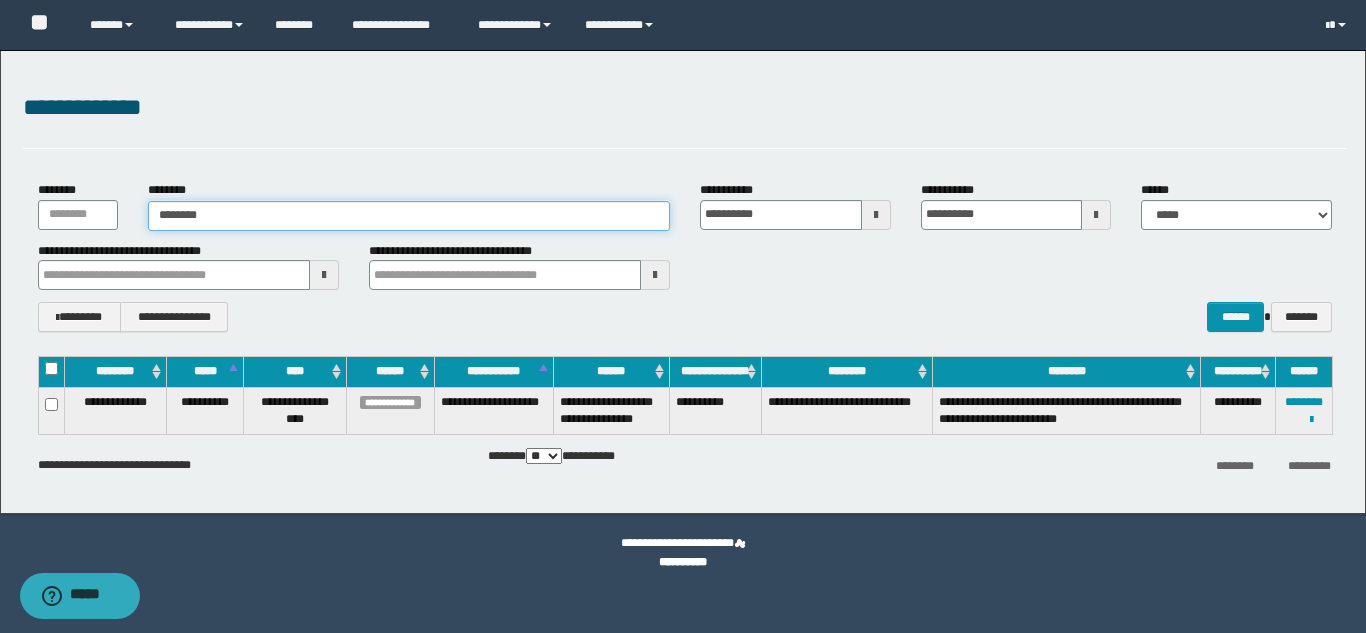 type on "********" 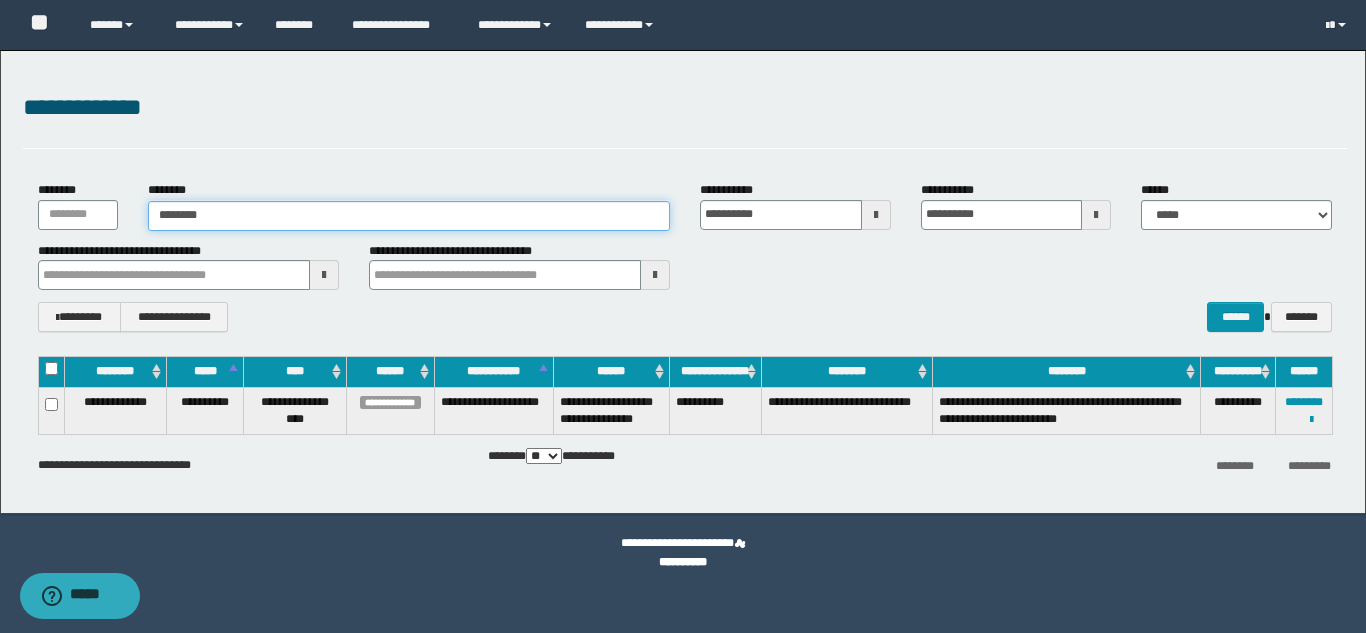 type on "********" 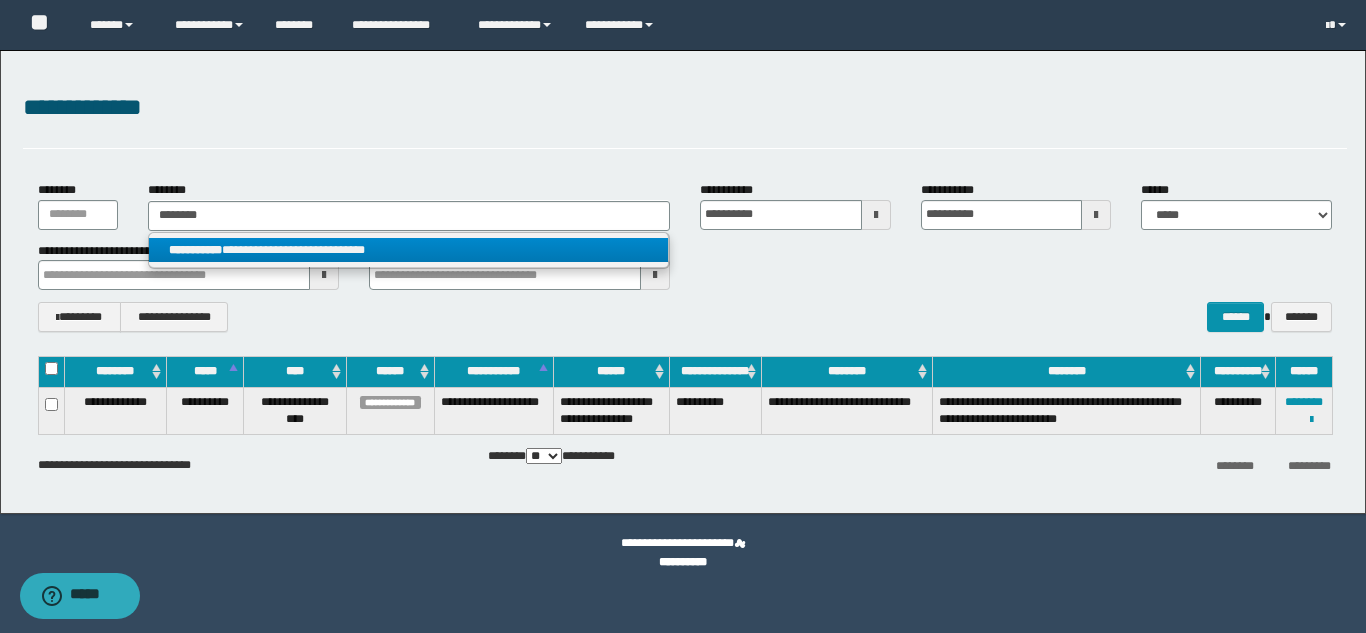 click on "**********" at bounding box center [408, 250] 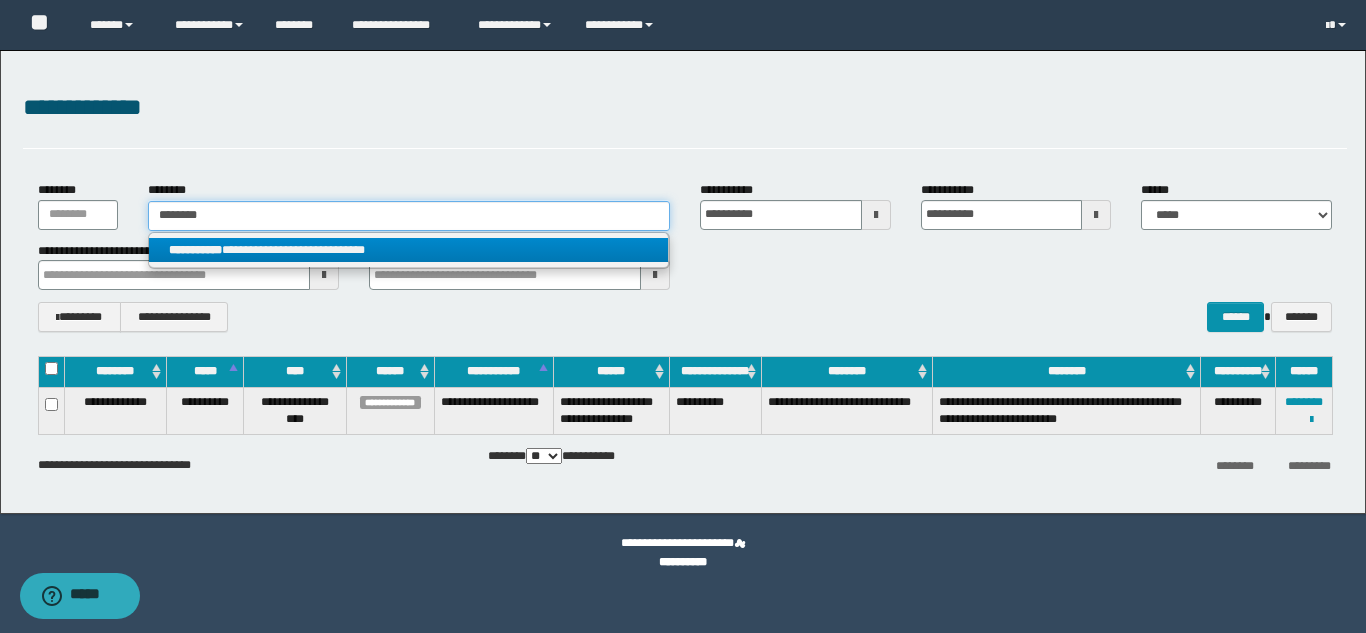 type 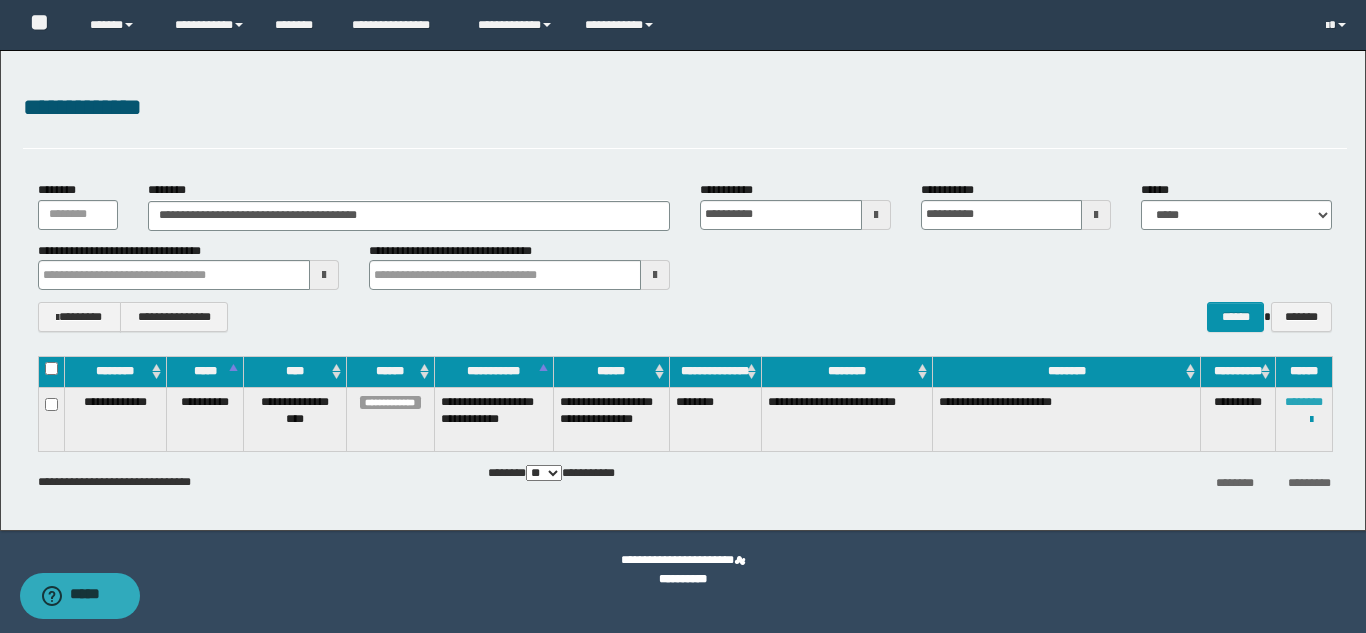 click on "********" at bounding box center [1304, 402] 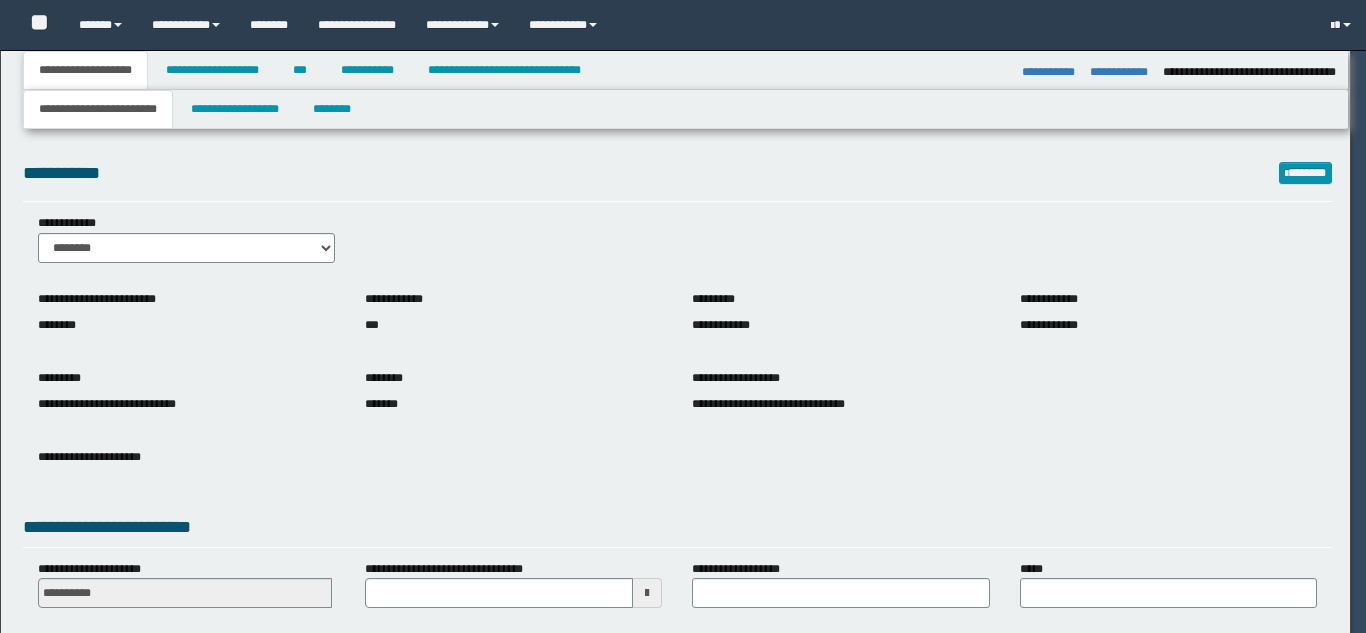 select on "*" 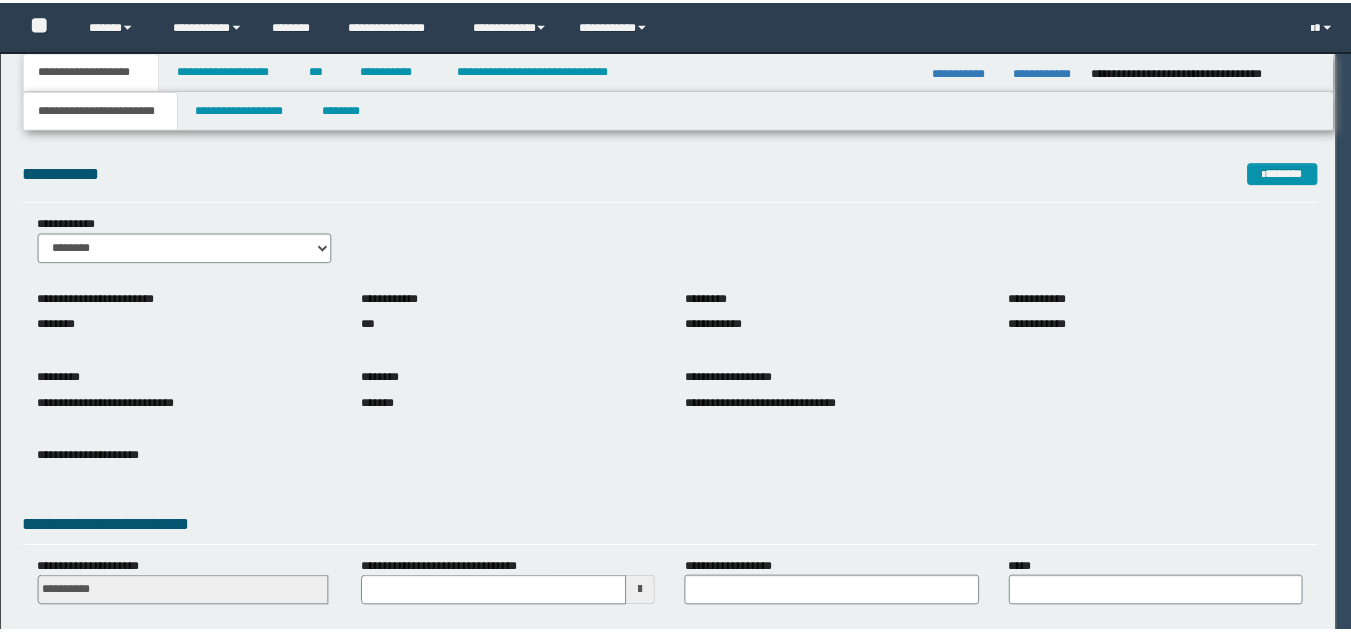 scroll, scrollTop: 0, scrollLeft: 0, axis: both 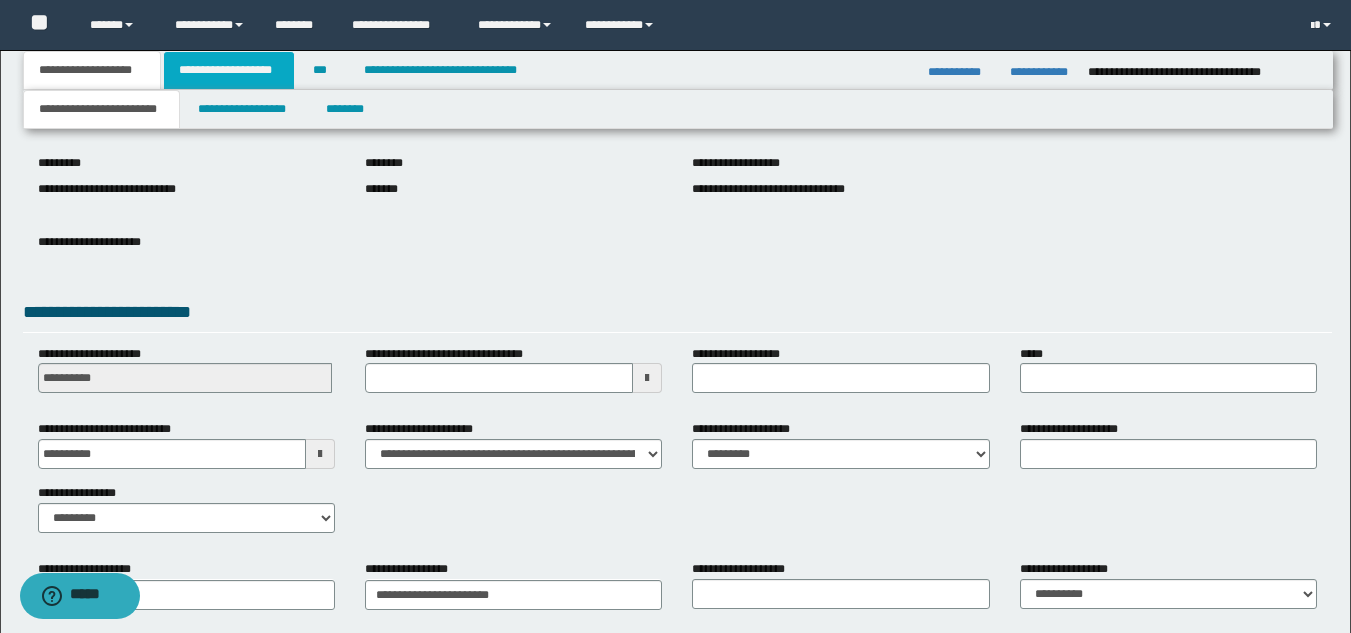 click on "**********" at bounding box center (229, 70) 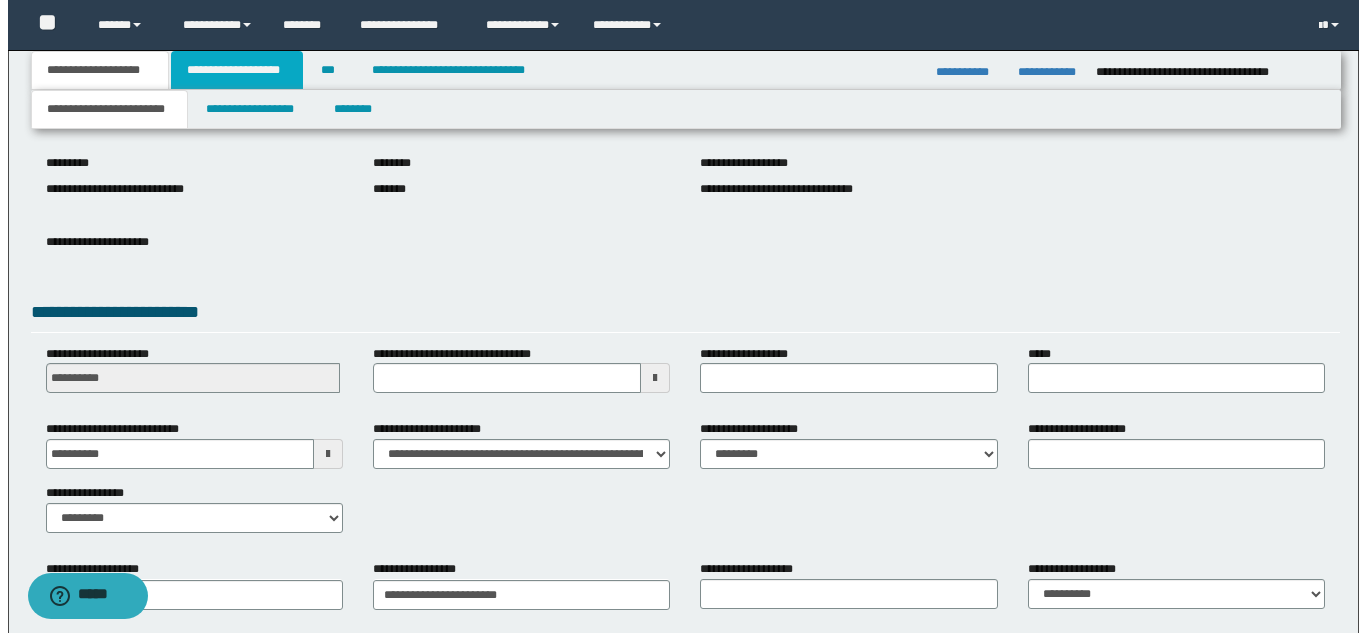 scroll, scrollTop: 0, scrollLeft: 0, axis: both 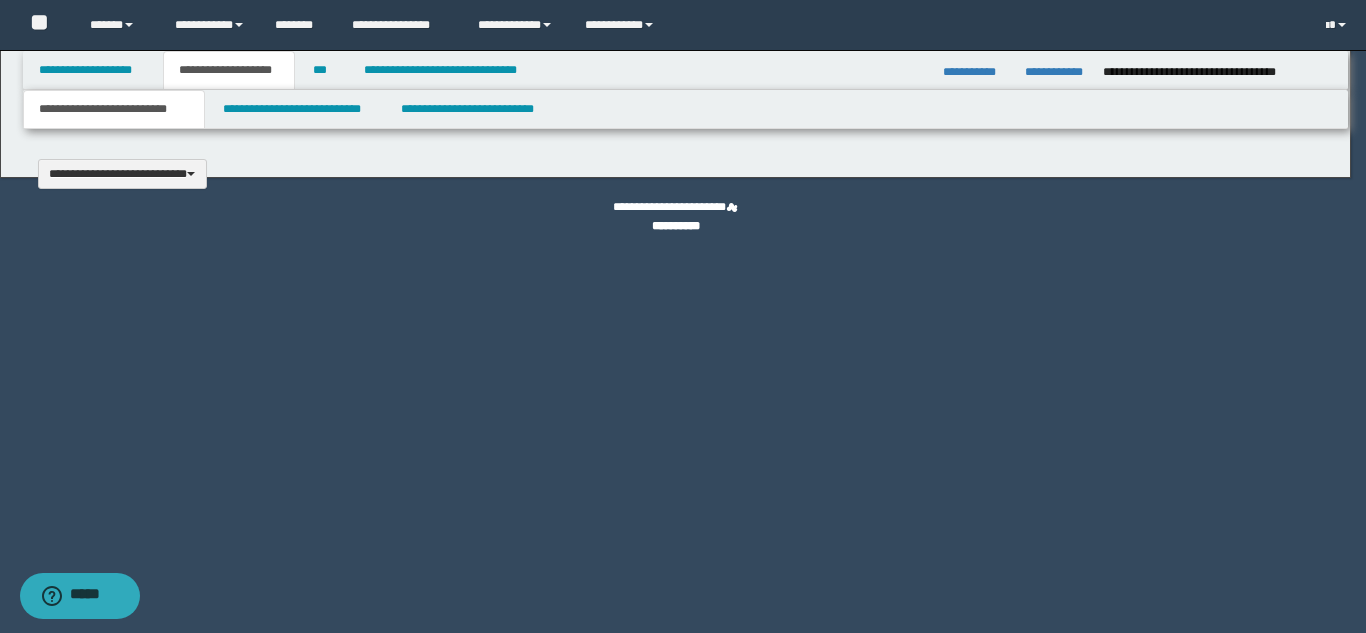 type 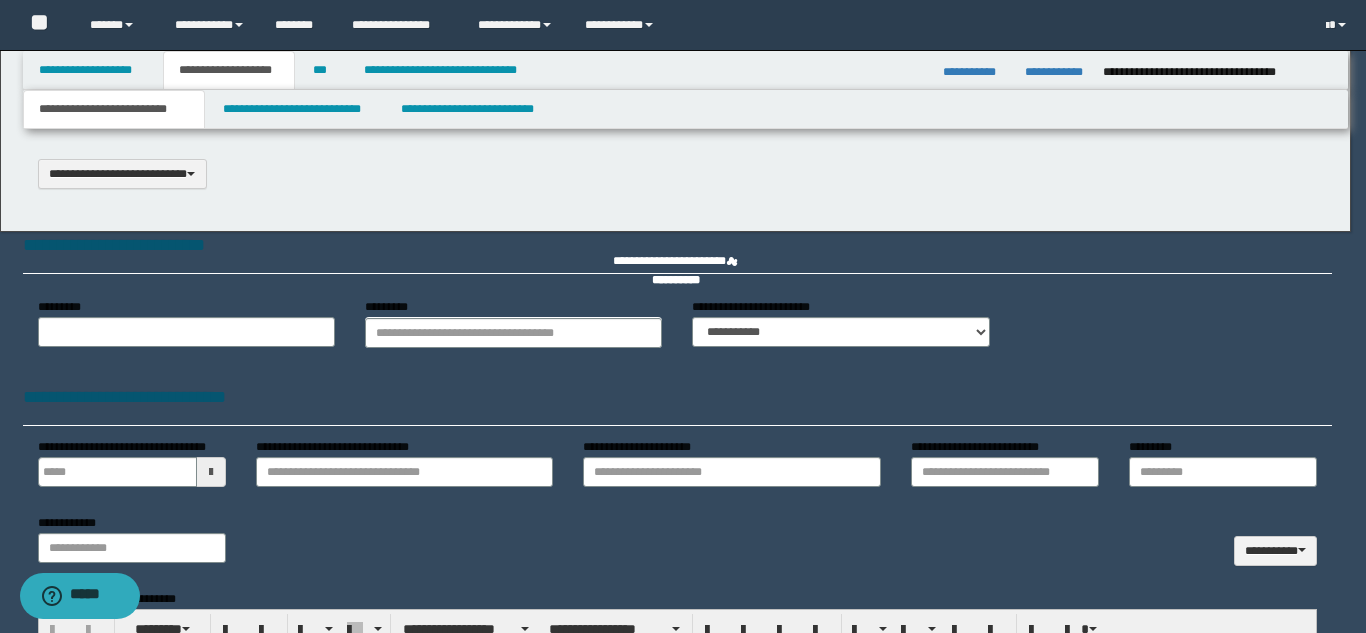 type on "**********" 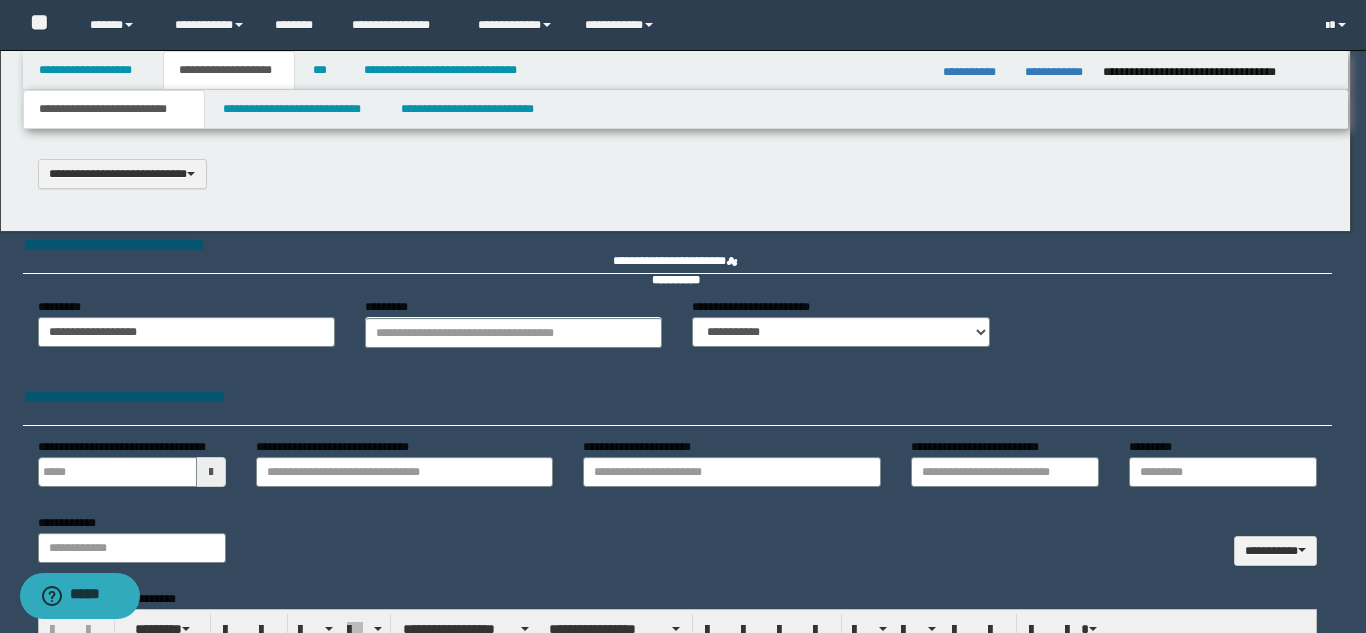 scroll, scrollTop: 0, scrollLeft: 0, axis: both 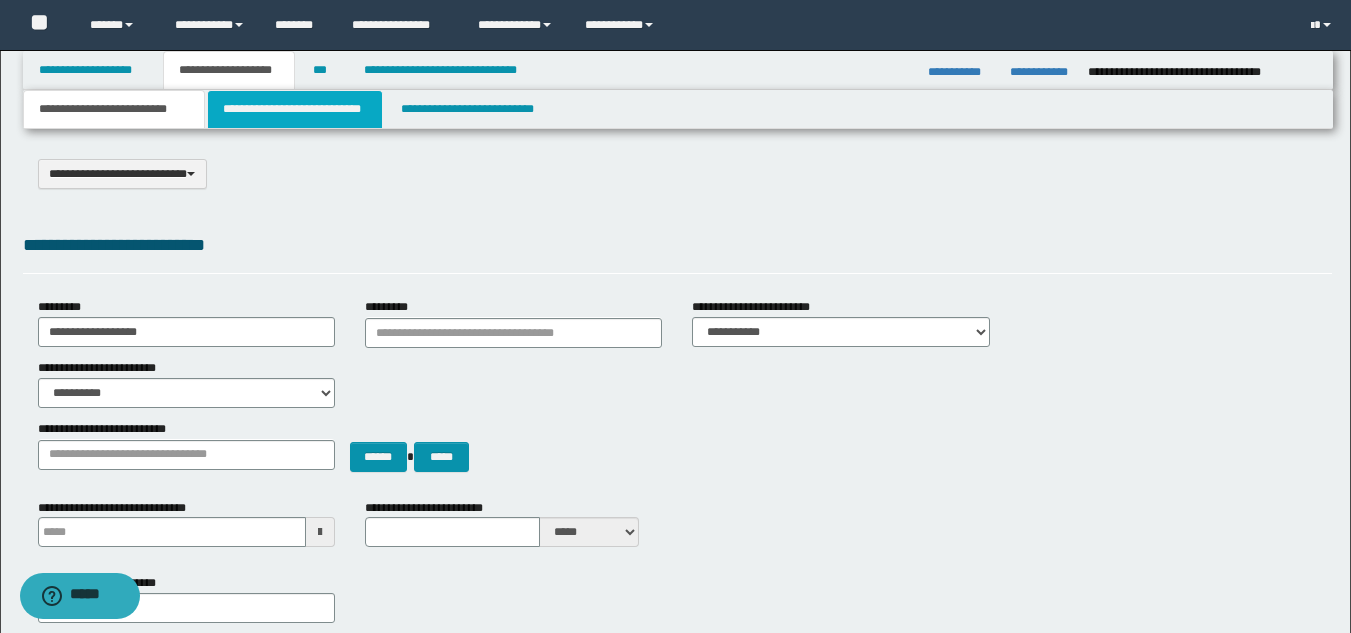 click on "**********" at bounding box center (295, 109) 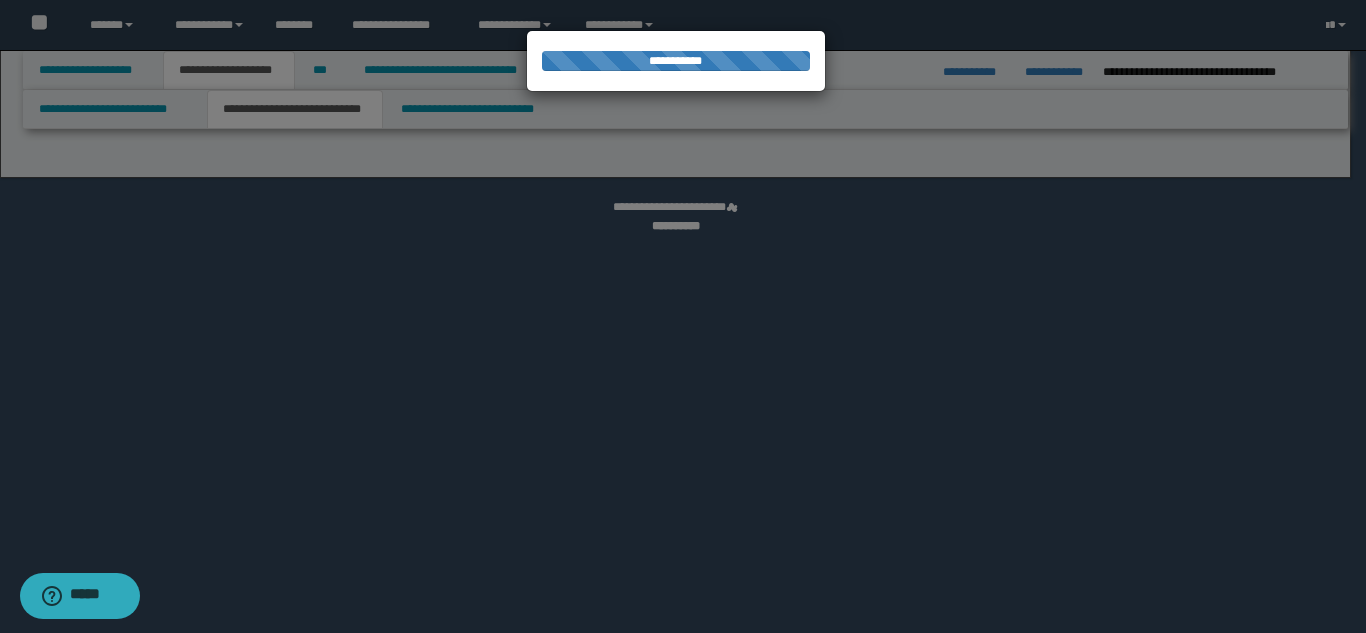 select on "*" 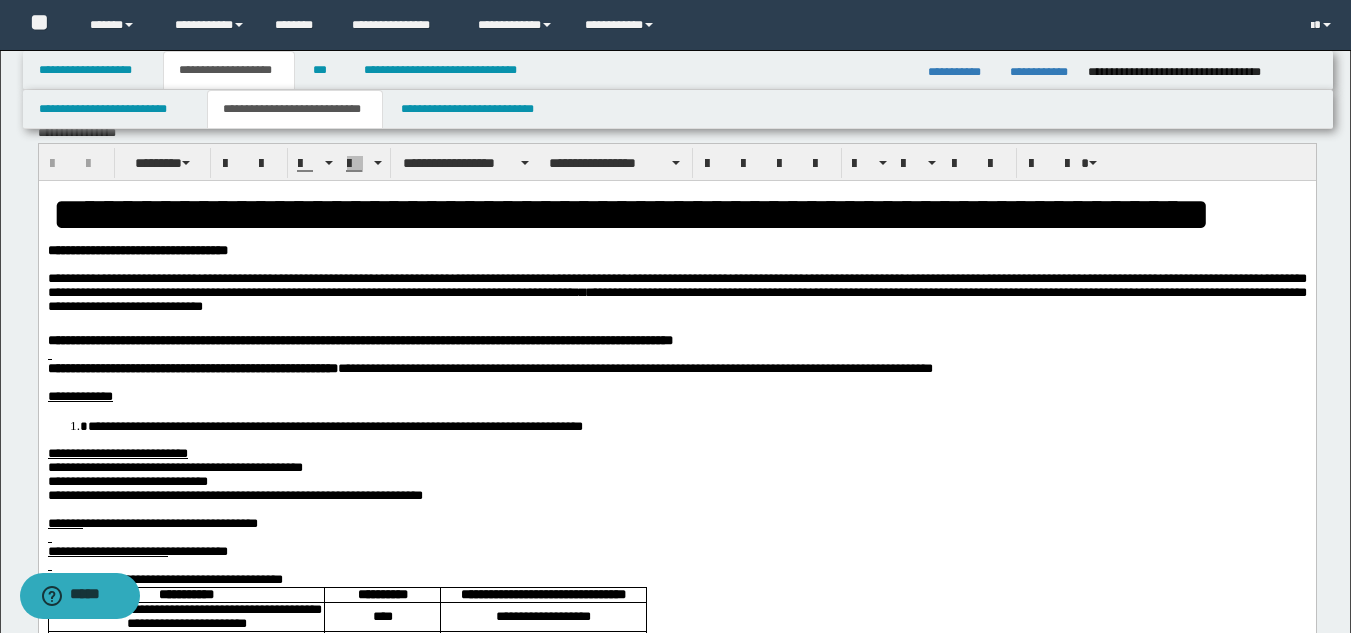scroll, scrollTop: 0, scrollLeft: 0, axis: both 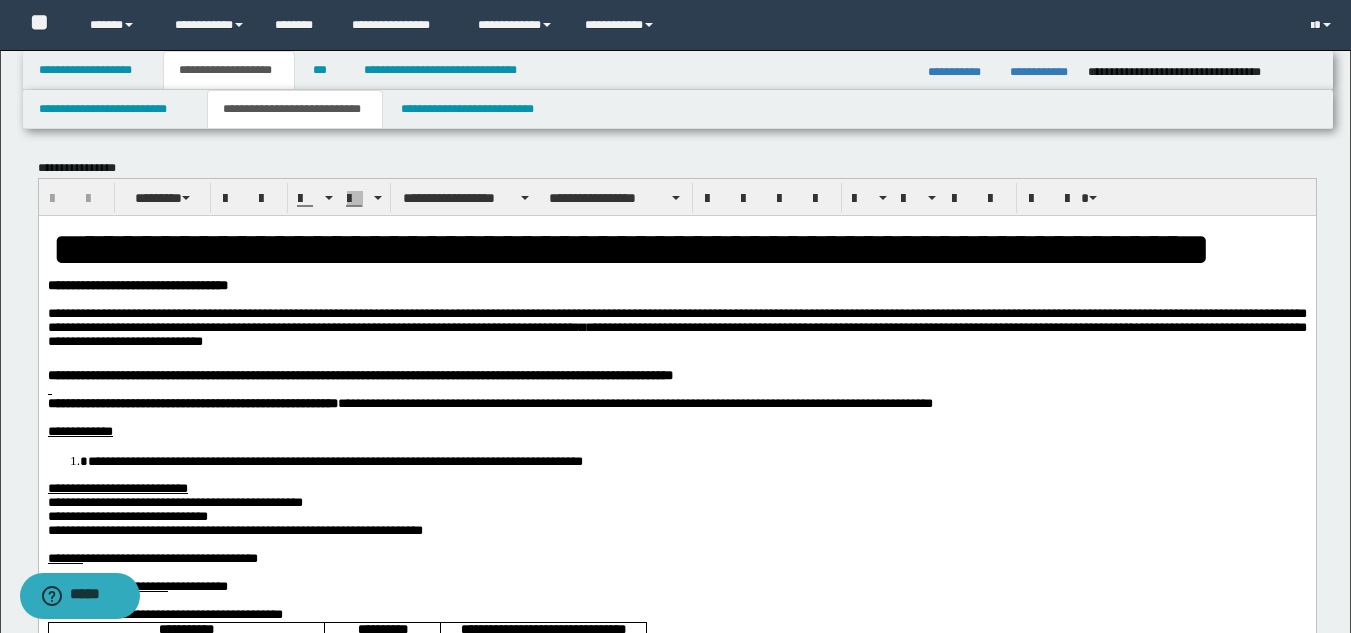 click on "**********" at bounding box center (334, 460) 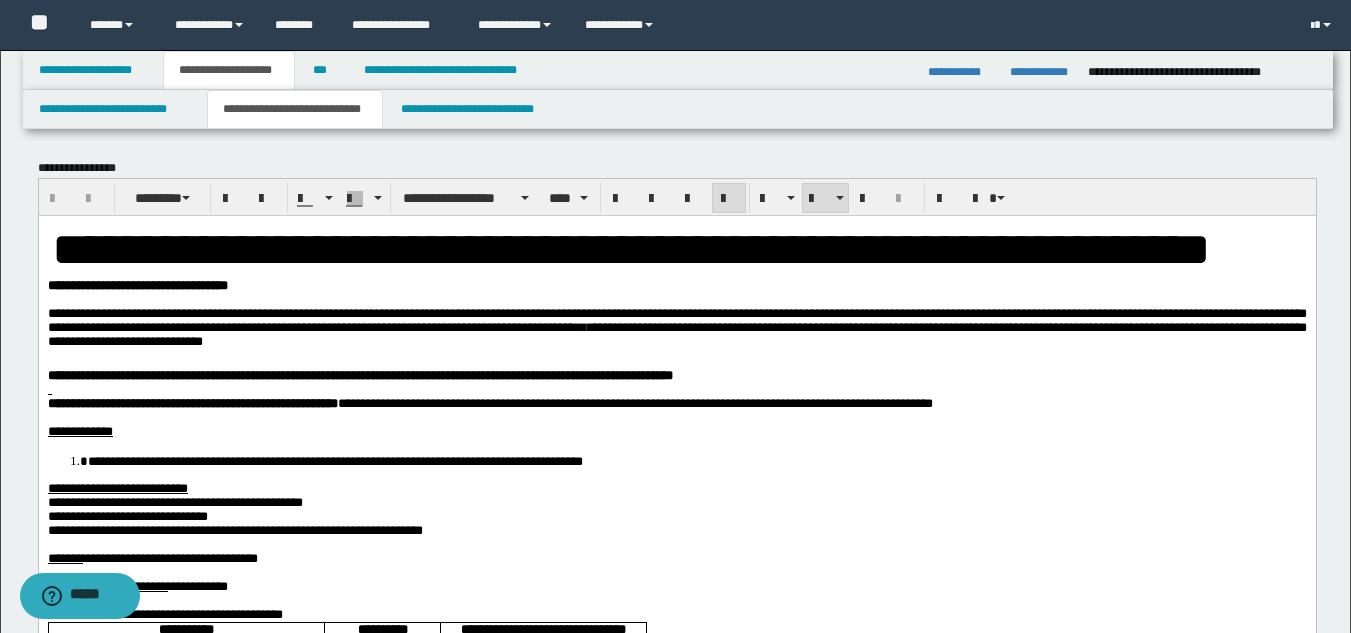type 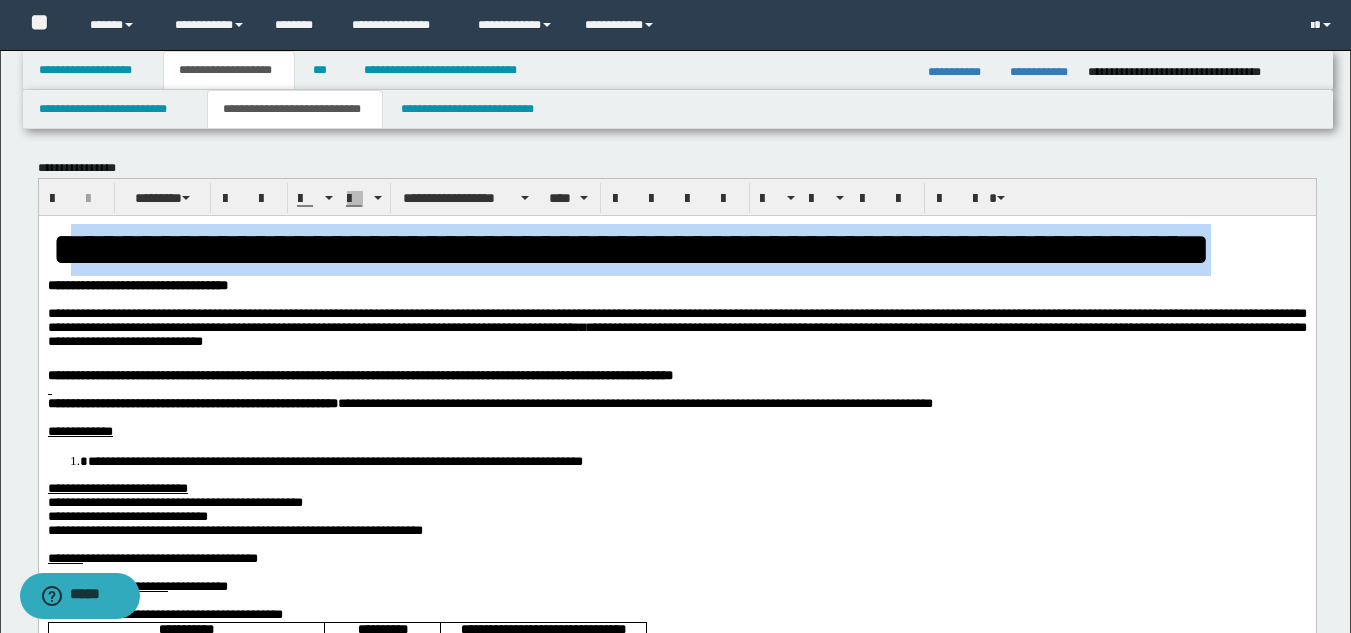 drag, startPoint x: 1263, startPoint y: 260, endPoint x: 58, endPoint y: 236, distance: 1205.239 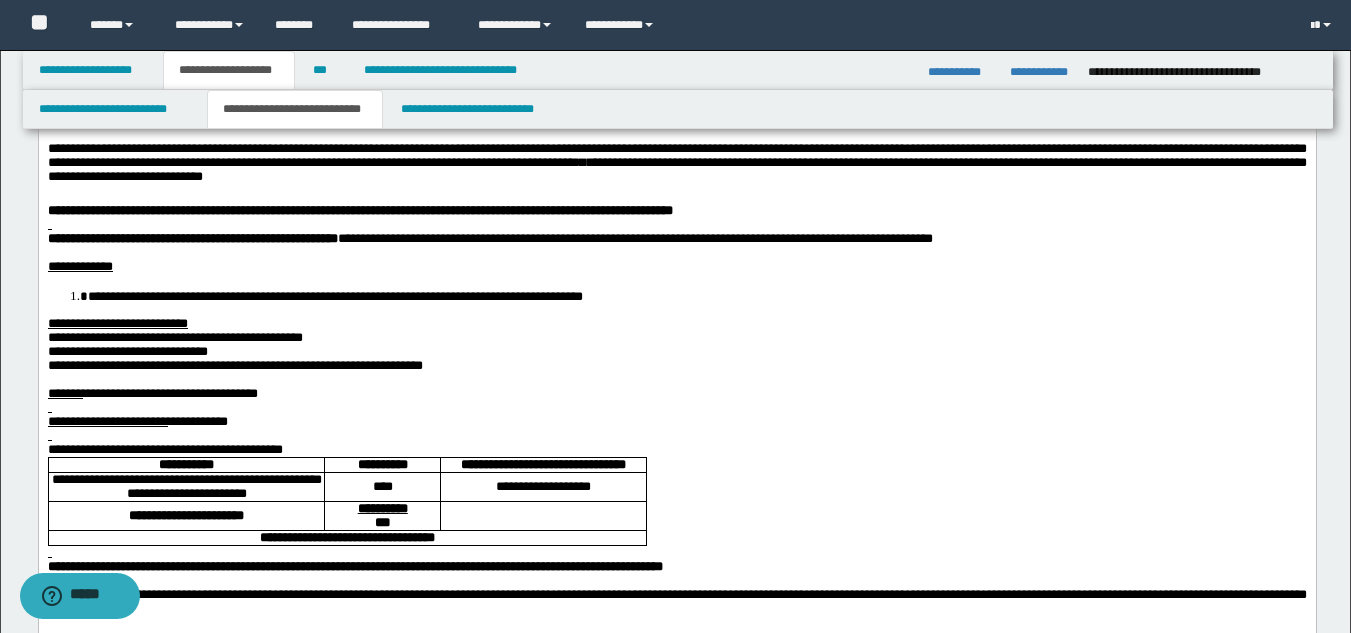 scroll, scrollTop: 200, scrollLeft: 0, axis: vertical 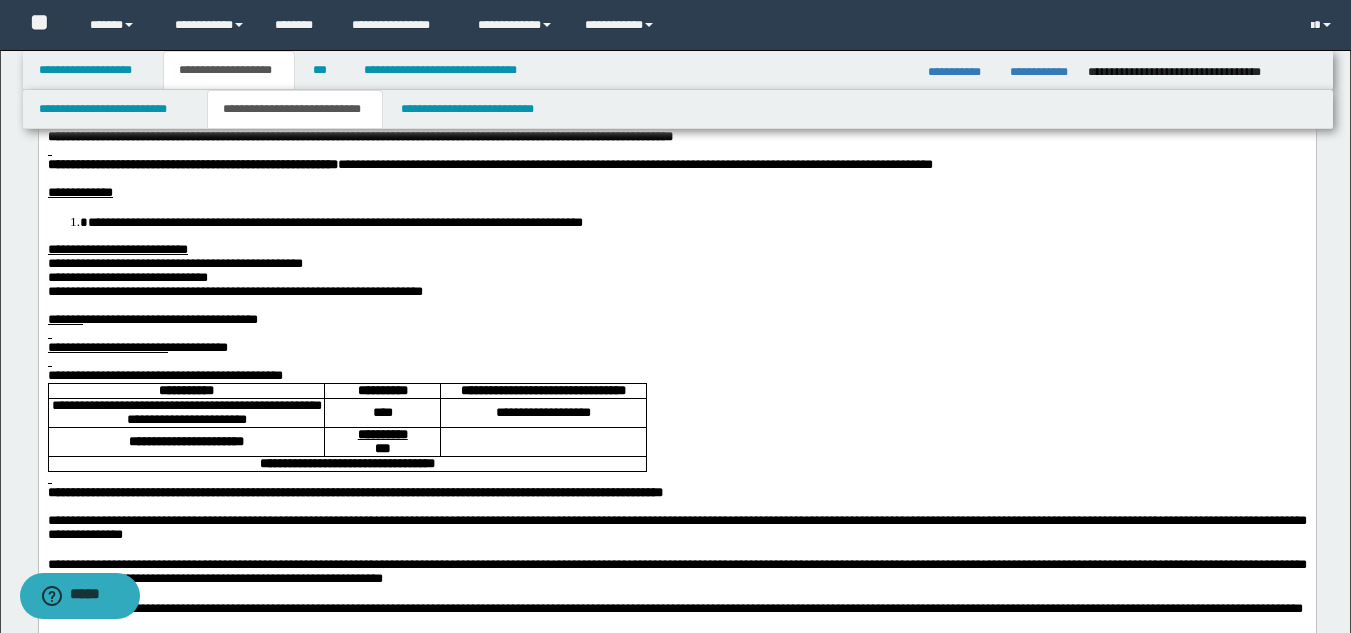 click on "**********" at bounding box center (174, 262) 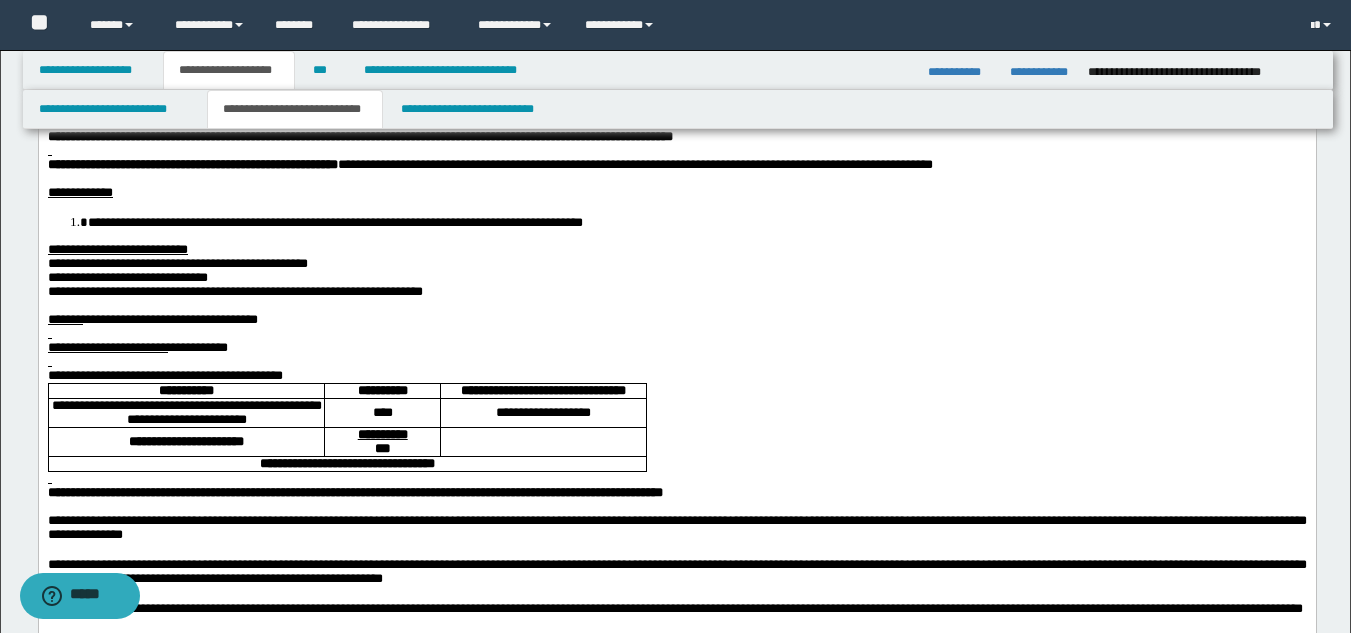 click on "**********" at bounding box center (127, 276) 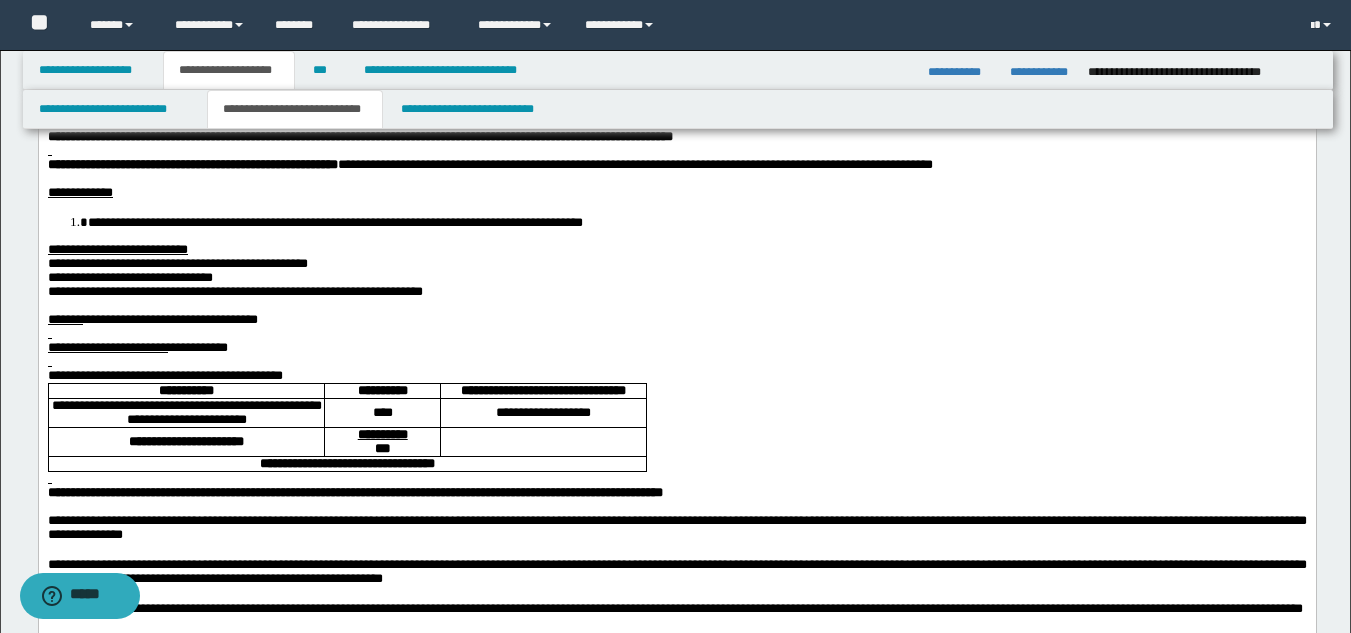 click on "**********" at bounding box center [234, 290] 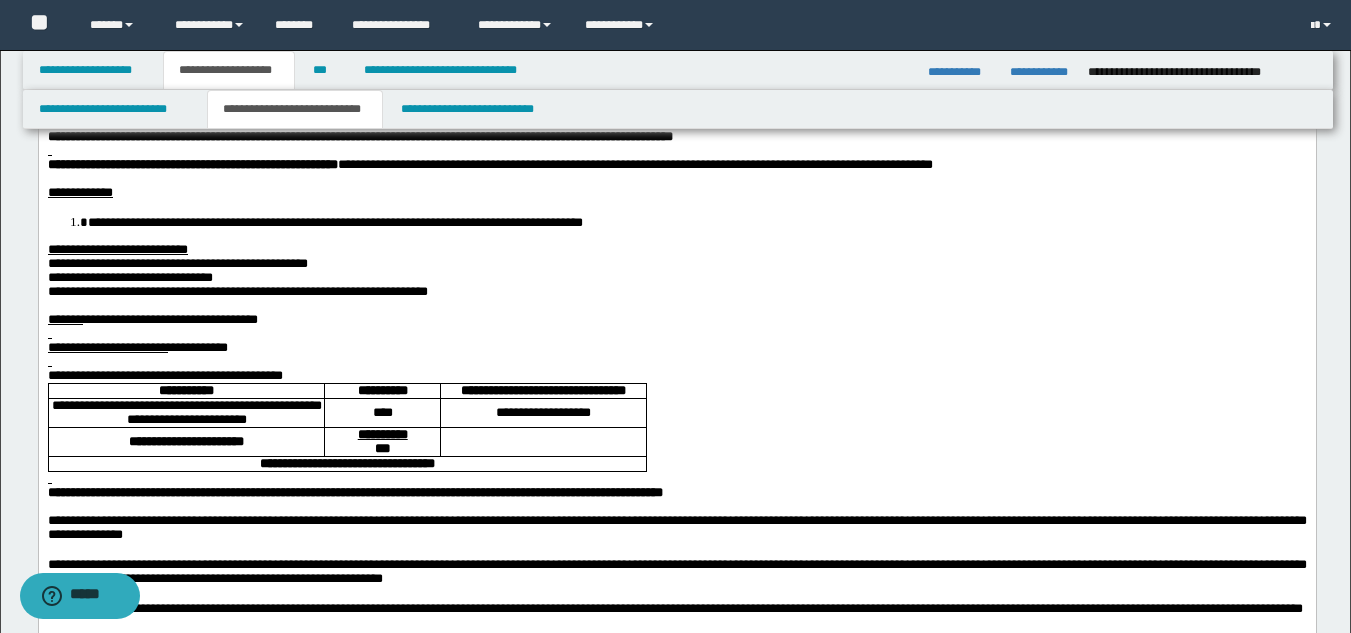 click on "**********" at bounding box center (237, 290) 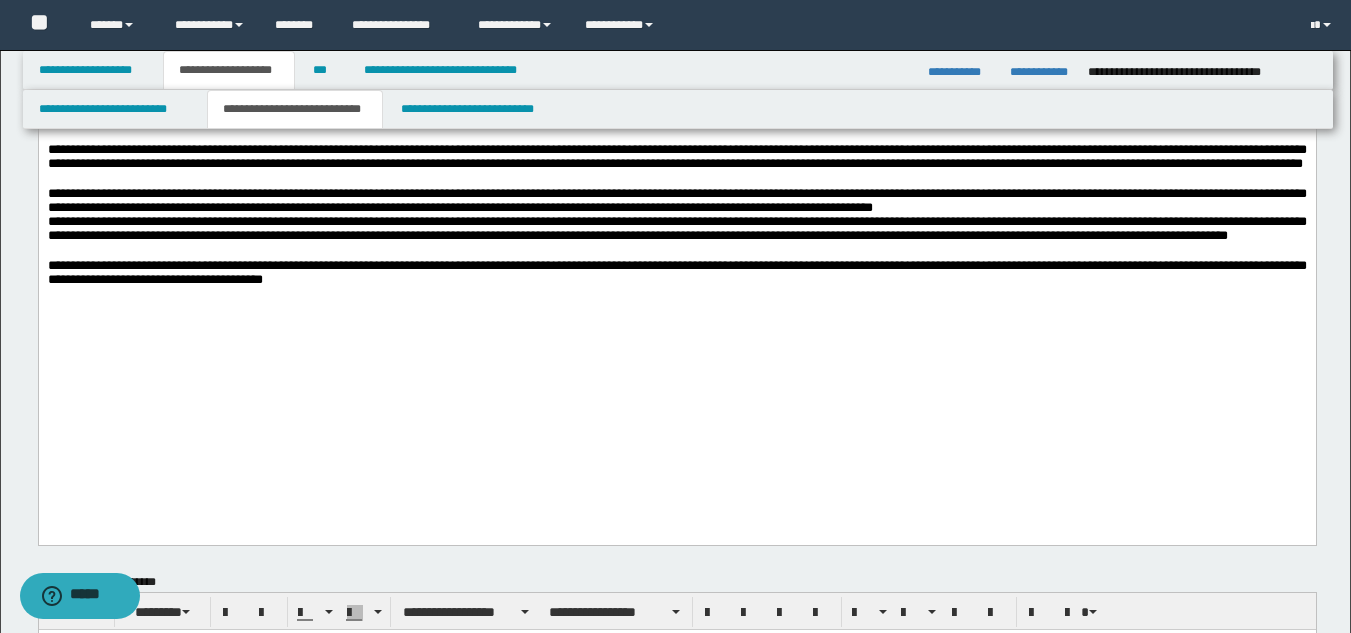 scroll, scrollTop: 1000, scrollLeft: 0, axis: vertical 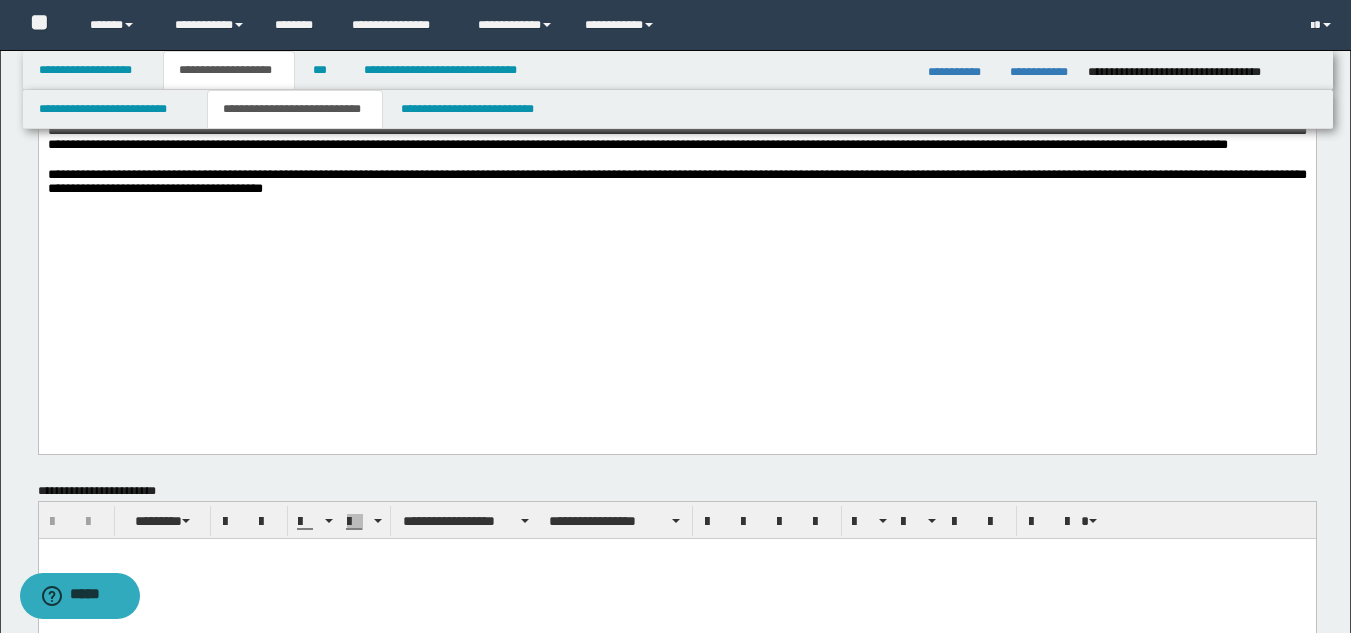 click on "**********" at bounding box center (676, 110) 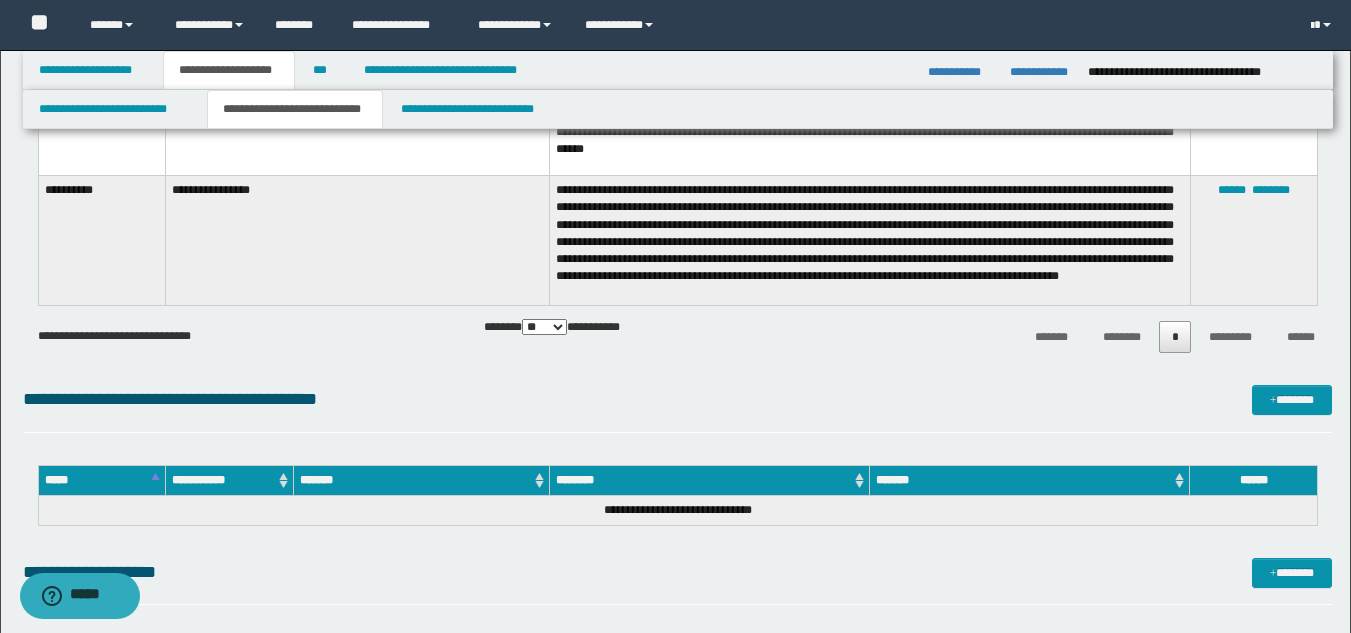 scroll, scrollTop: 2000, scrollLeft: 0, axis: vertical 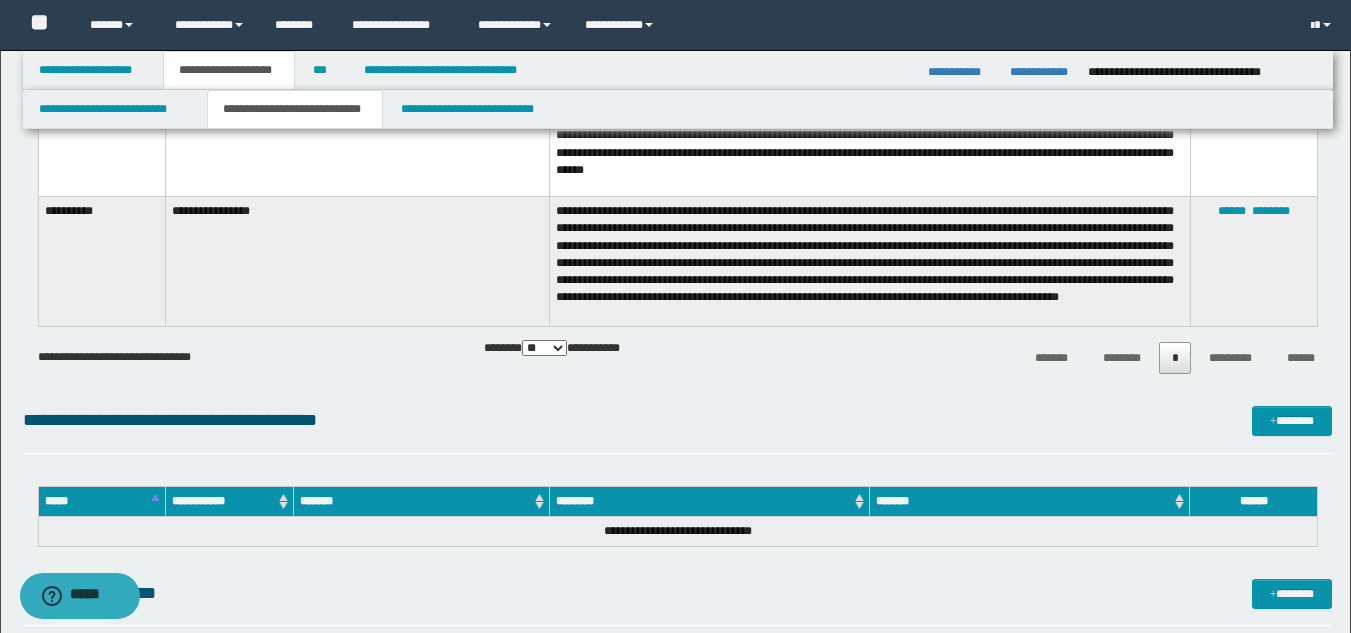 click on "**********" at bounding box center [357, 142] 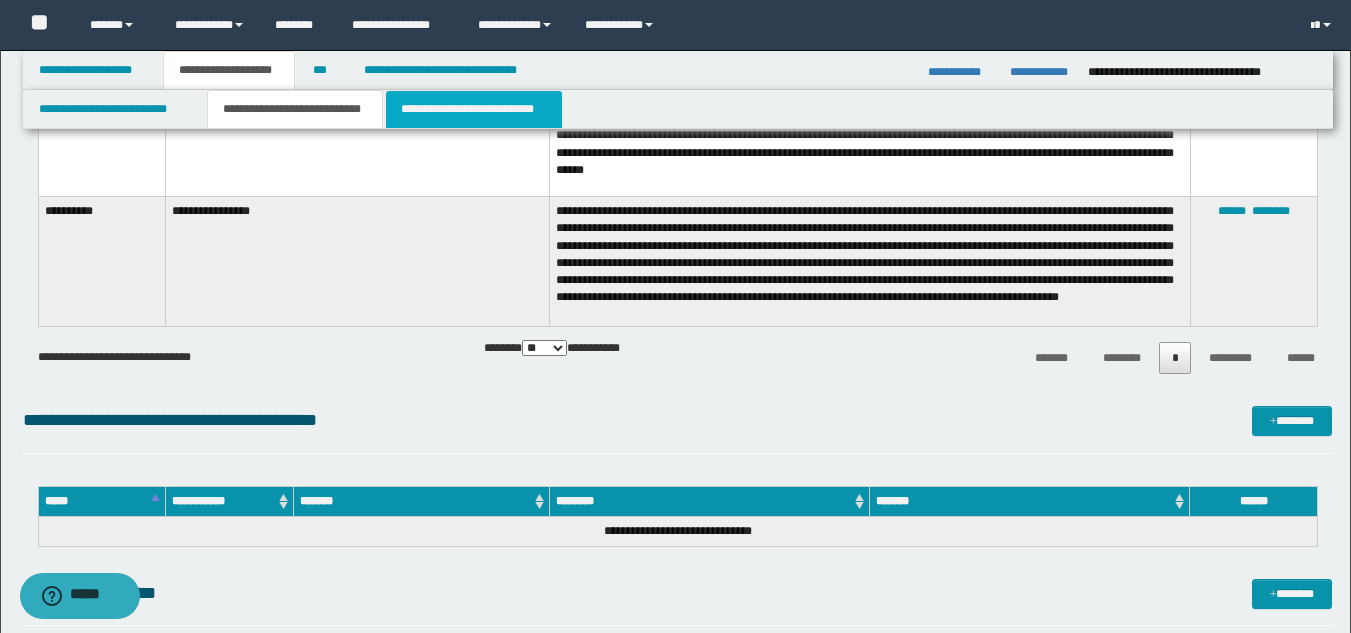 click on "**********" at bounding box center [474, 109] 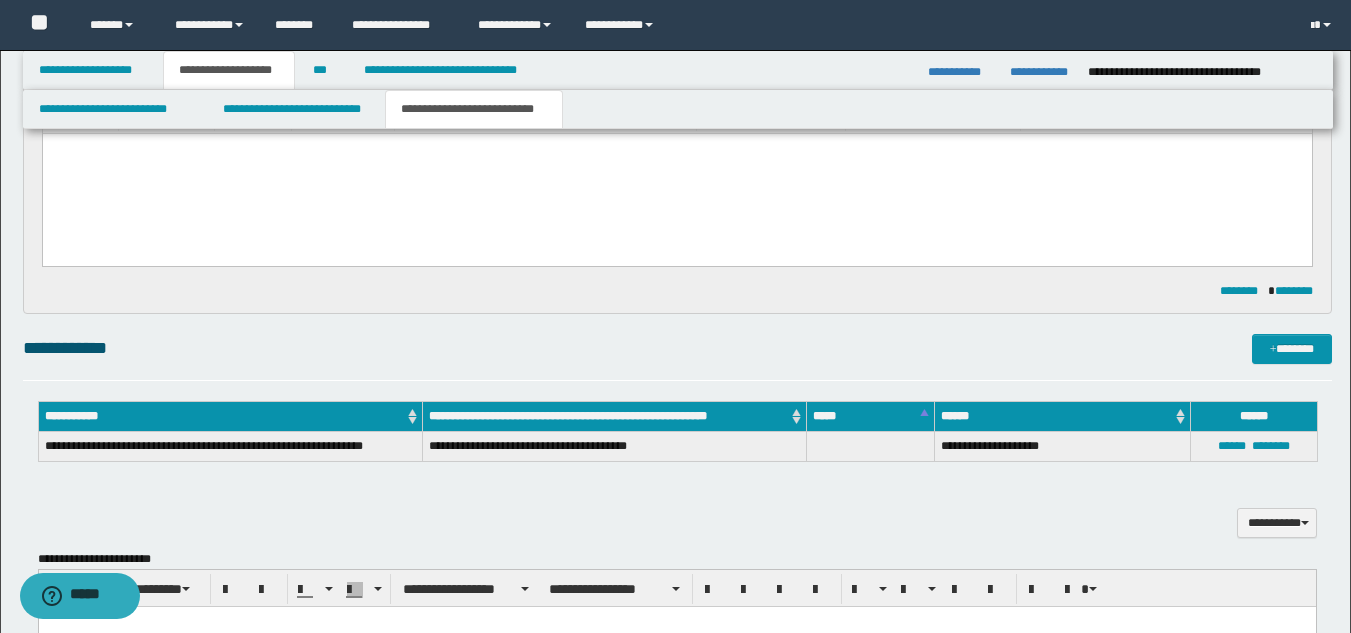 scroll, scrollTop: 800, scrollLeft: 0, axis: vertical 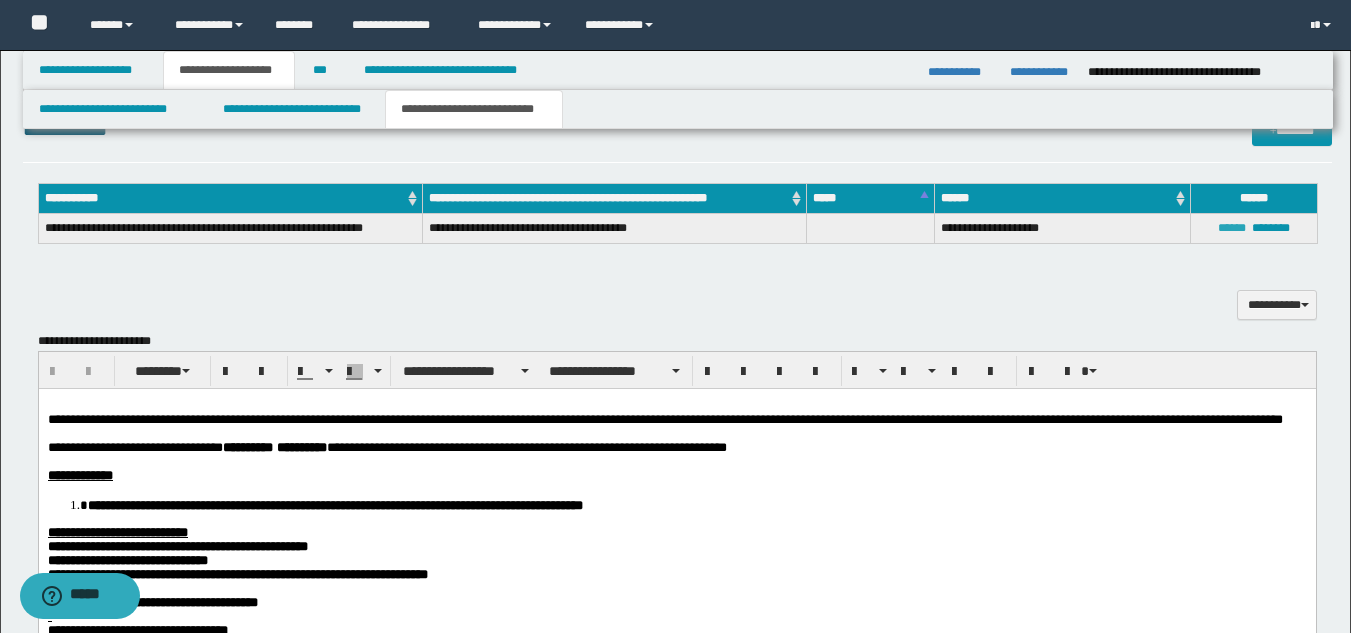 click on "******" at bounding box center (1232, 228) 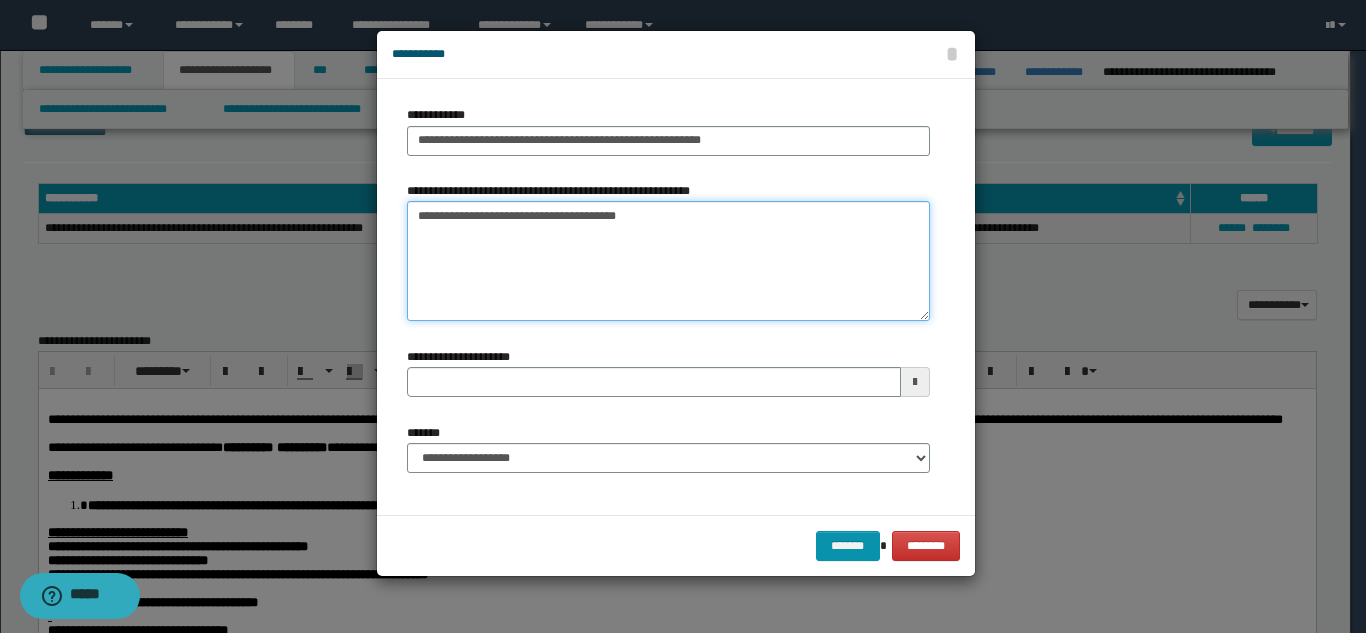 click on "**********" at bounding box center [668, 261] 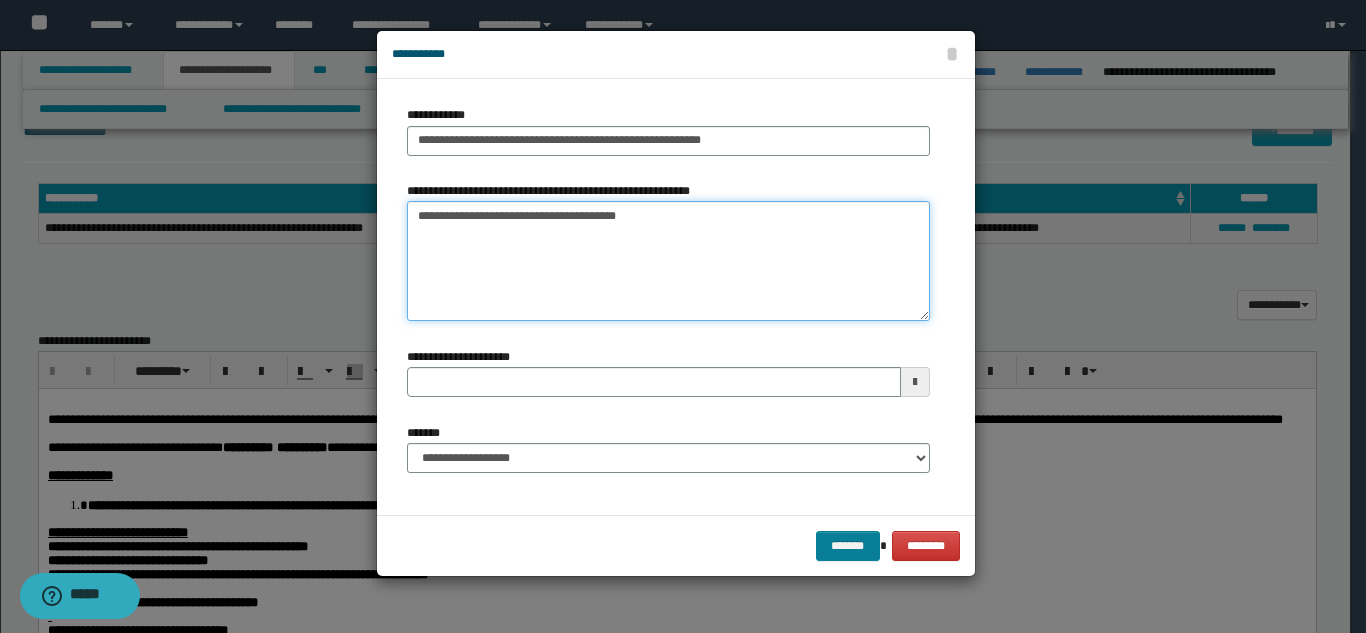 type on "**********" 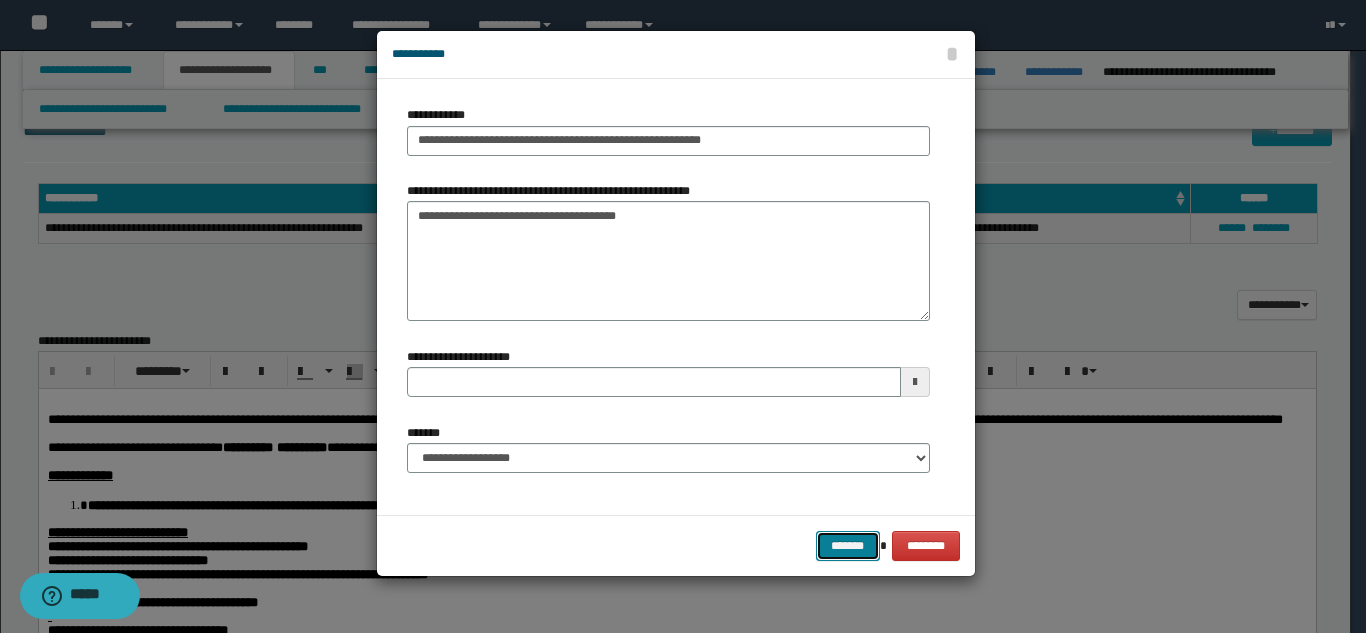 click on "*******" at bounding box center [848, 546] 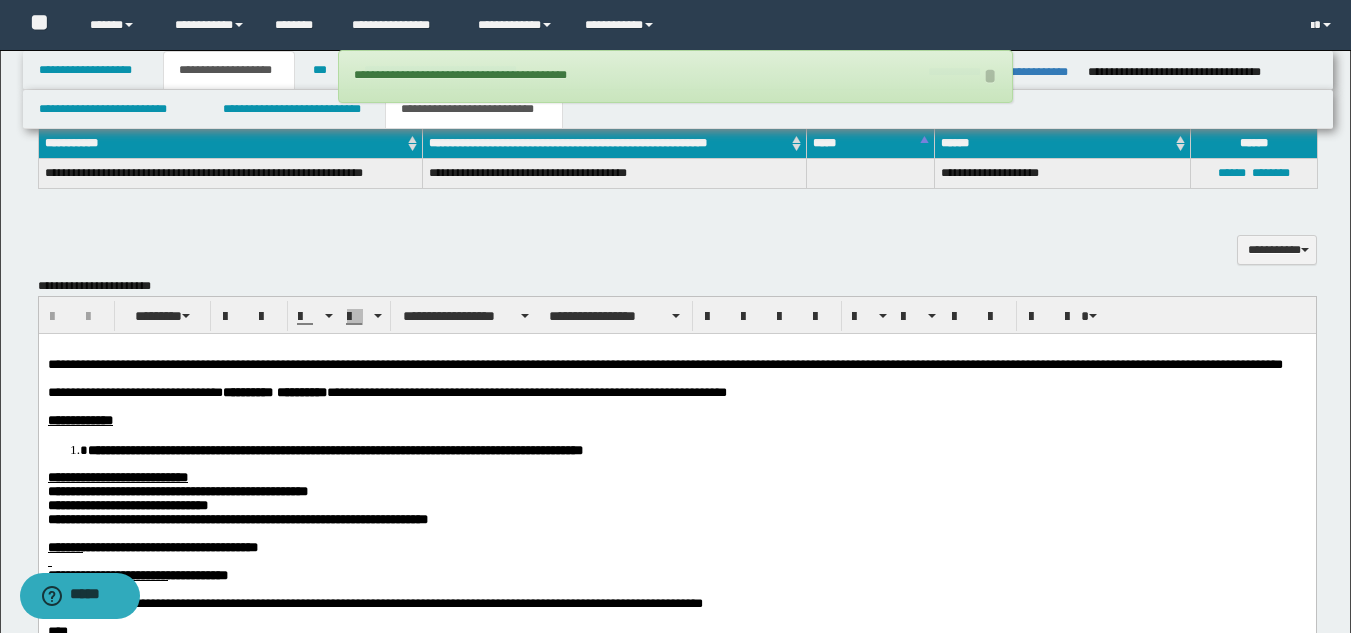 scroll, scrollTop: 900, scrollLeft: 0, axis: vertical 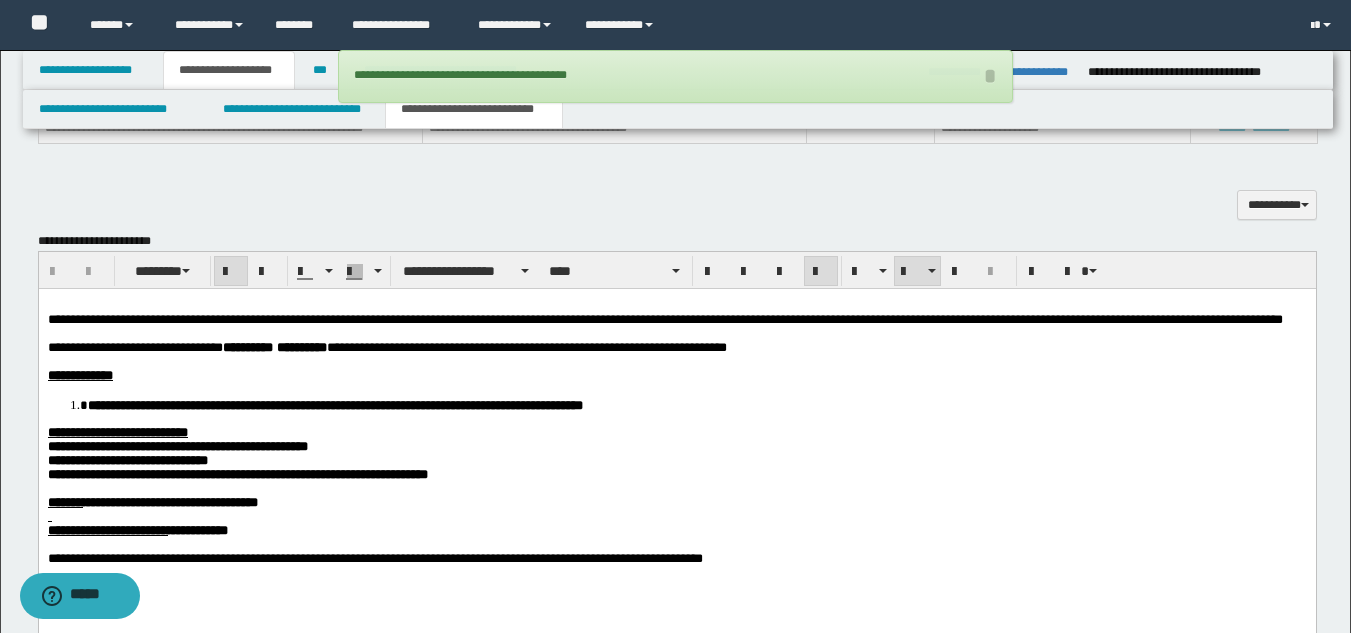 click on "**********" at bounding box center (334, 404) 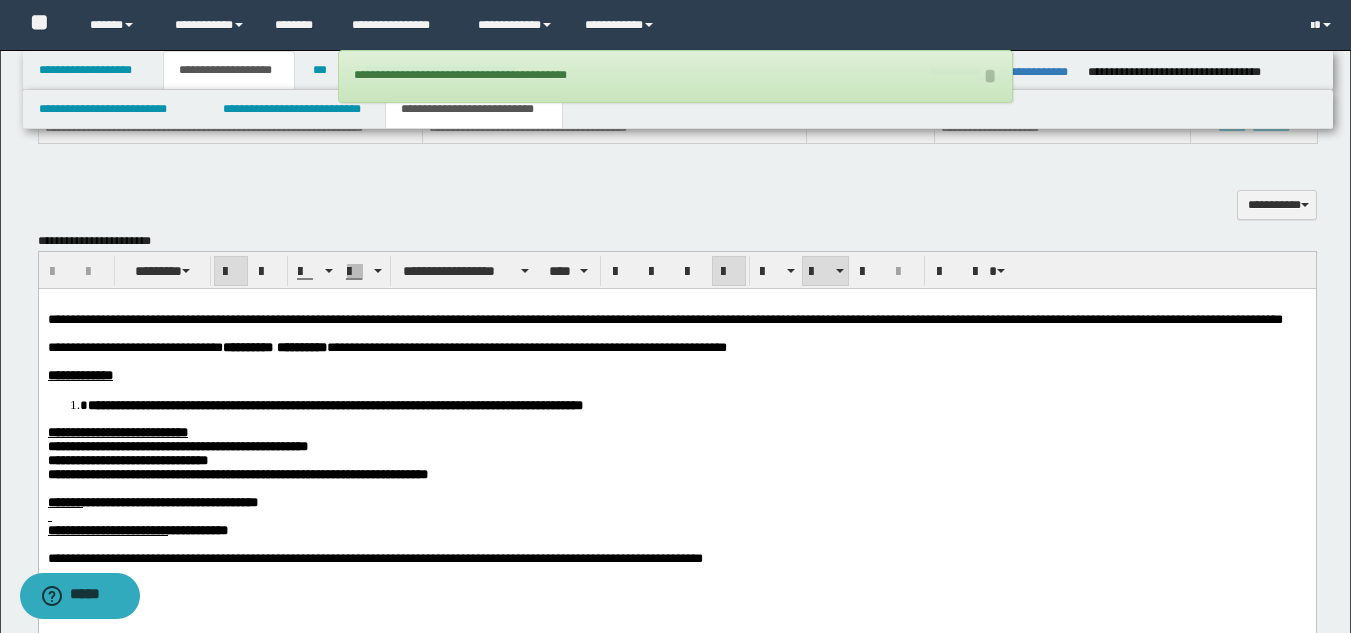 type 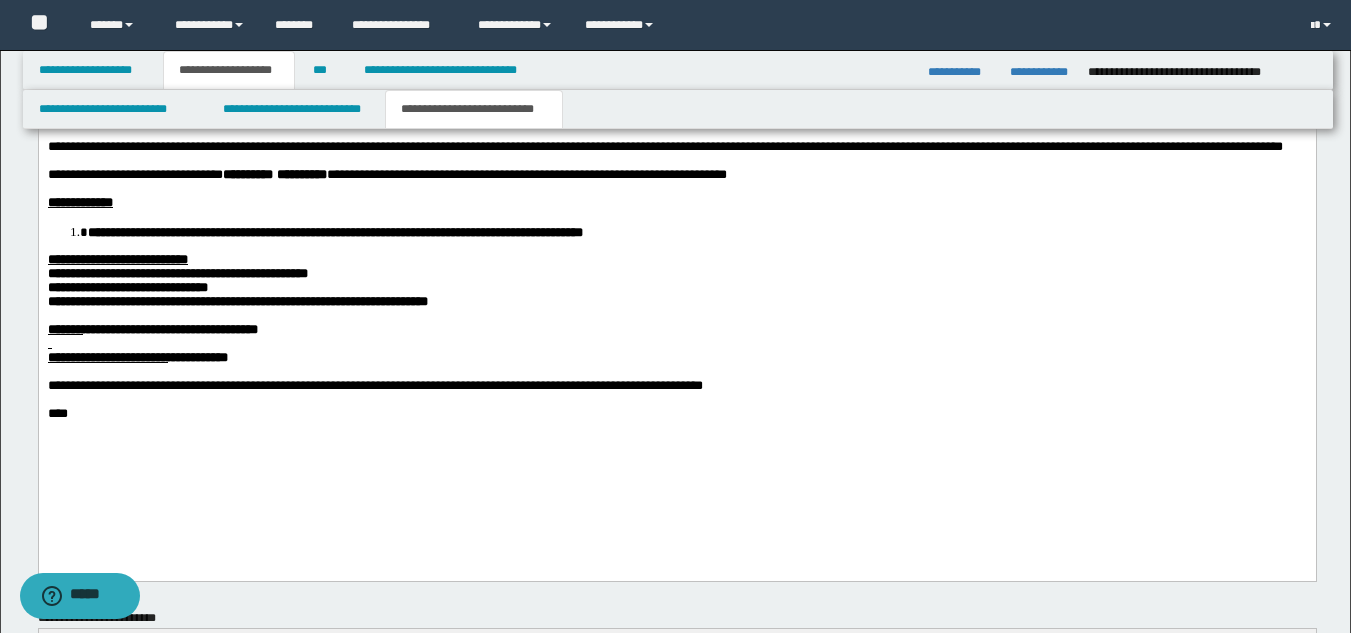 scroll, scrollTop: 1200, scrollLeft: 0, axis: vertical 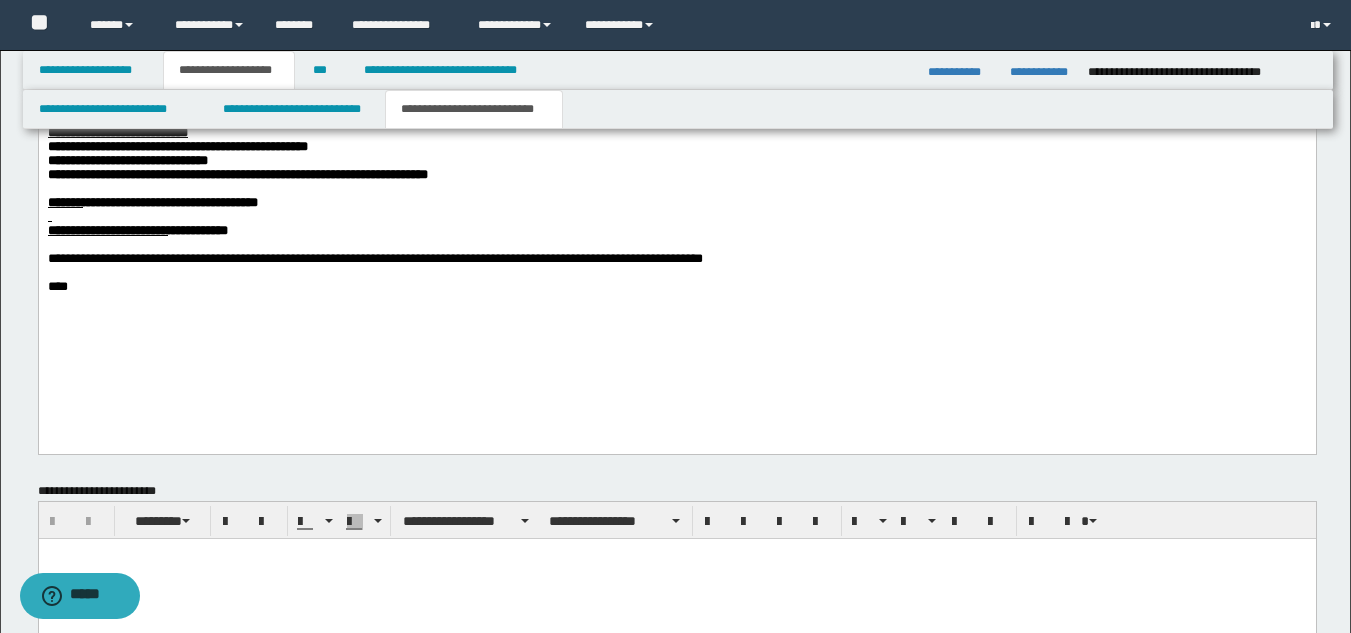 click on "**********" at bounding box center [177, 146] 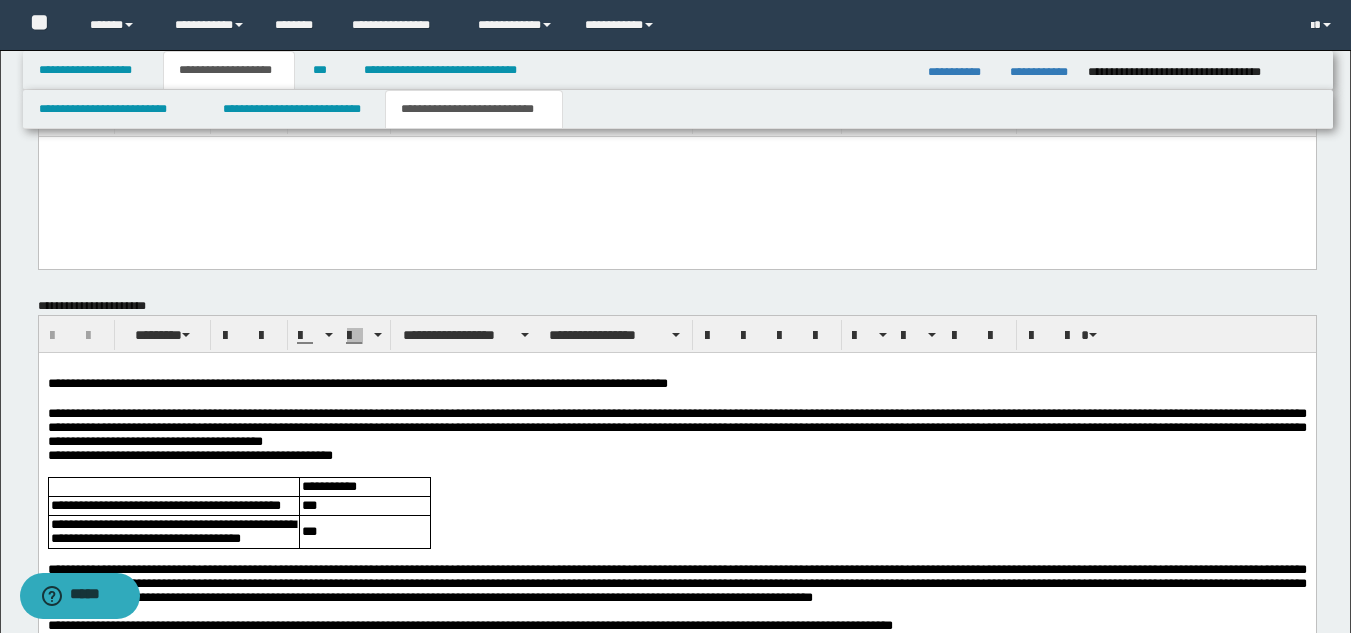 scroll, scrollTop: 1600, scrollLeft: 0, axis: vertical 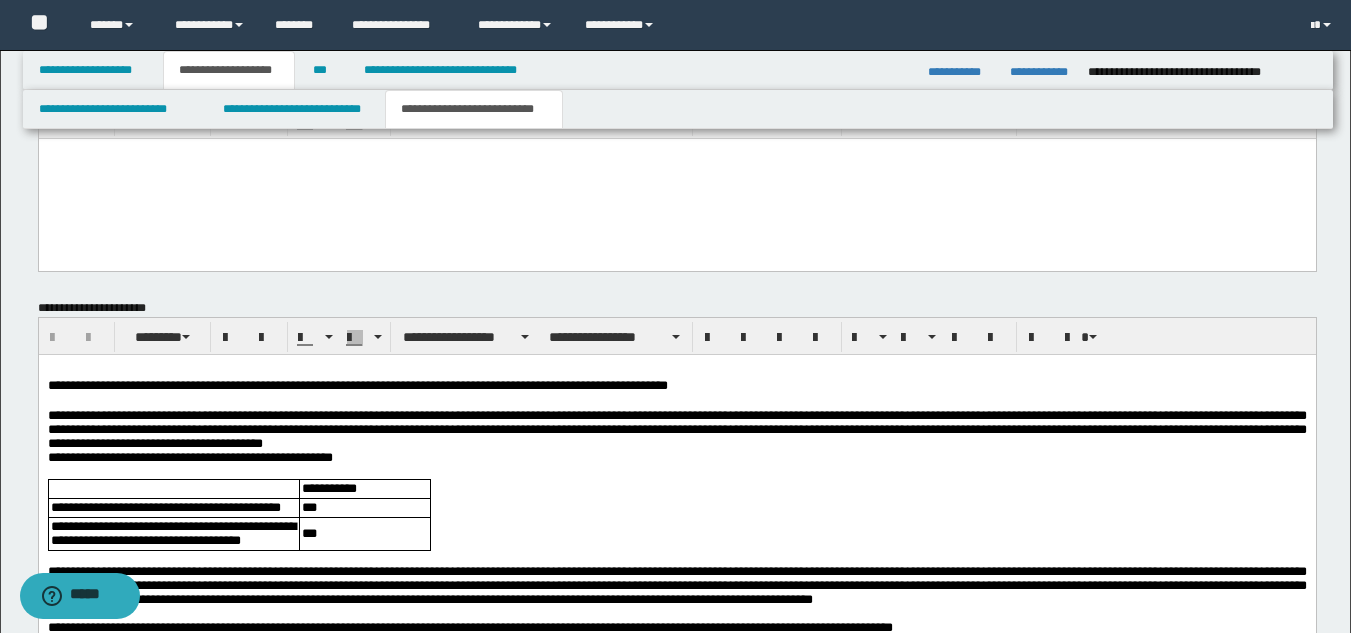 click on "**********" at bounding box center [676, 430] 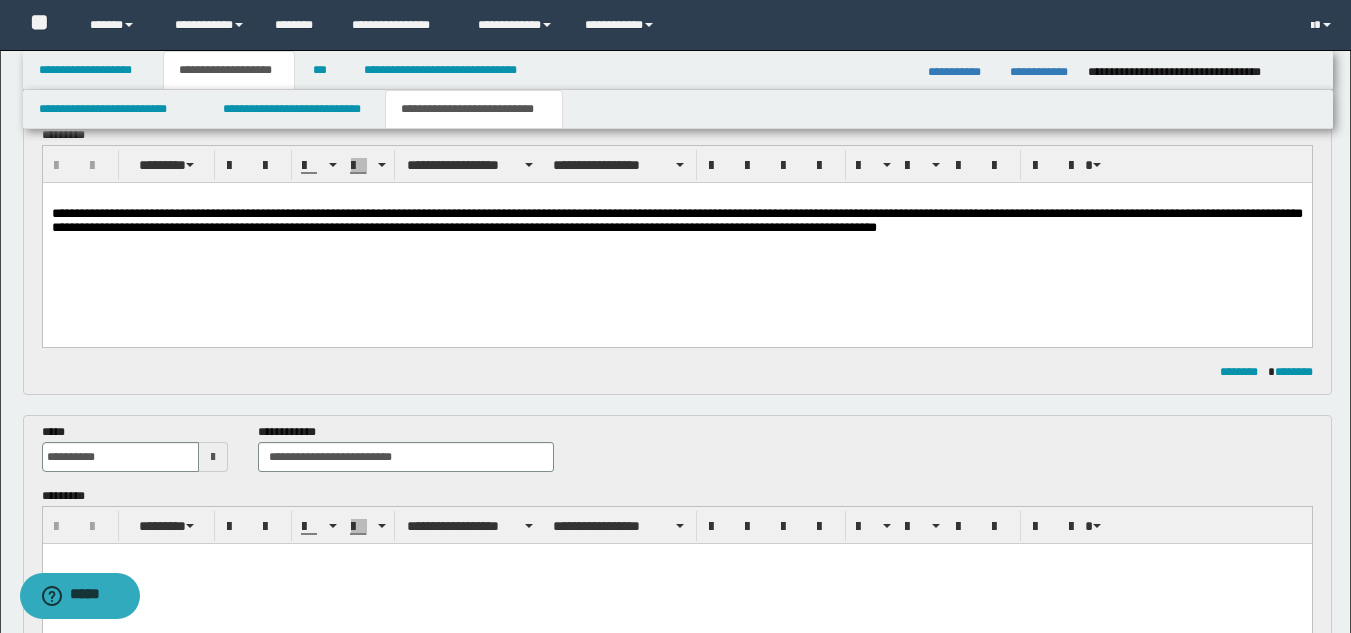scroll, scrollTop: 100, scrollLeft: 0, axis: vertical 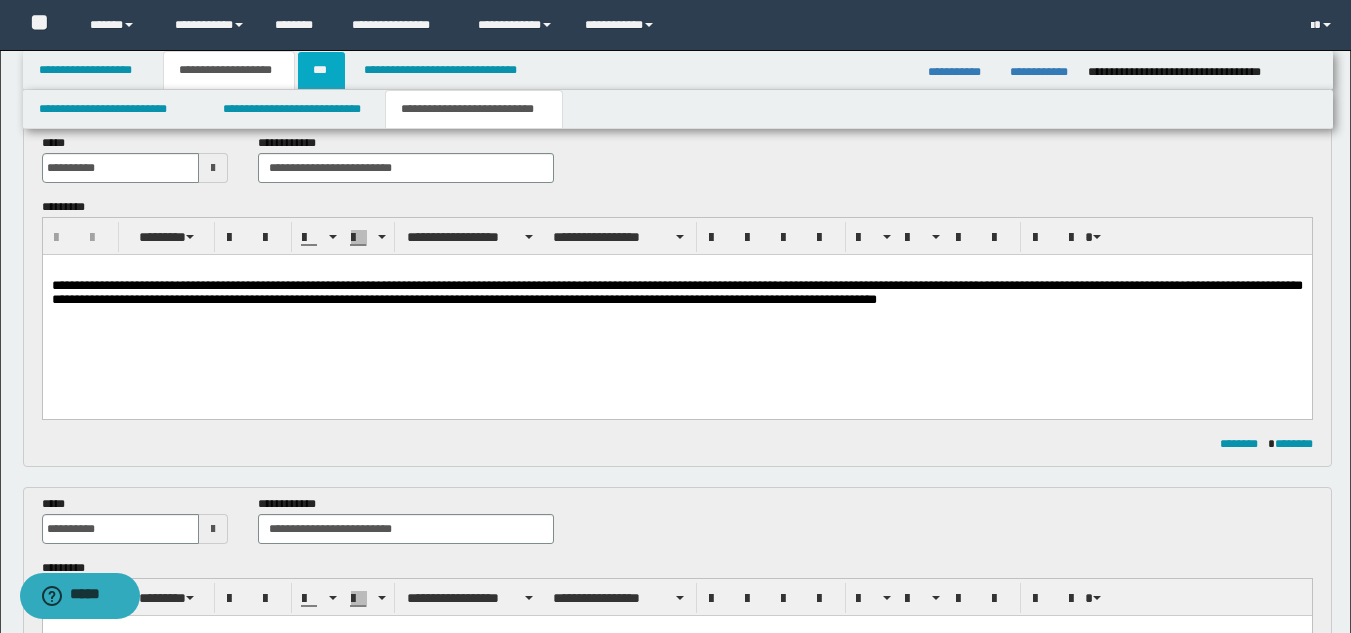 click on "***" at bounding box center (321, 70) 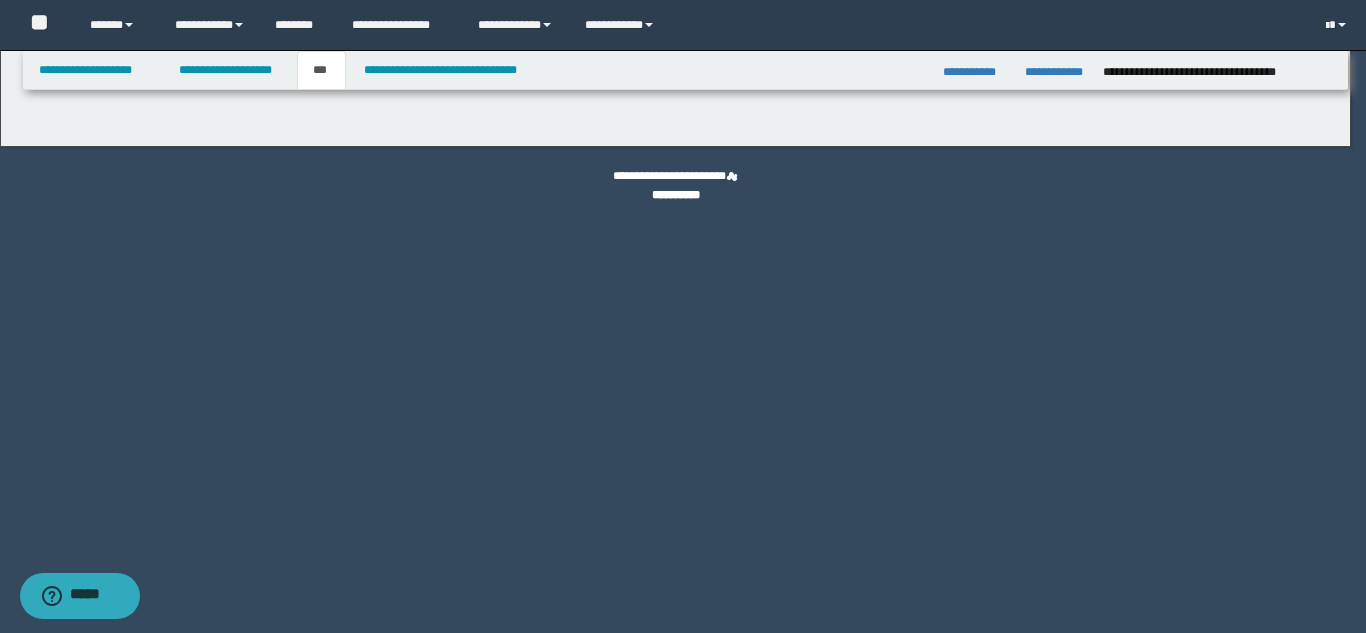 select on "*" 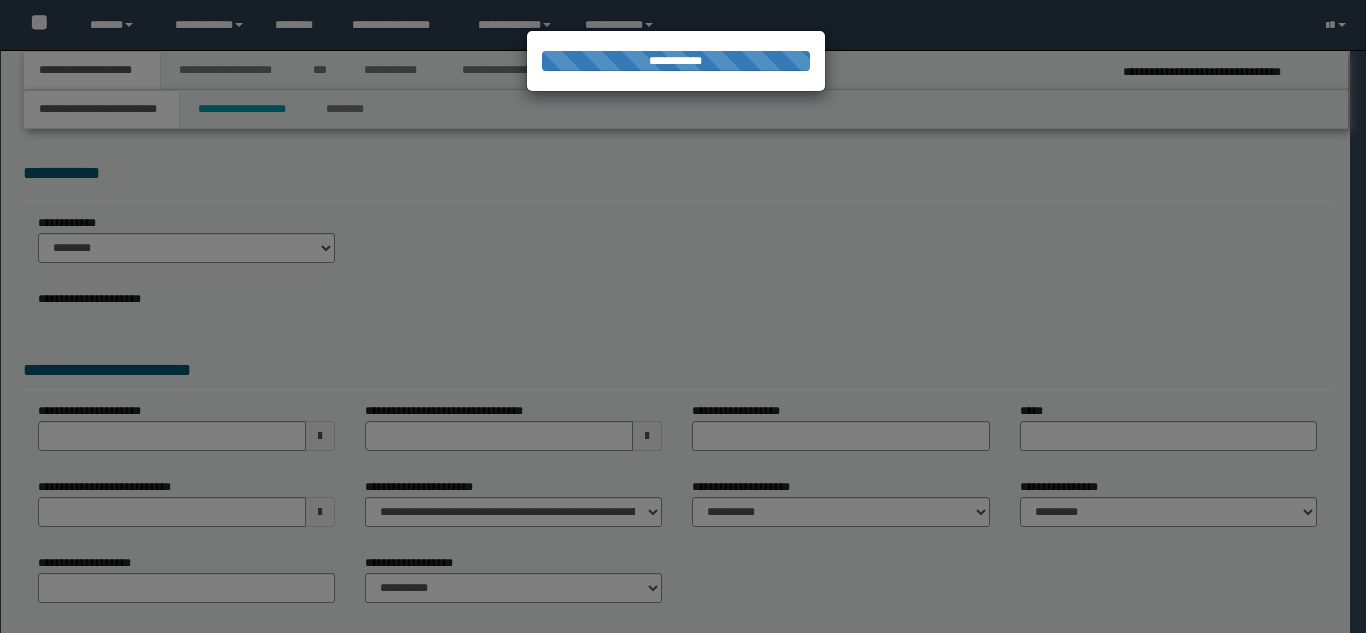 scroll, scrollTop: 0, scrollLeft: 0, axis: both 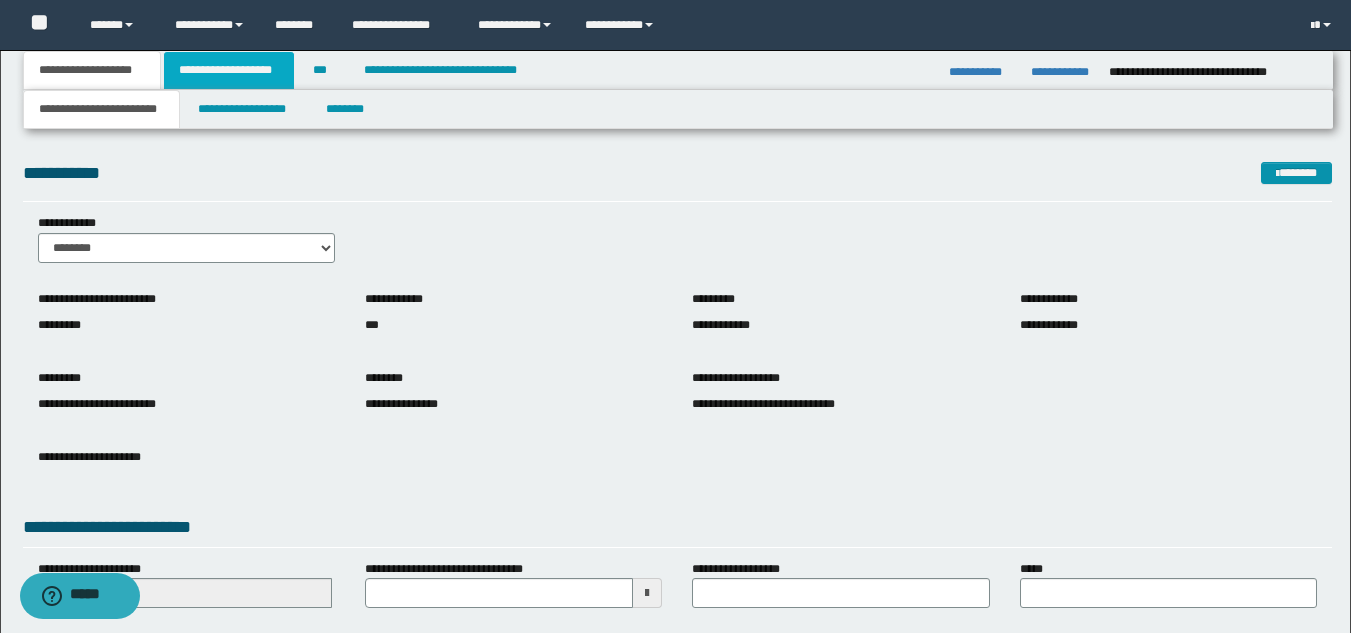 click on "**********" at bounding box center (229, 70) 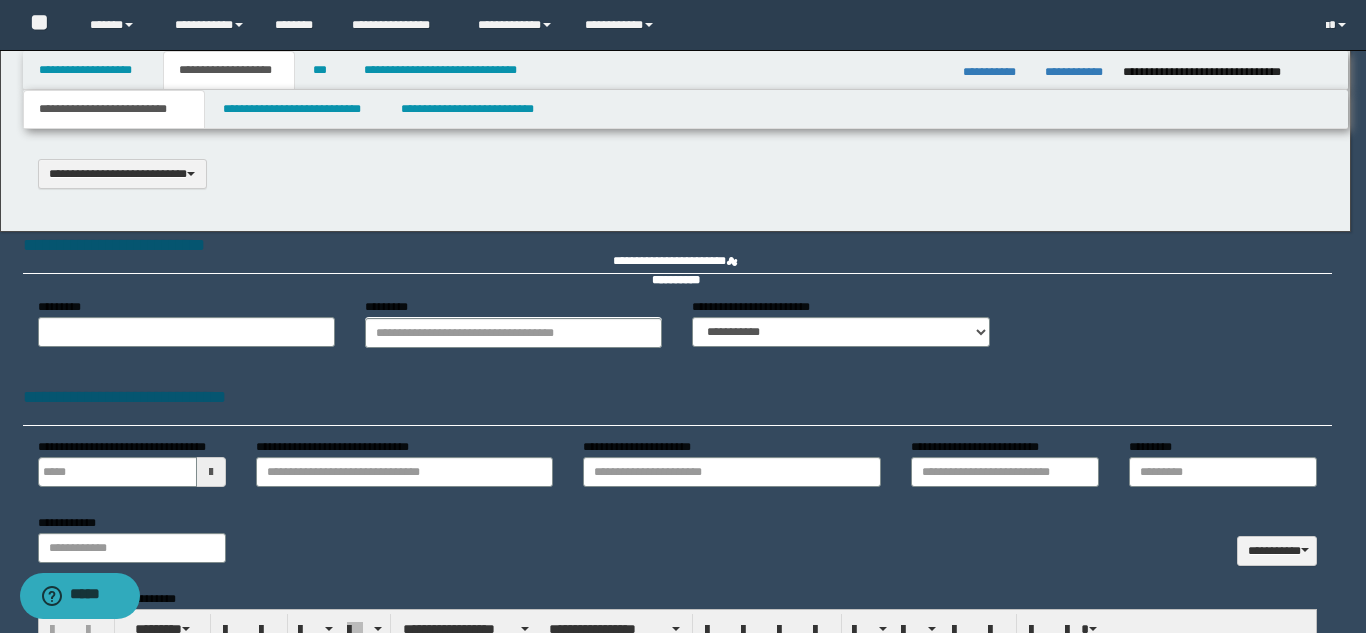 scroll, scrollTop: 0, scrollLeft: 0, axis: both 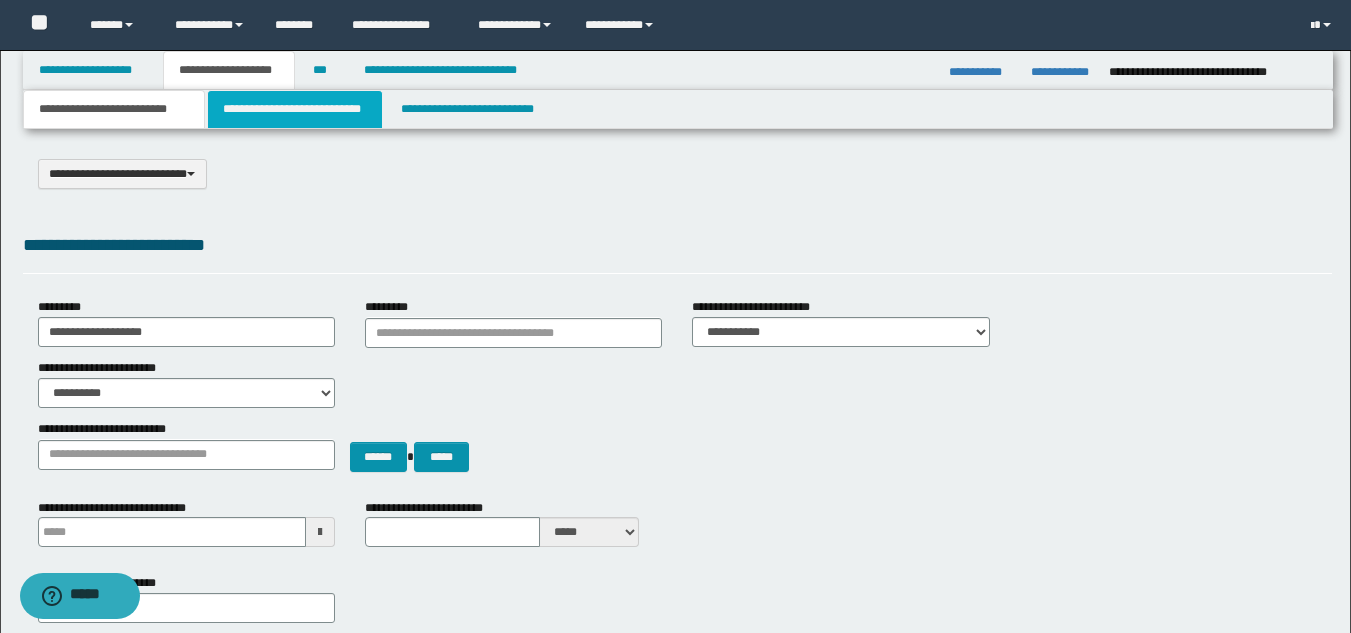 click on "**********" at bounding box center (295, 109) 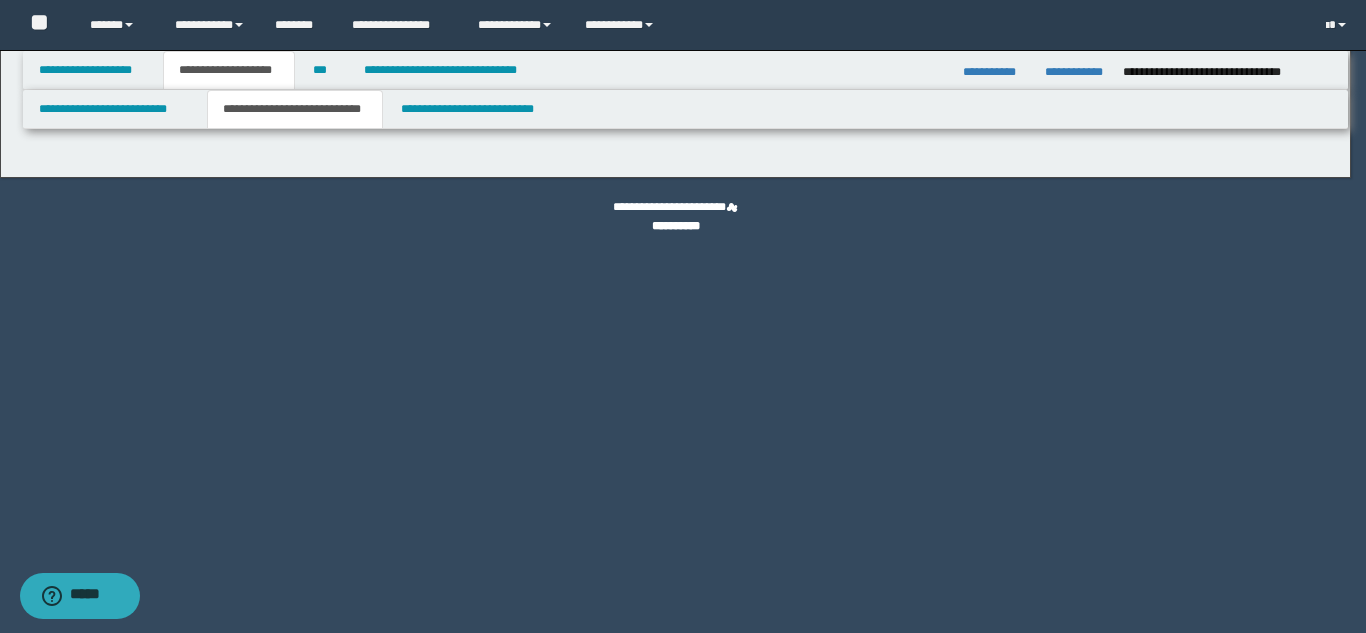 select on "*" 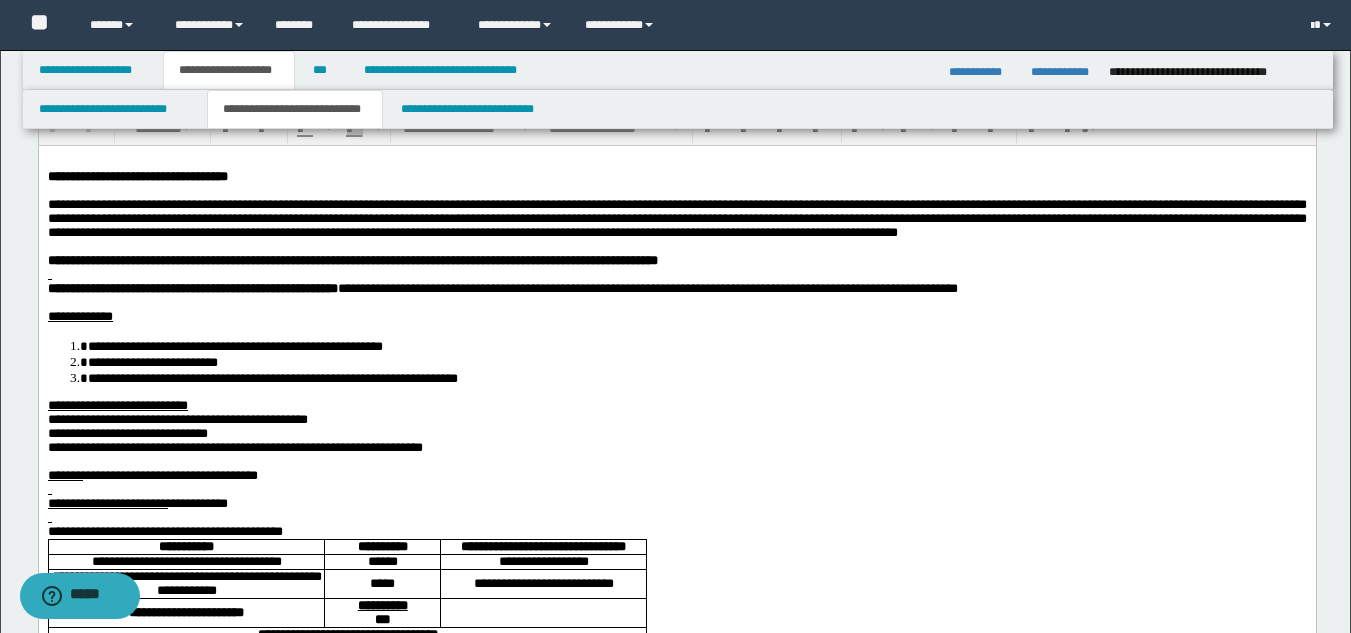 scroll, scrollTop: 200, scrollLeft: 0, axis: vertical 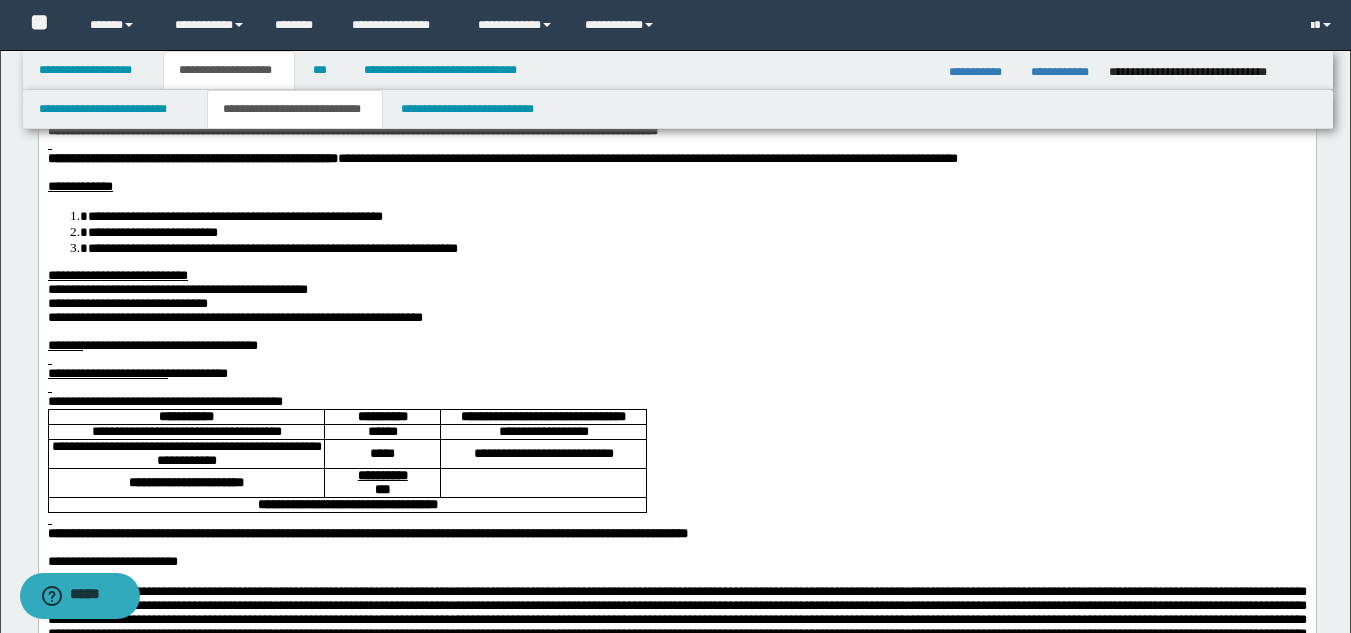 drag, startPoint x: 251, startPoint y: 313, endPoint x: 267, endPoint y: 315, distance: 16.124516 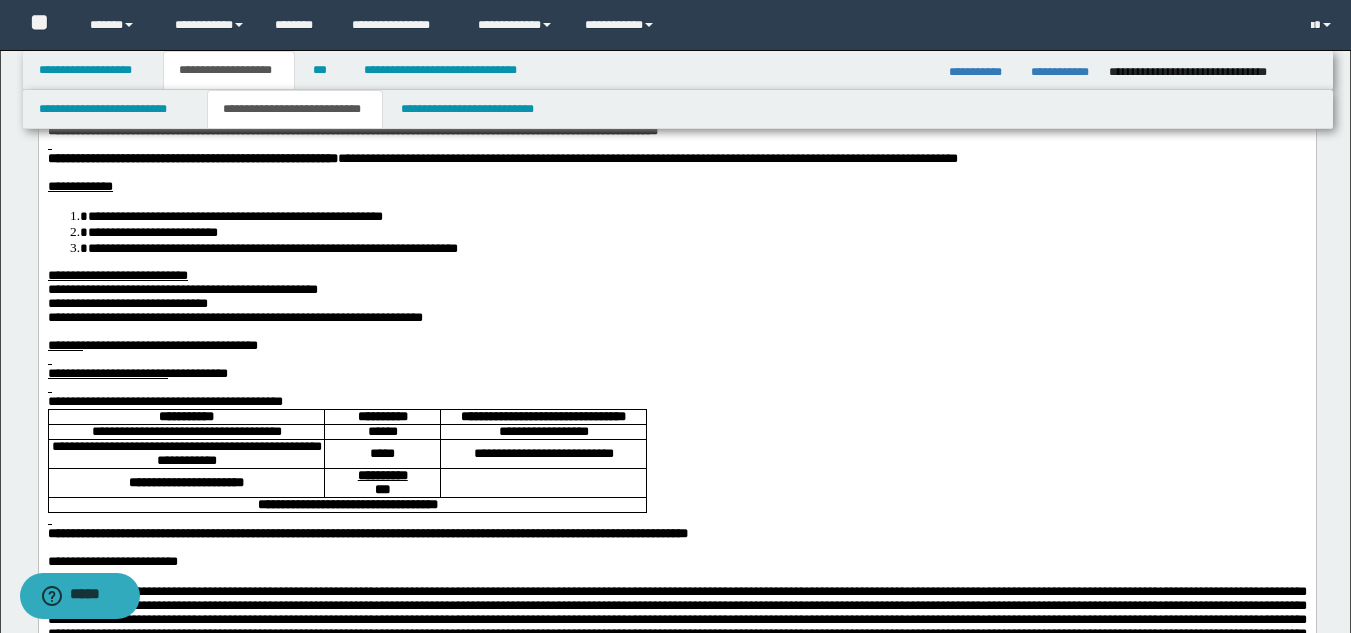 drag, startPoint x: 246, startPoint y: 333, endPoint x: 262, endPoint y: 329, distance: 16.492422 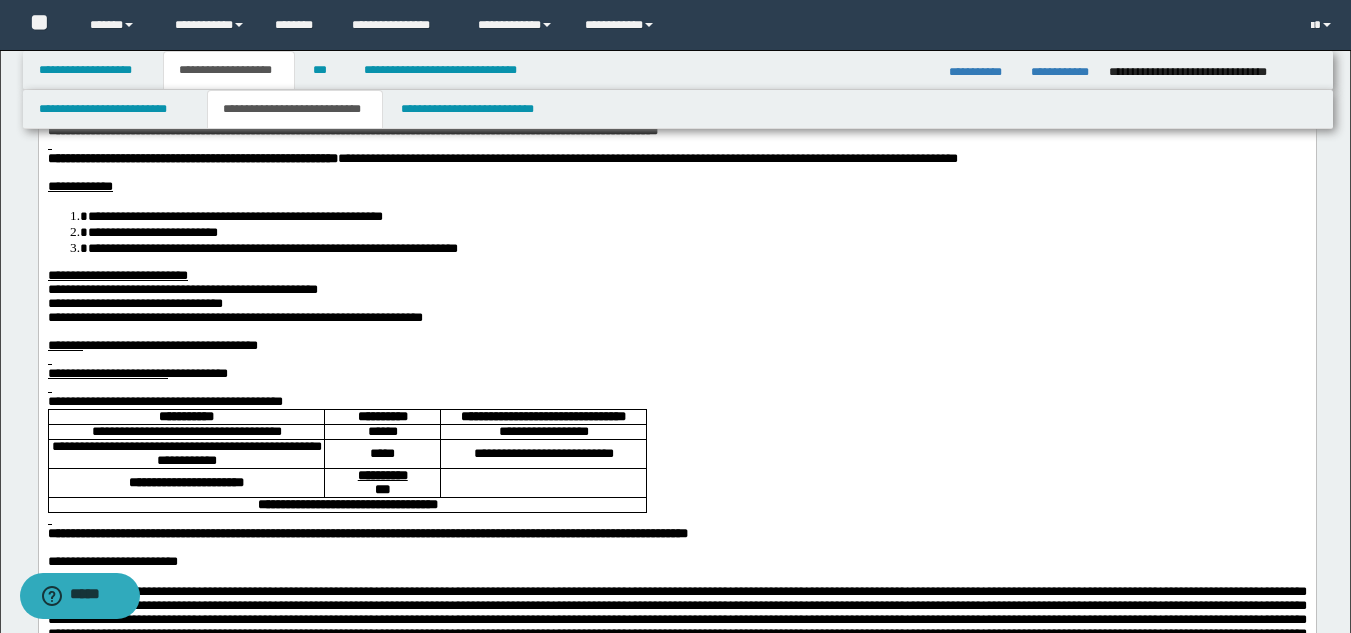 drag, startPoint x: 245, startPoint y: 350, endPoint x: 272, endPoint y: 349, distance: 27.018513 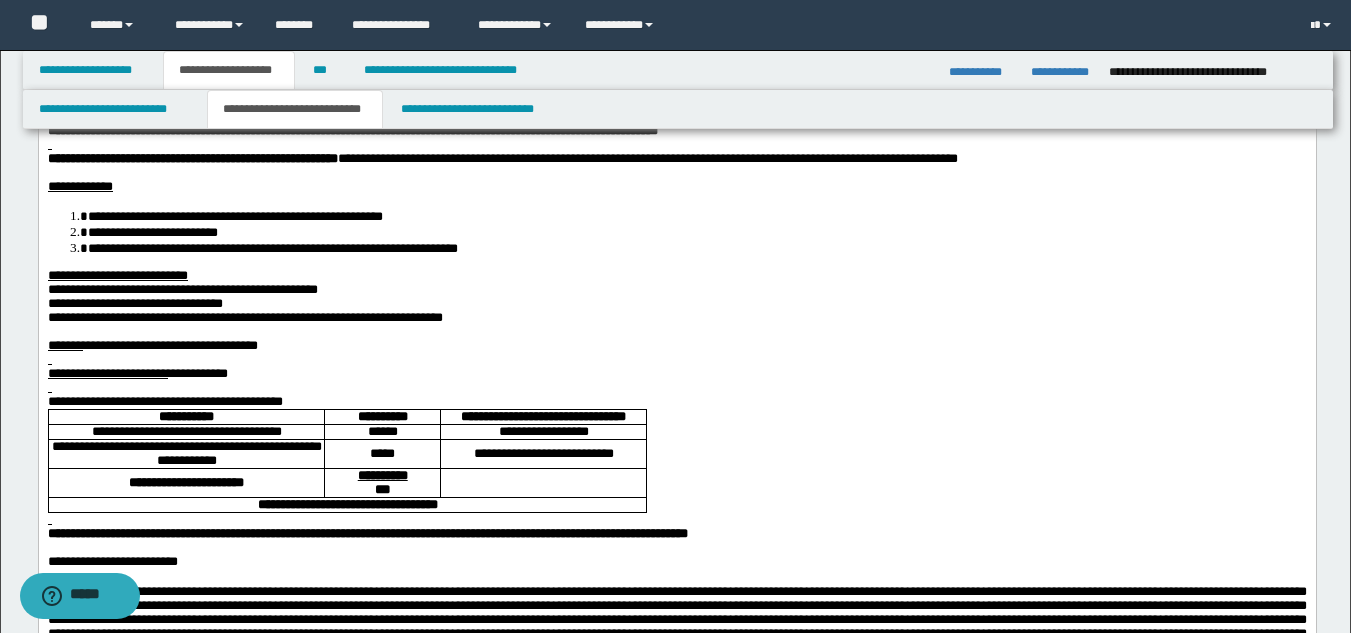 click on "**********" at bounding box center (244, 316) 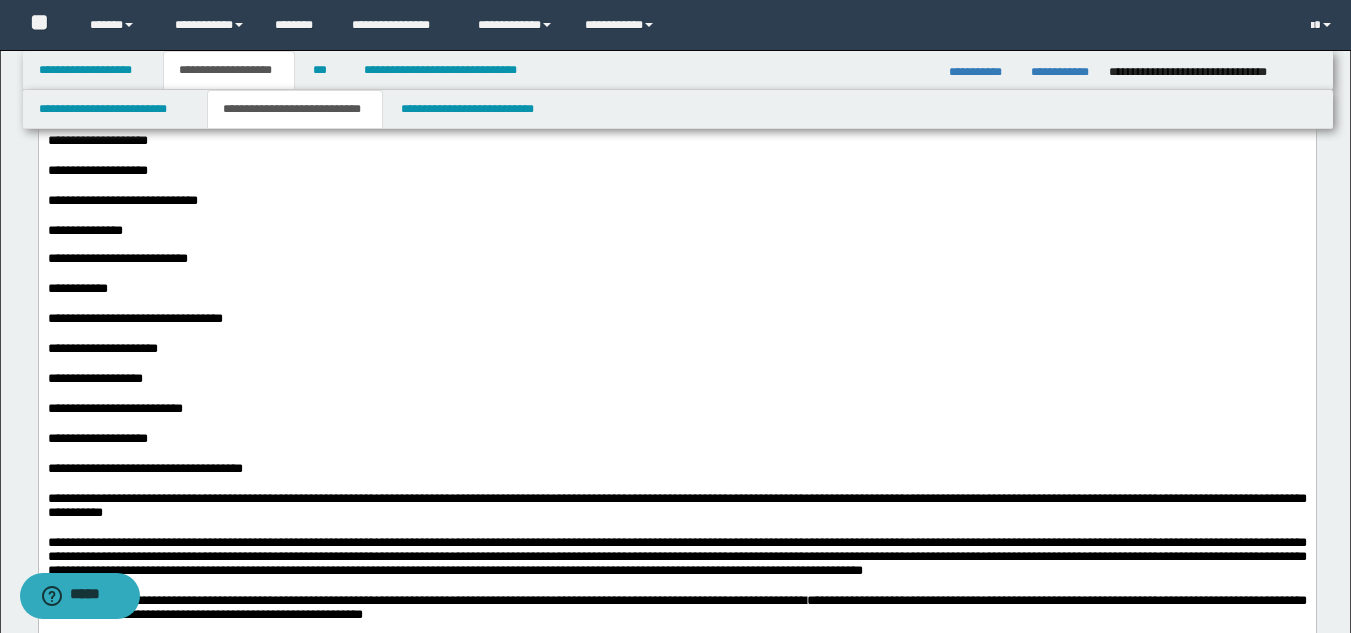 scroll, scrollTop: 1900, scrollLeft: 0, axis: vertical 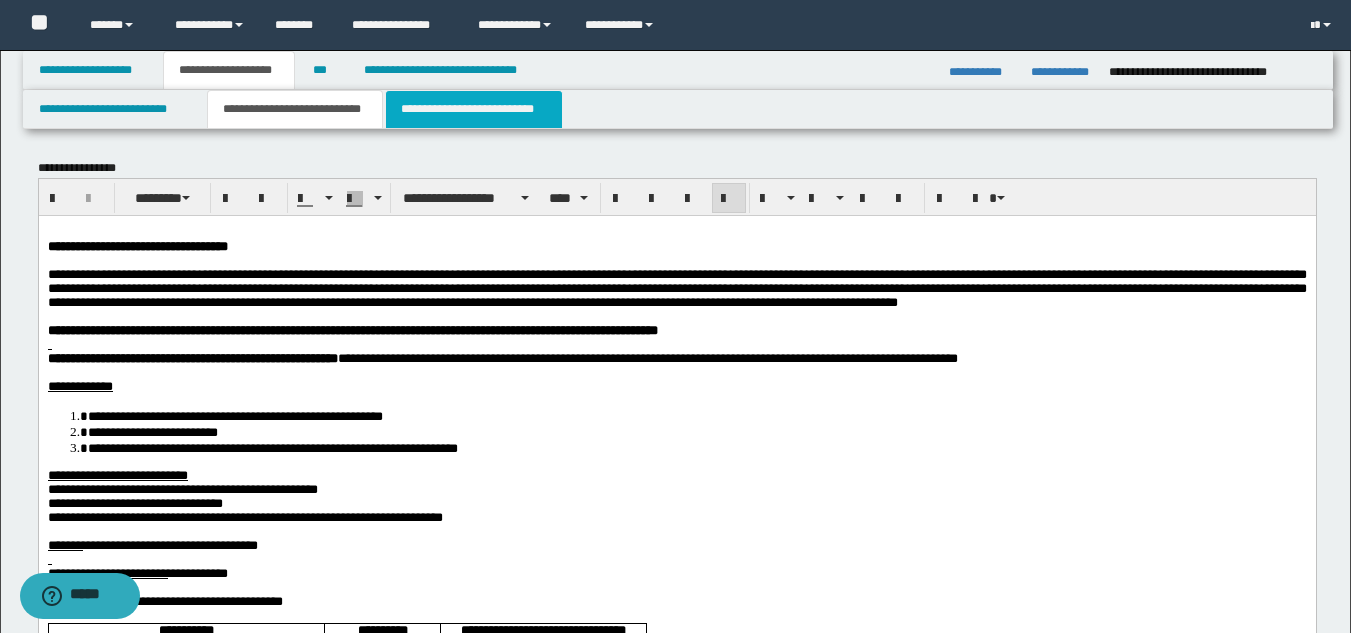 click on "**********" at bounding box center [474, 109] 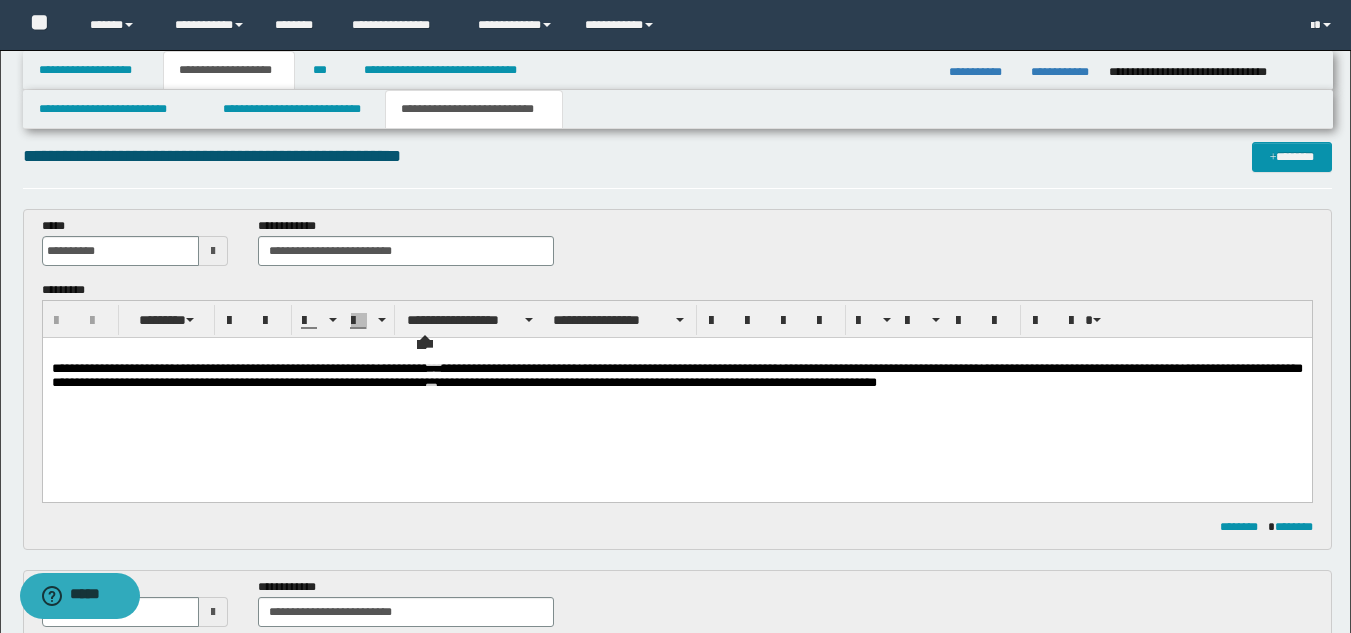 scroll, scrollTop: 0, scrollLeft: 0, axis: both 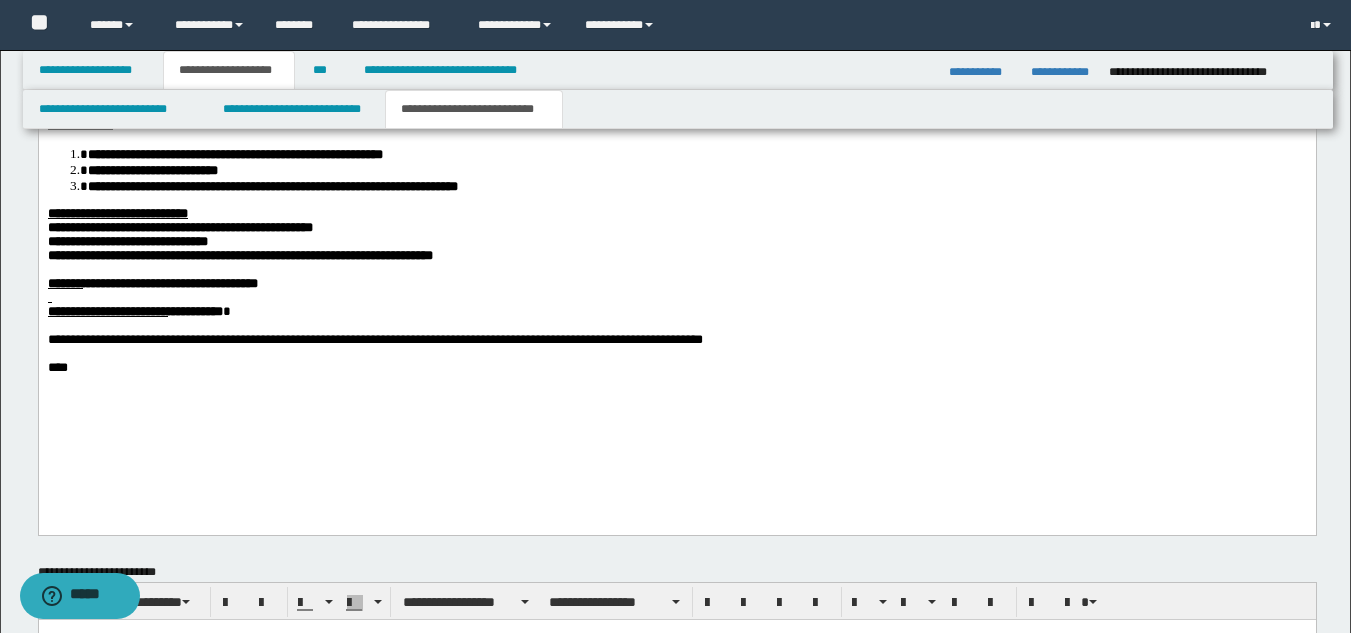 drag, startPoint x: 262, startPoint y: 252, endPoint x: 363, endPoint y: 246, distance: 101.17806 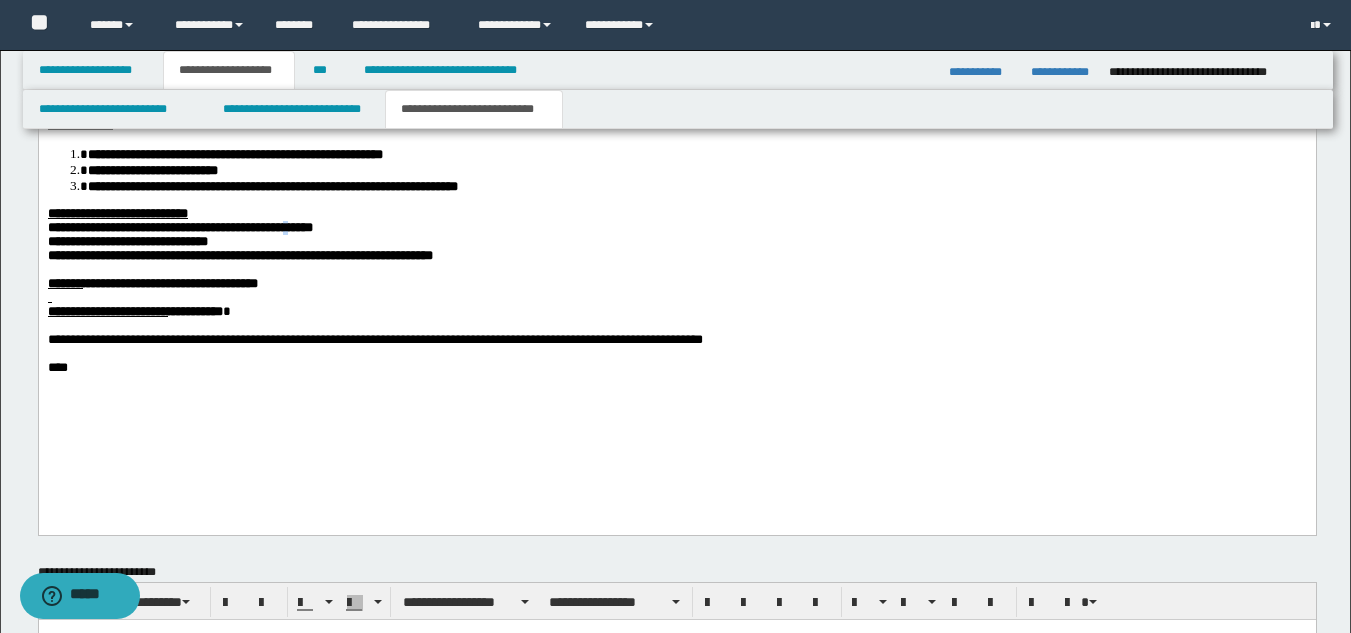 type 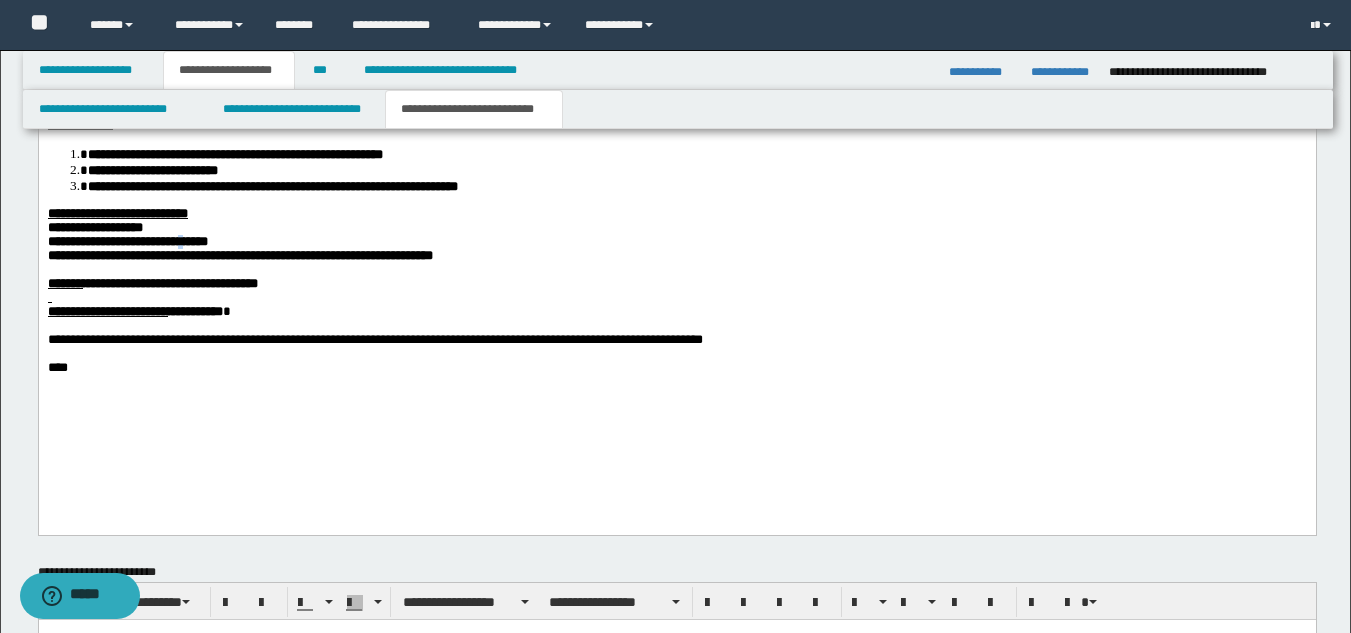 drag, startPoint x: 262, startPoint y: 276, endPoint x: 299, endPoint y: 273, distance: 37.12142 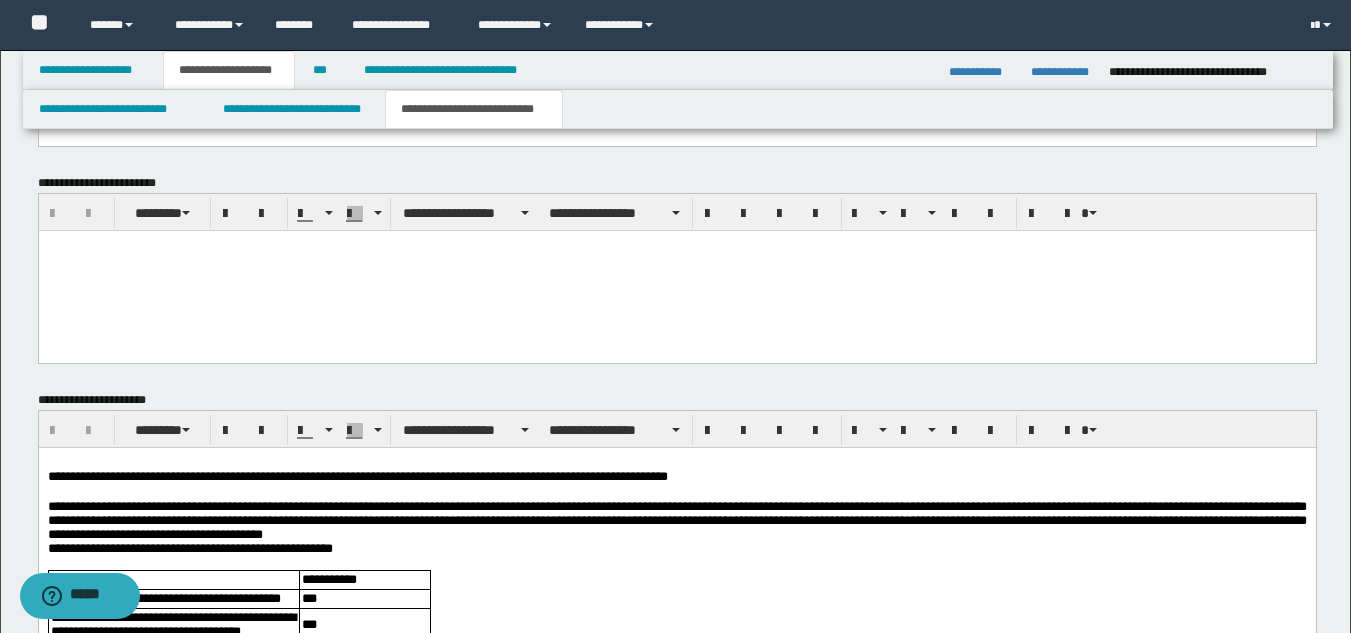 scroll, scrollTop: 1611, scrollLeft: 0, axis: vertical 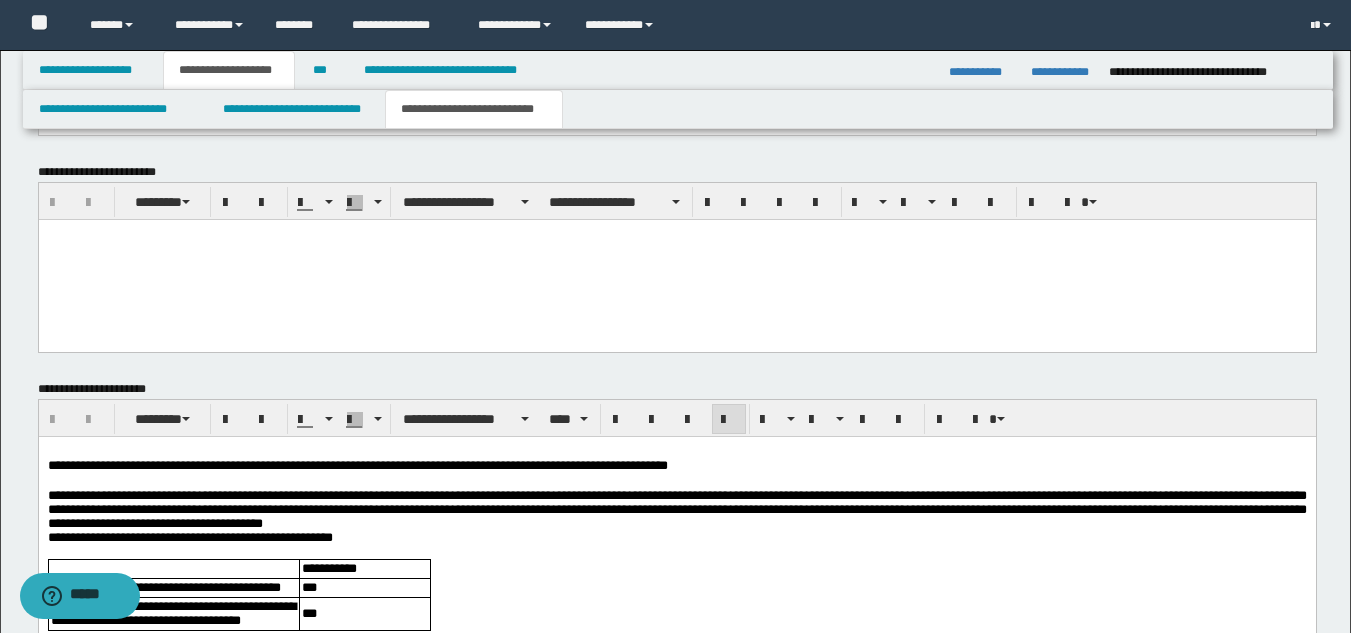 click on "**********" at bounding box center (676, 509) 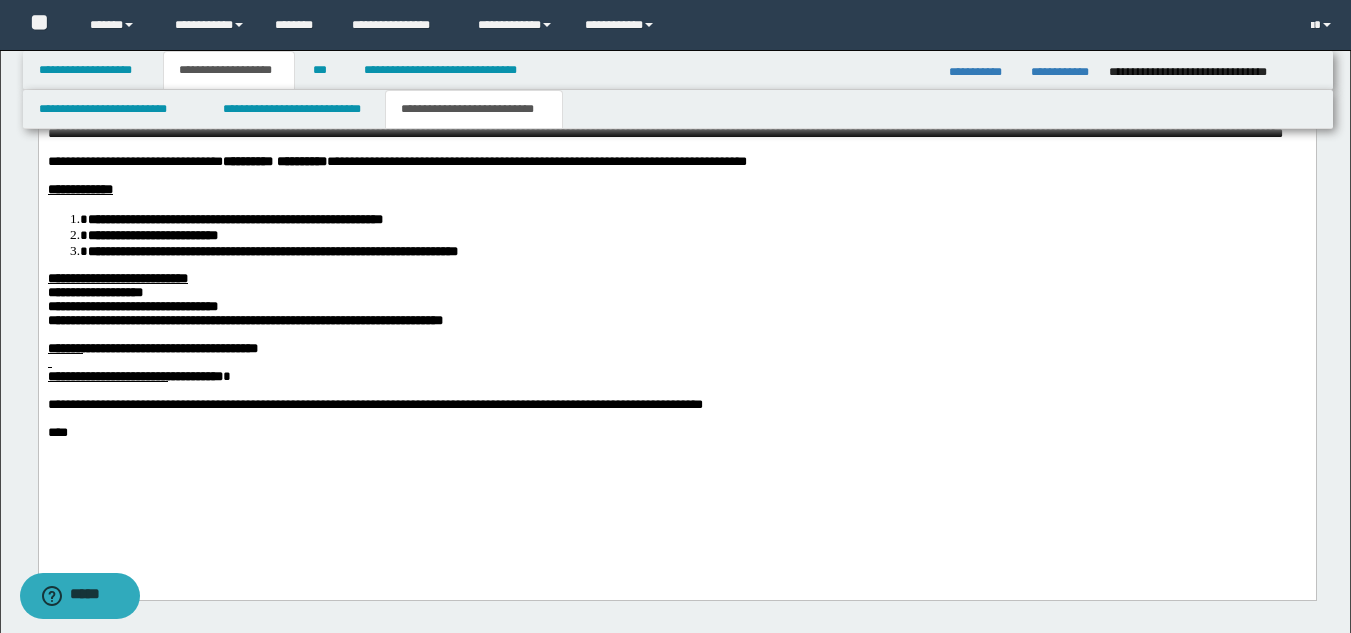 scroll, scrollTop: 1011, scrollLeft: 0, axis: vertical 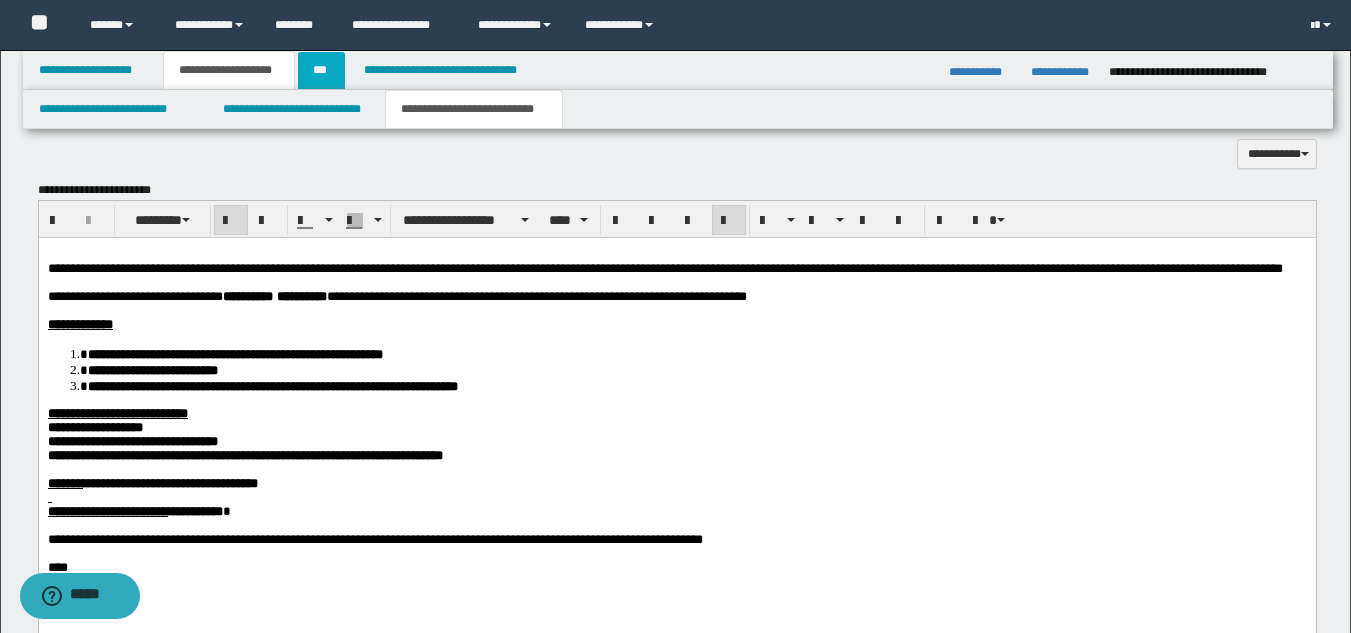 click on "***" at bounding box center [321, 70] 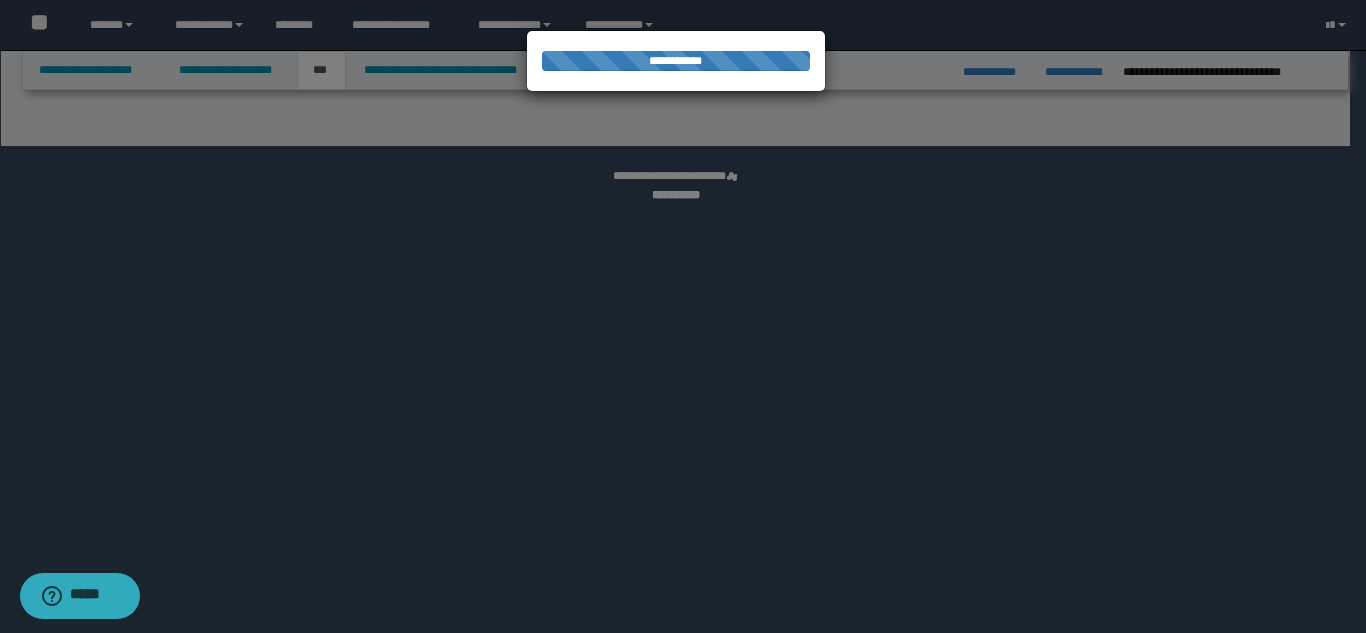 select on "**" 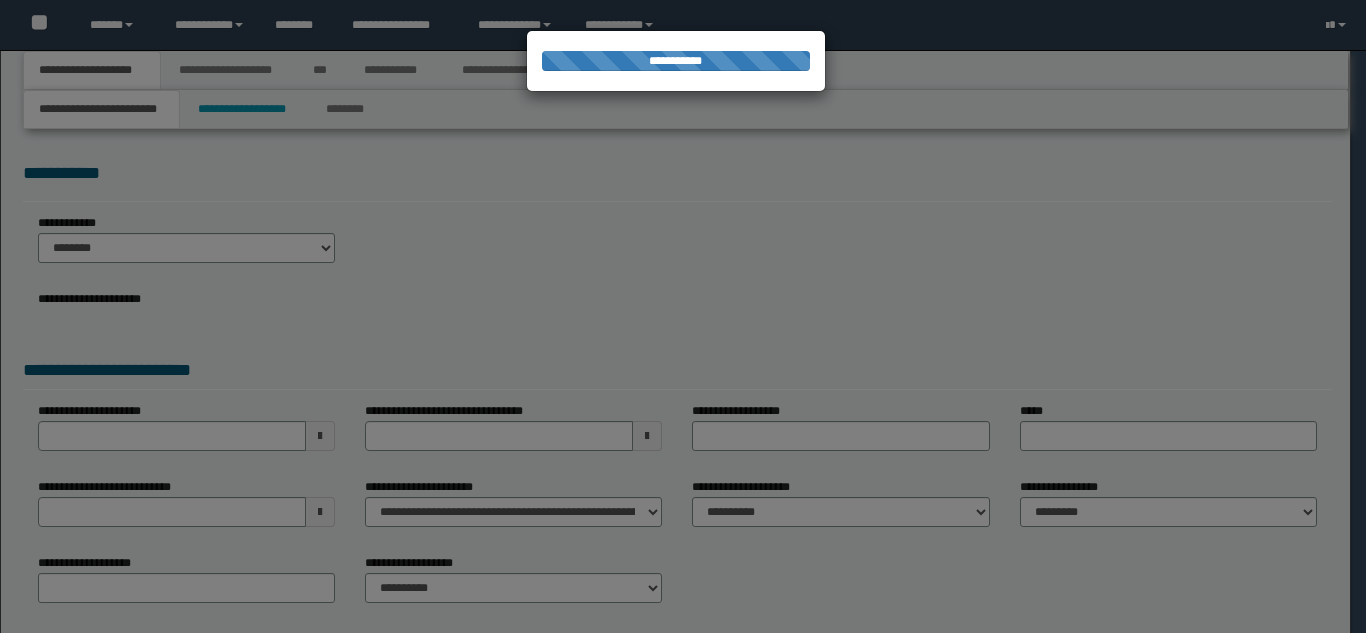 scroll, scrollTop: 0, scrollLeft: 0, axis: both 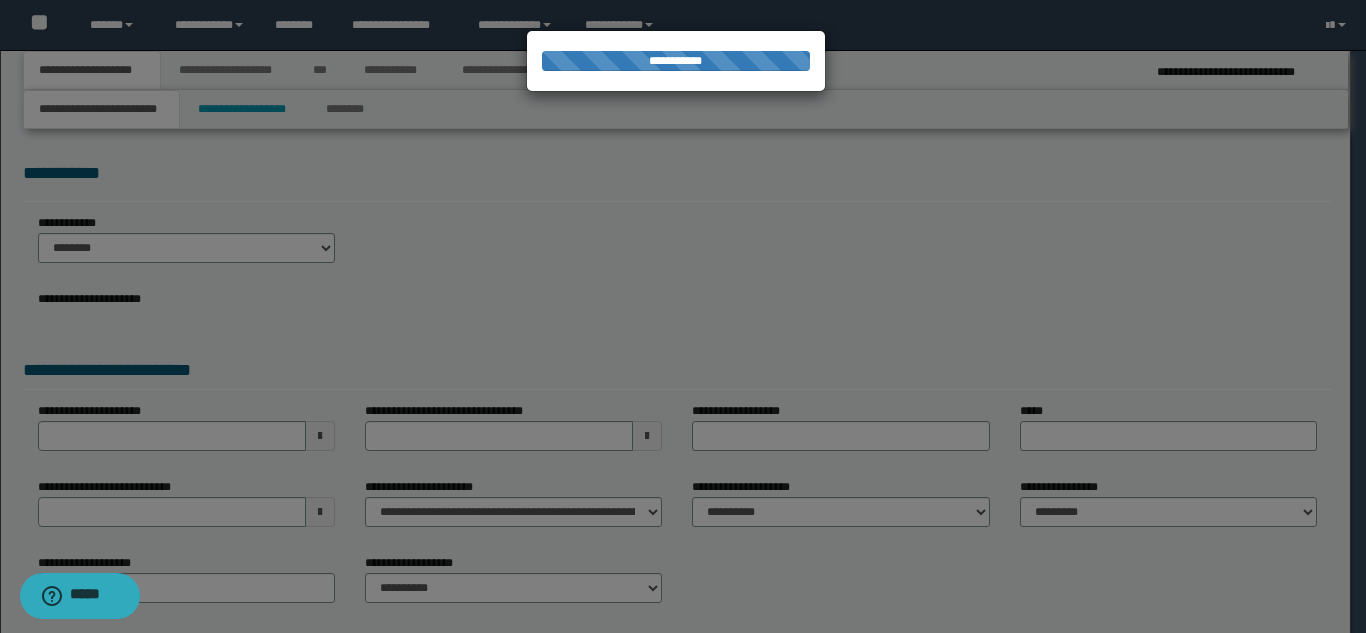 select on "*" 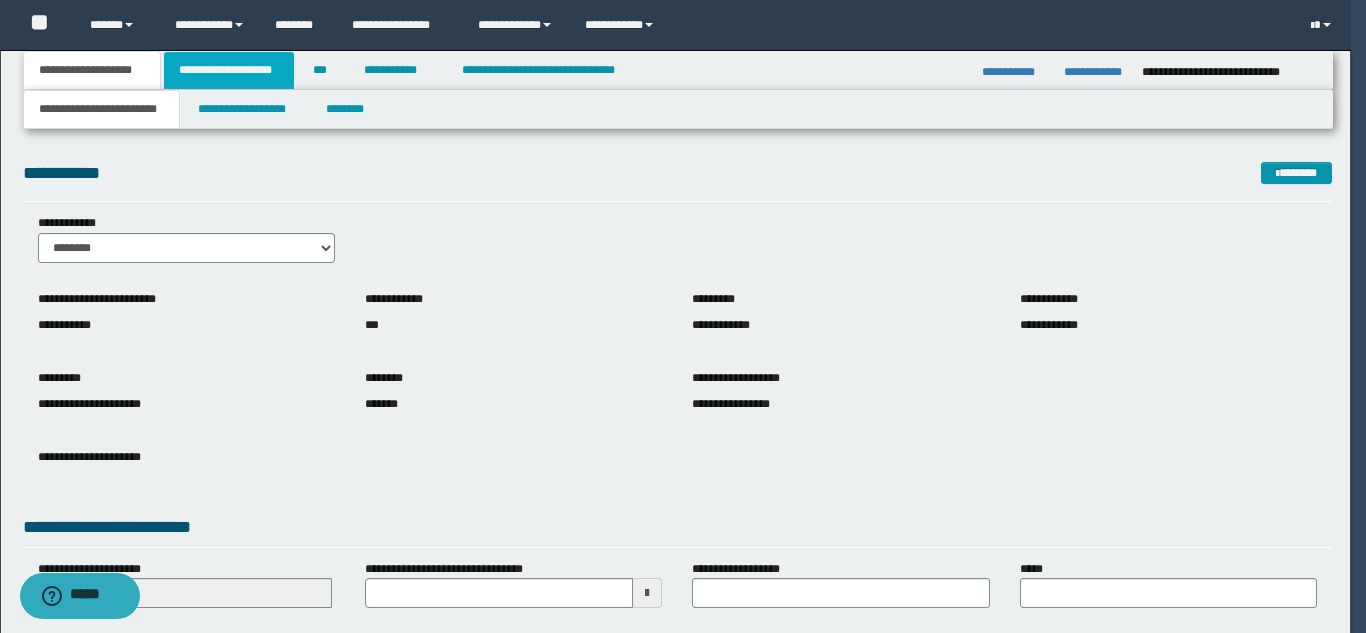 click on "**********" at bounding box center [229, 70] 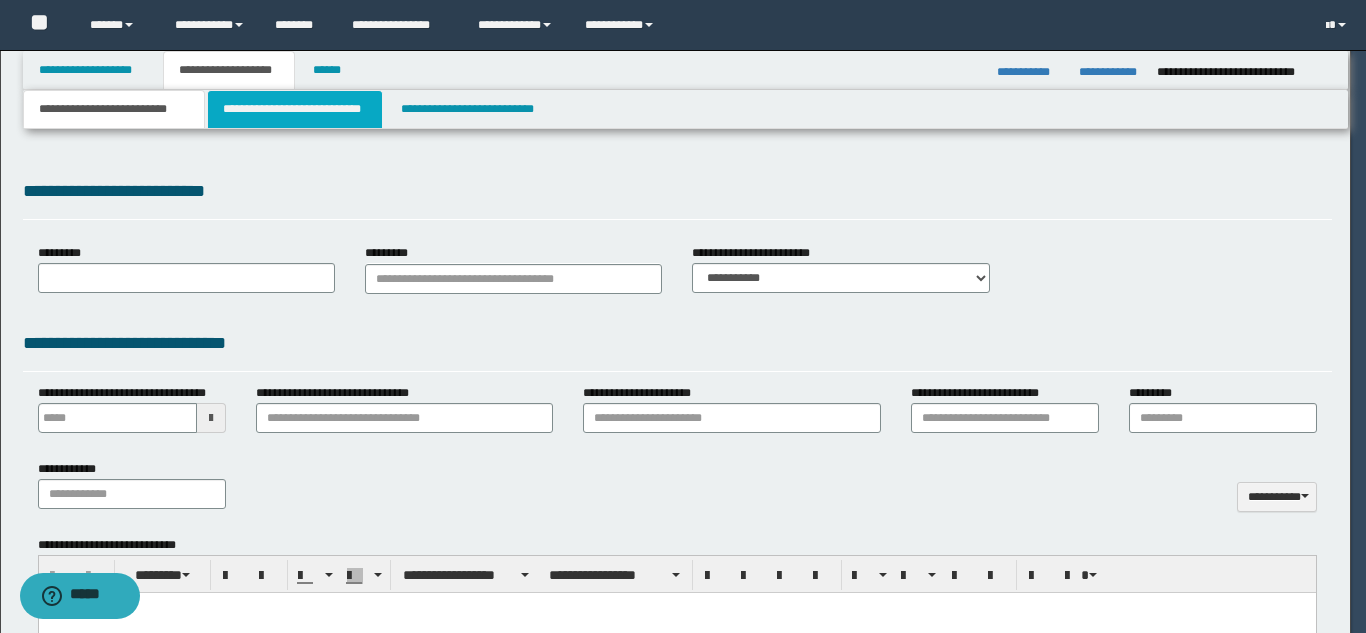 type 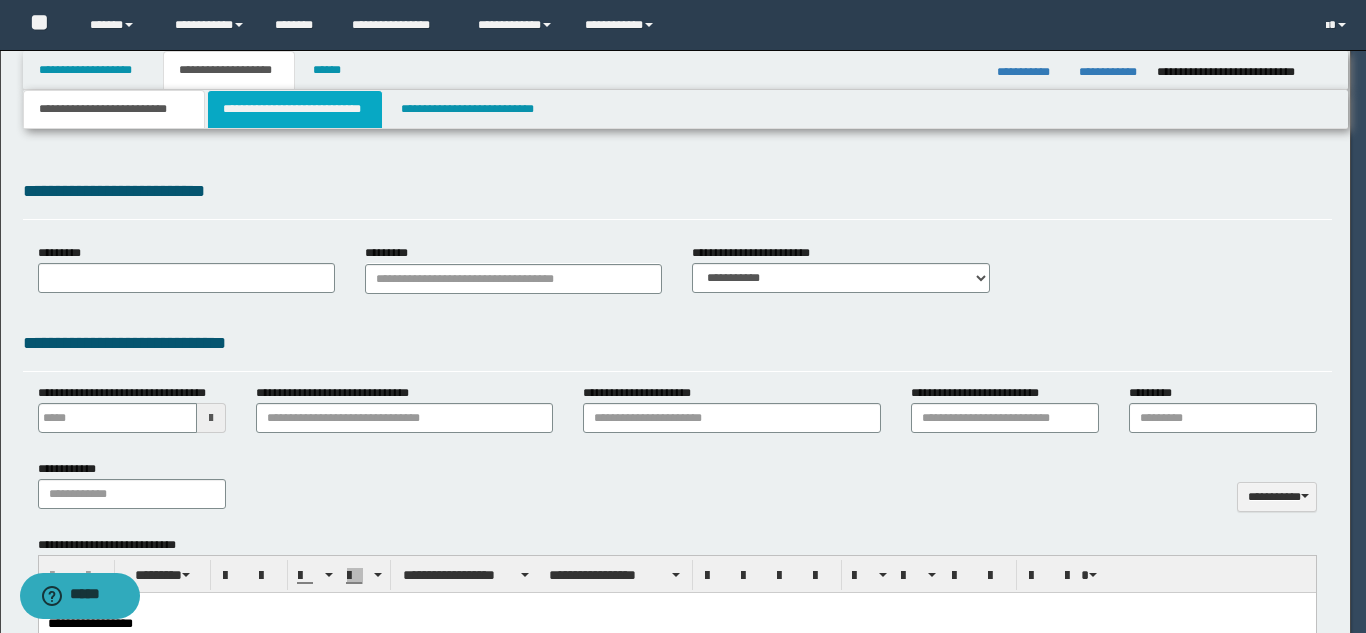 scroll, scrollTop: 0, scrollLeft: 0, axis: both 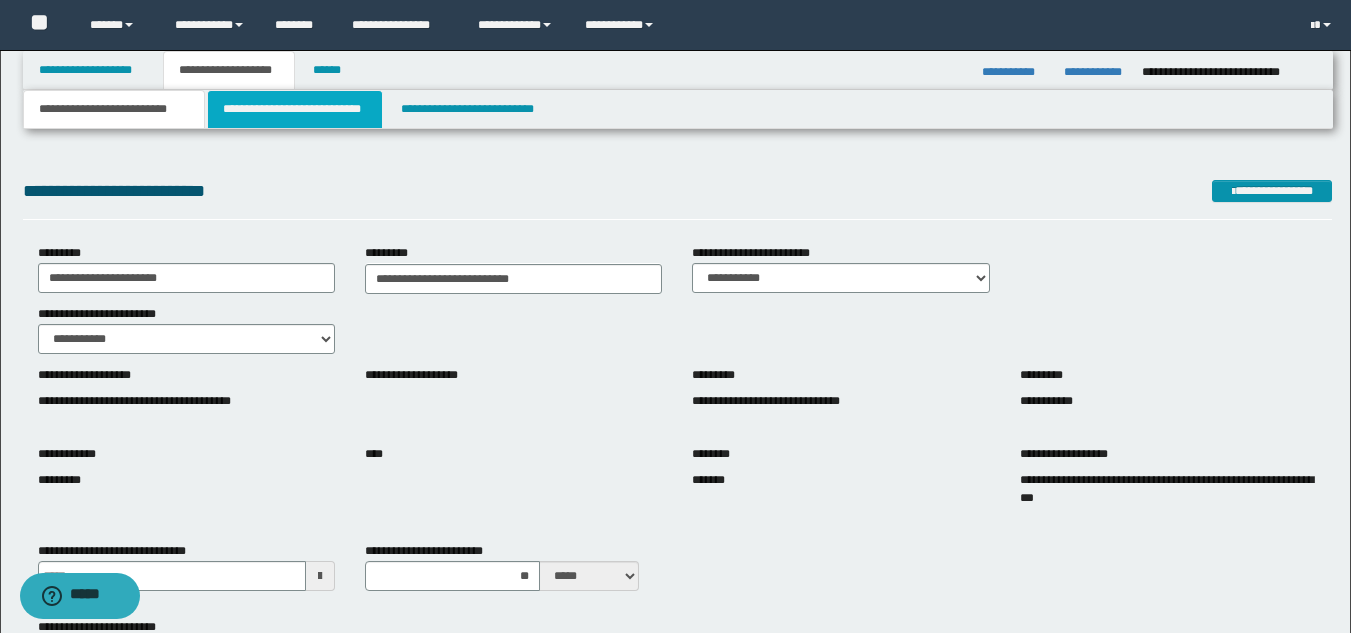 click on "**********" at bounding box center (295, 109) 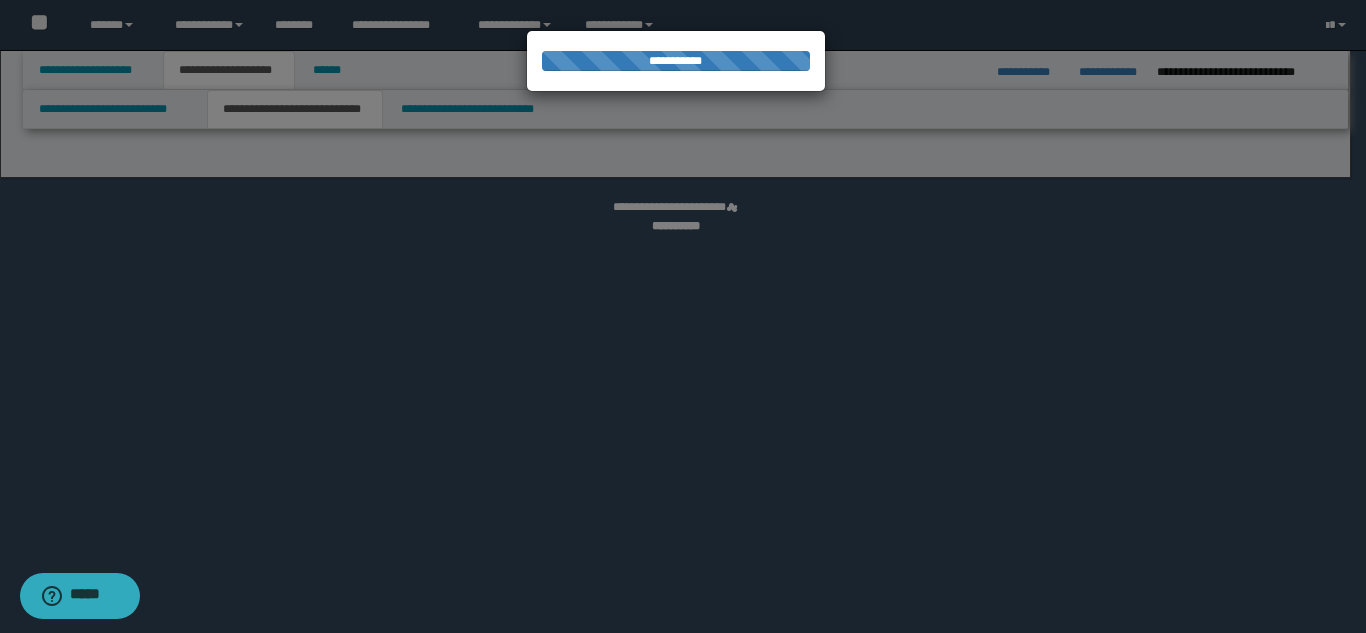 select on "*" 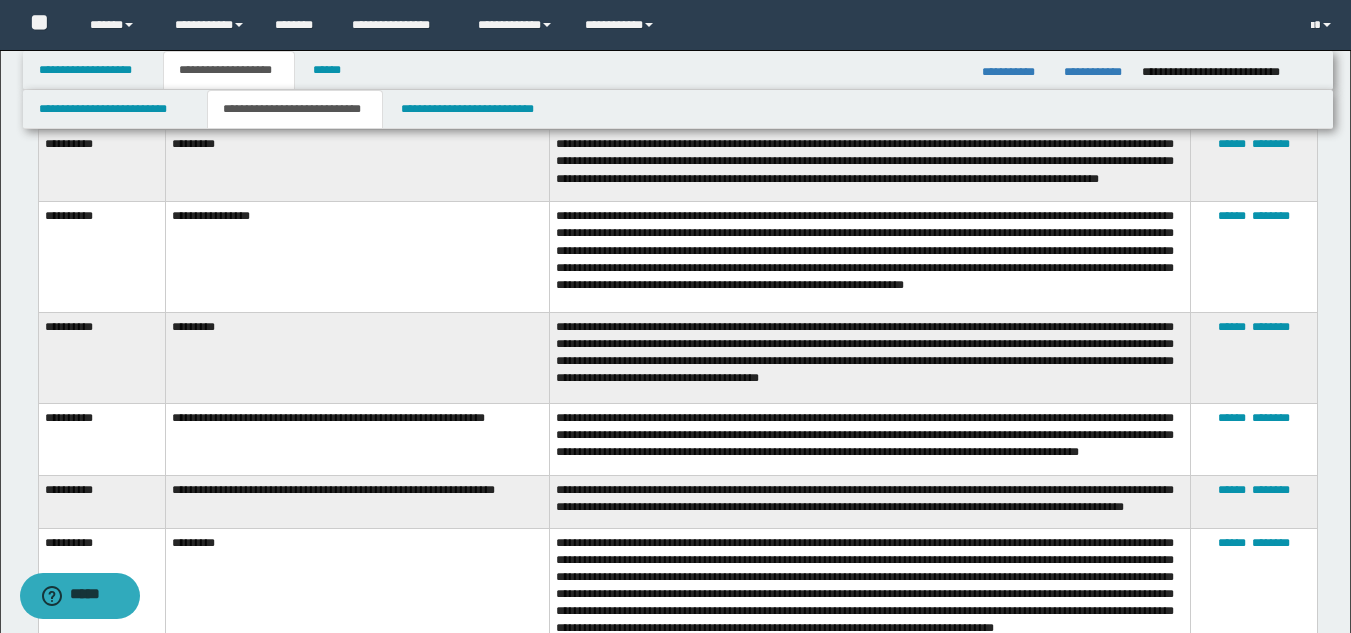 scroll, scrollTop: 2100, scrollLeft: 0, axis: vertical 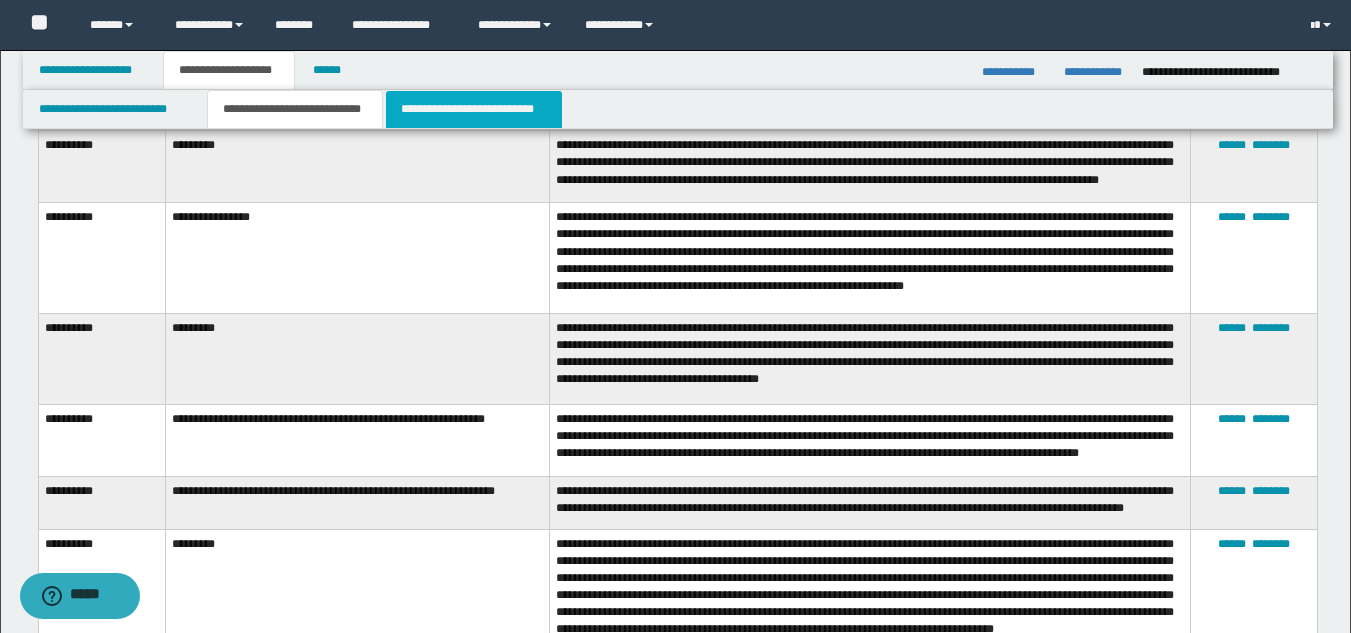 click on "**********" at bounding box center [474, 109] 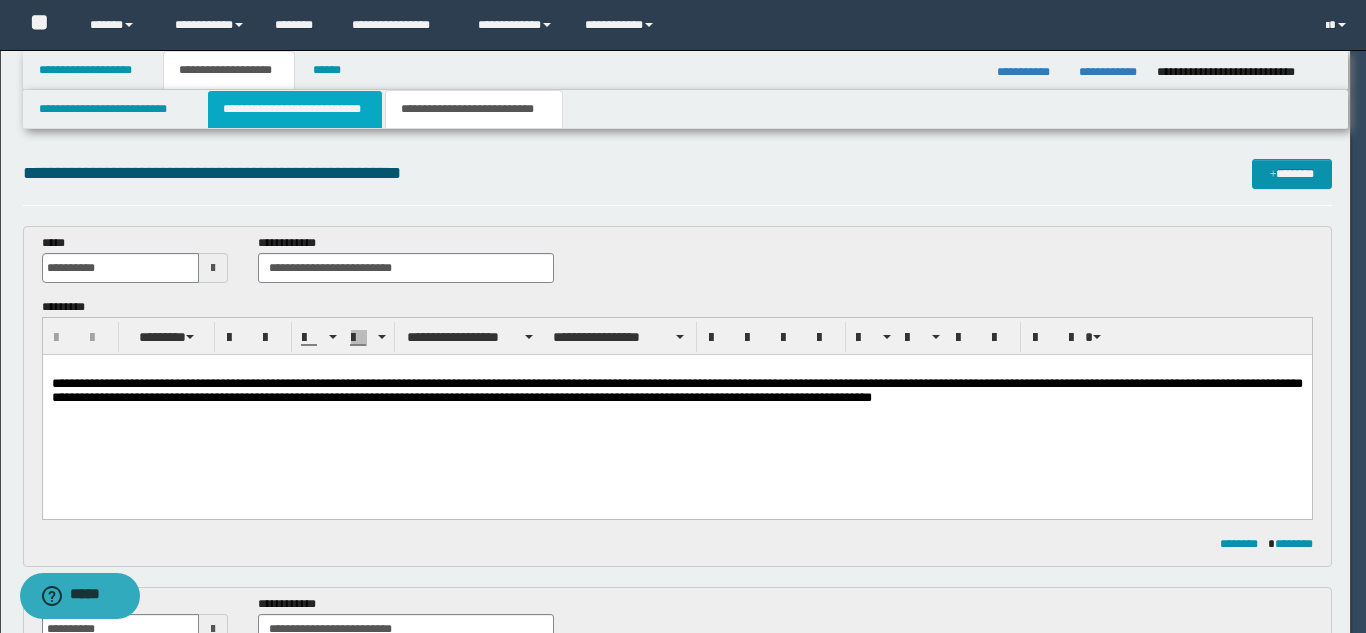 scroll, scrollTop: 0, scrollLeft: 0, axis: both 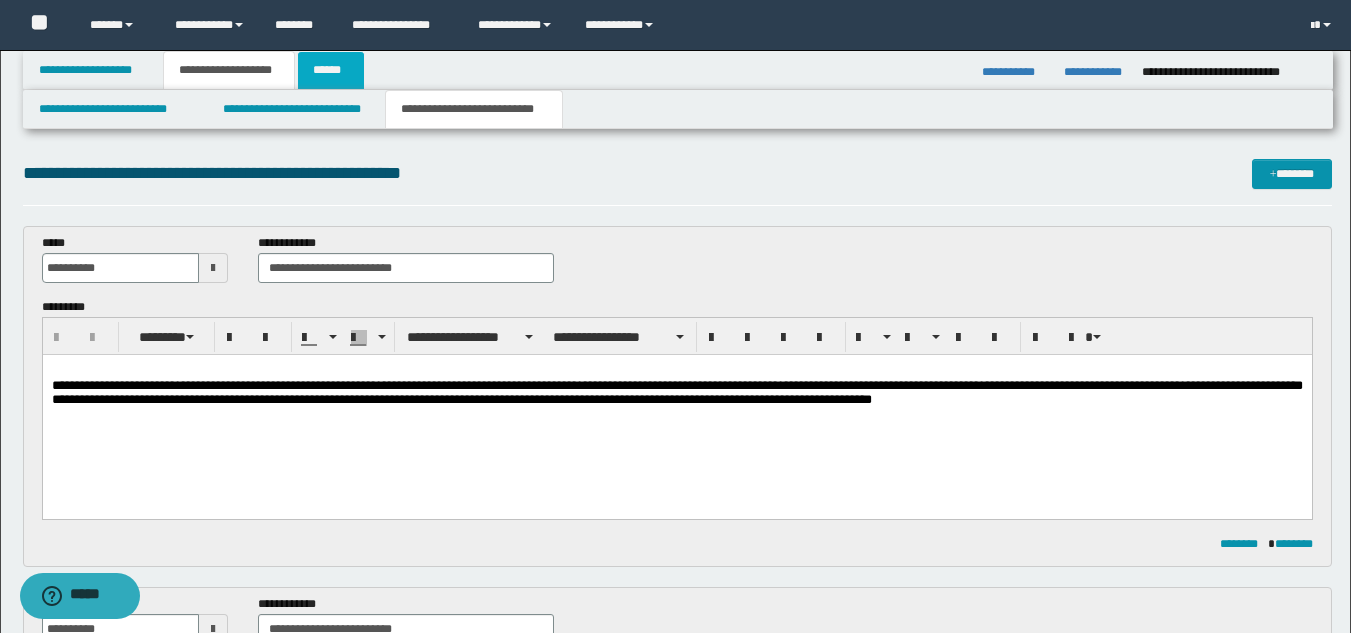 click on "******" at bounding box center (331, 70) 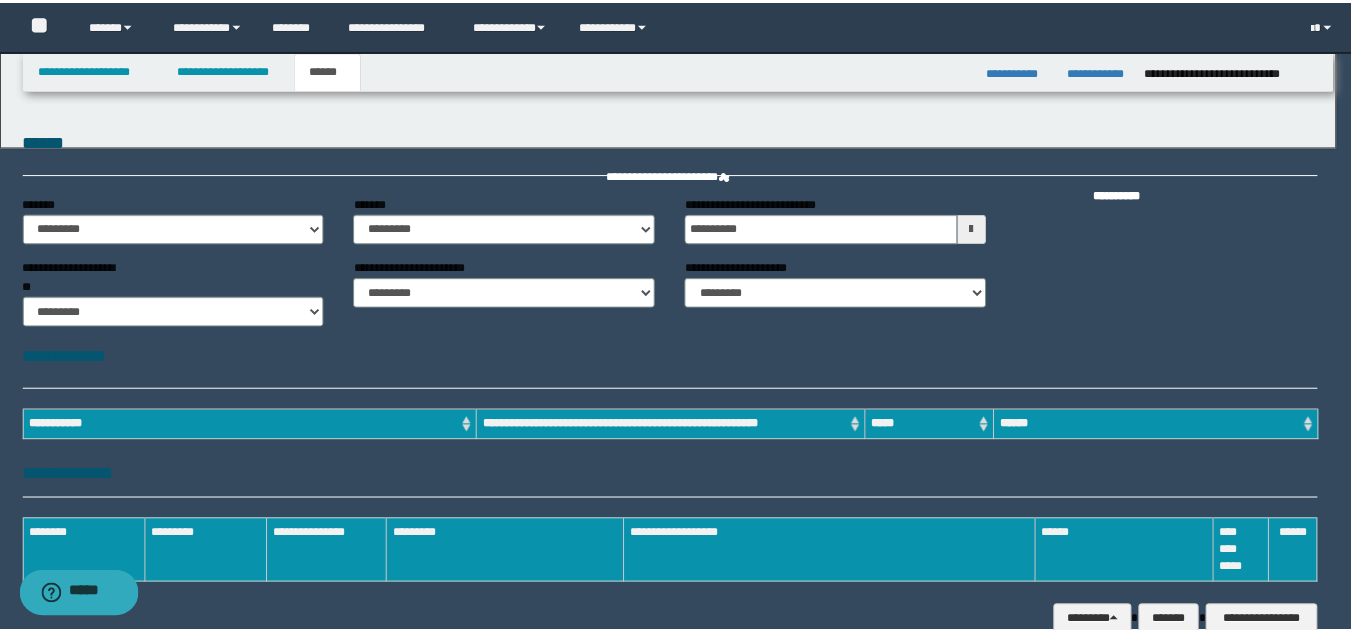 scroll, scrollTop: 0, scrollLeft: 0, axis: both 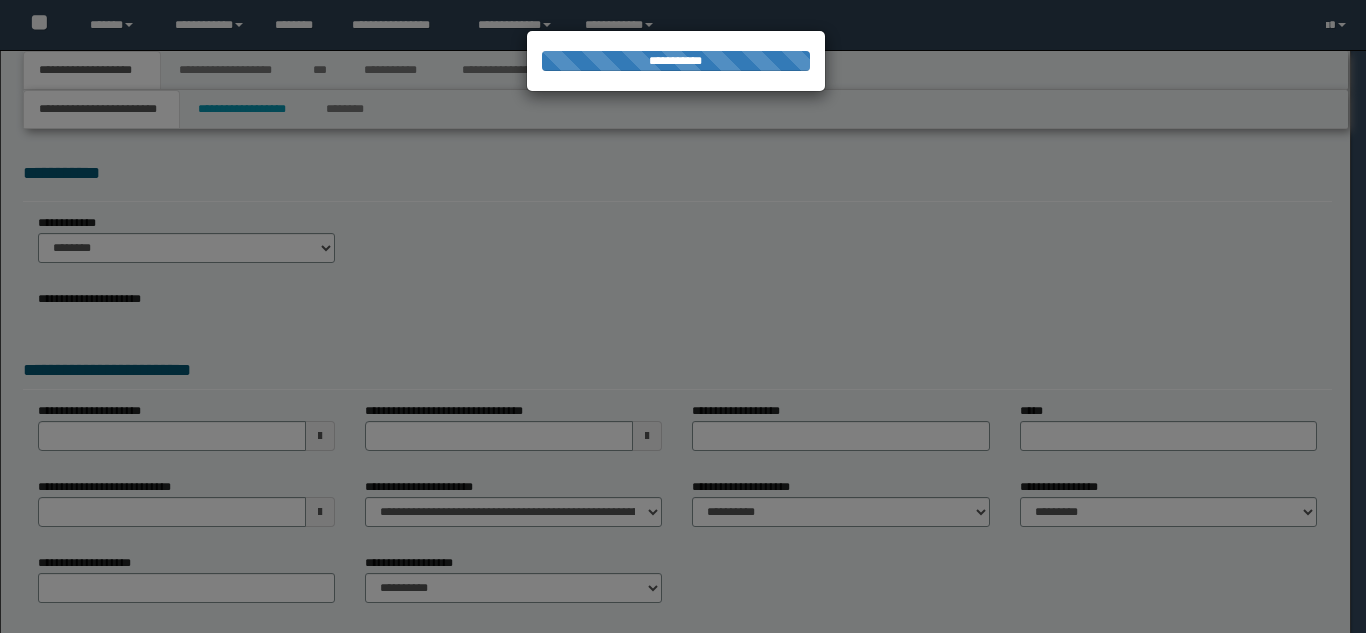 select on "*" 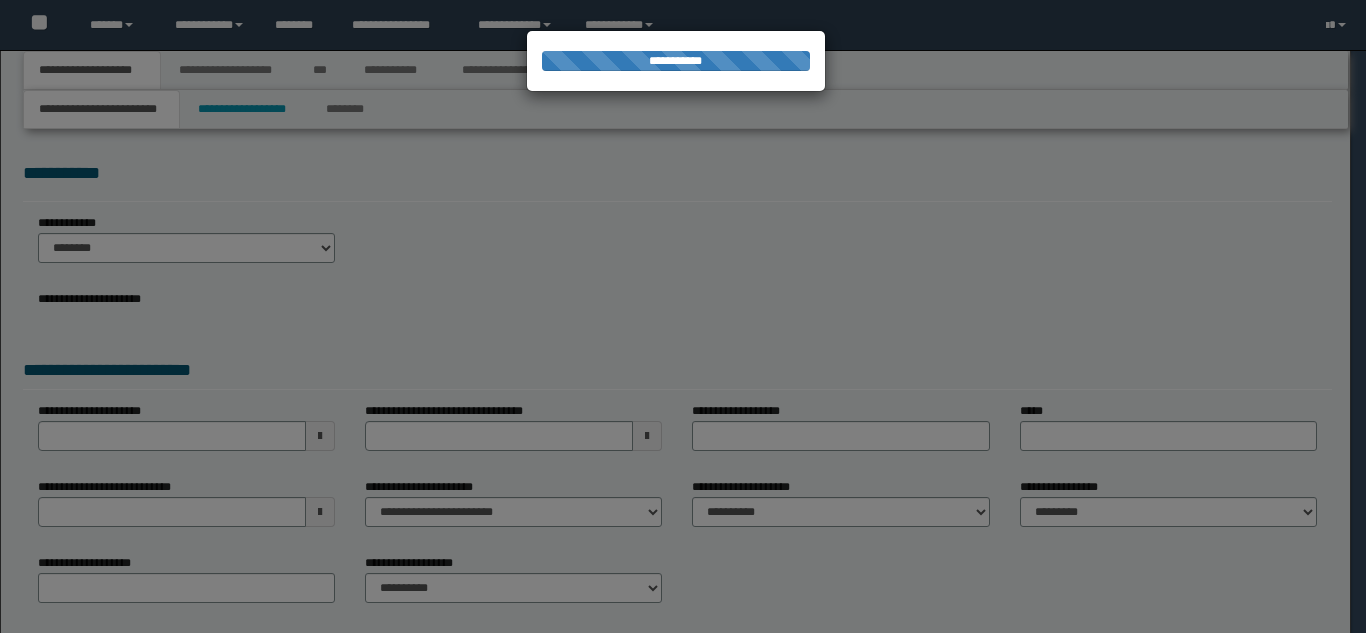 select on "*" 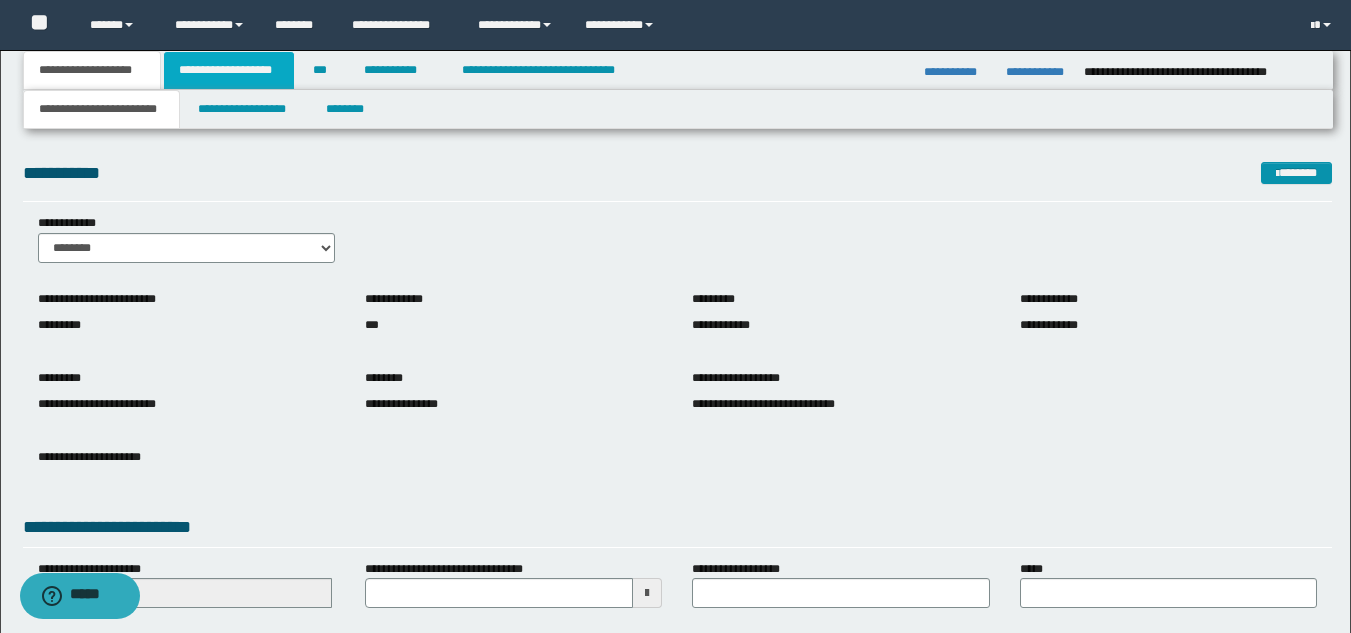 click on "**********" at bounding box center (229, 70) 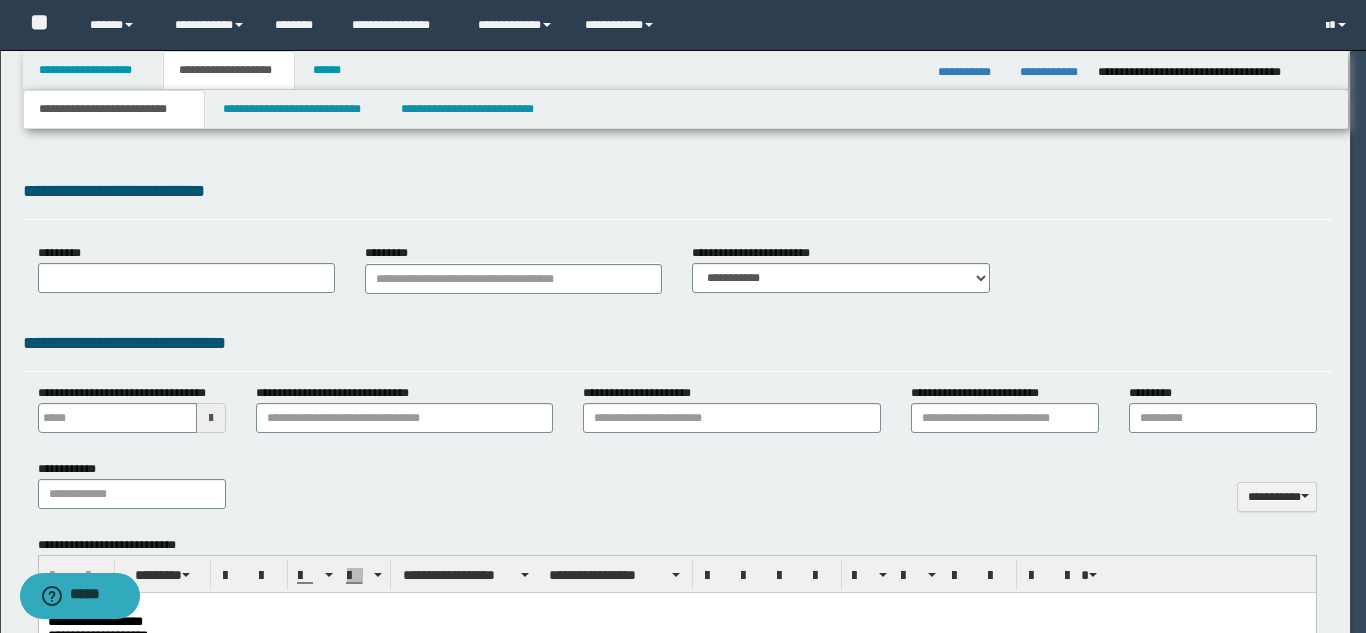 type on "**********" 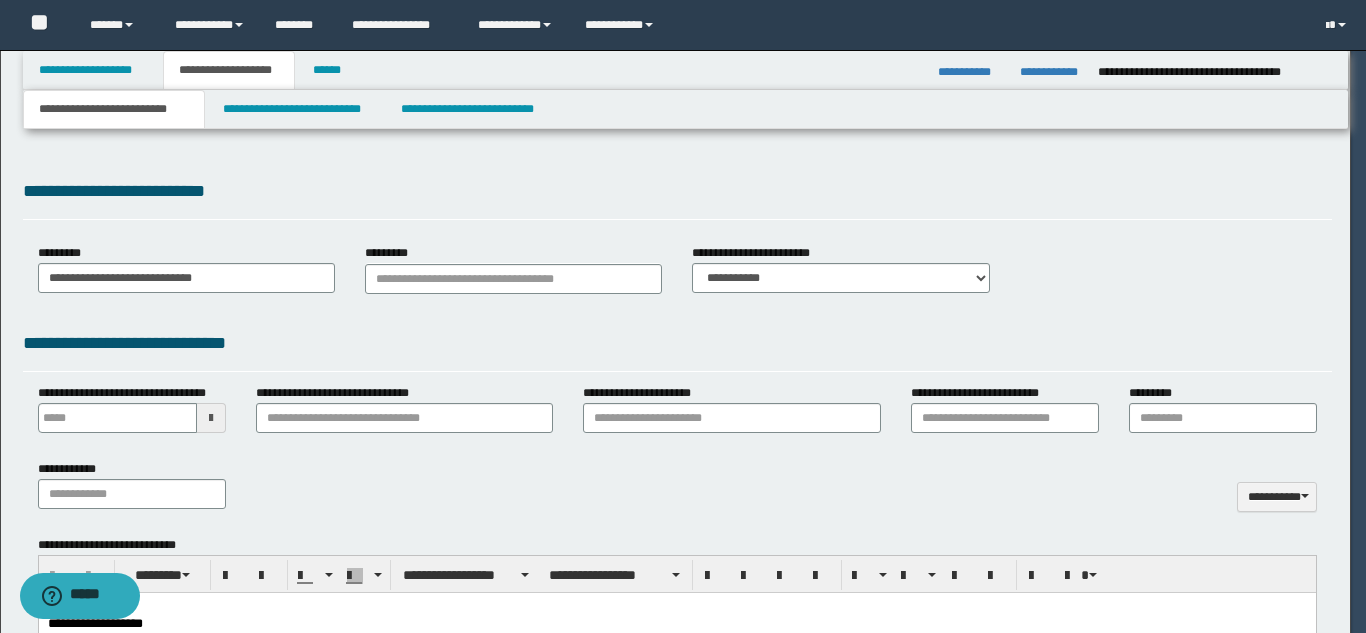 scroll, scrollTop: 0, scrollLeft: 0, axis: both 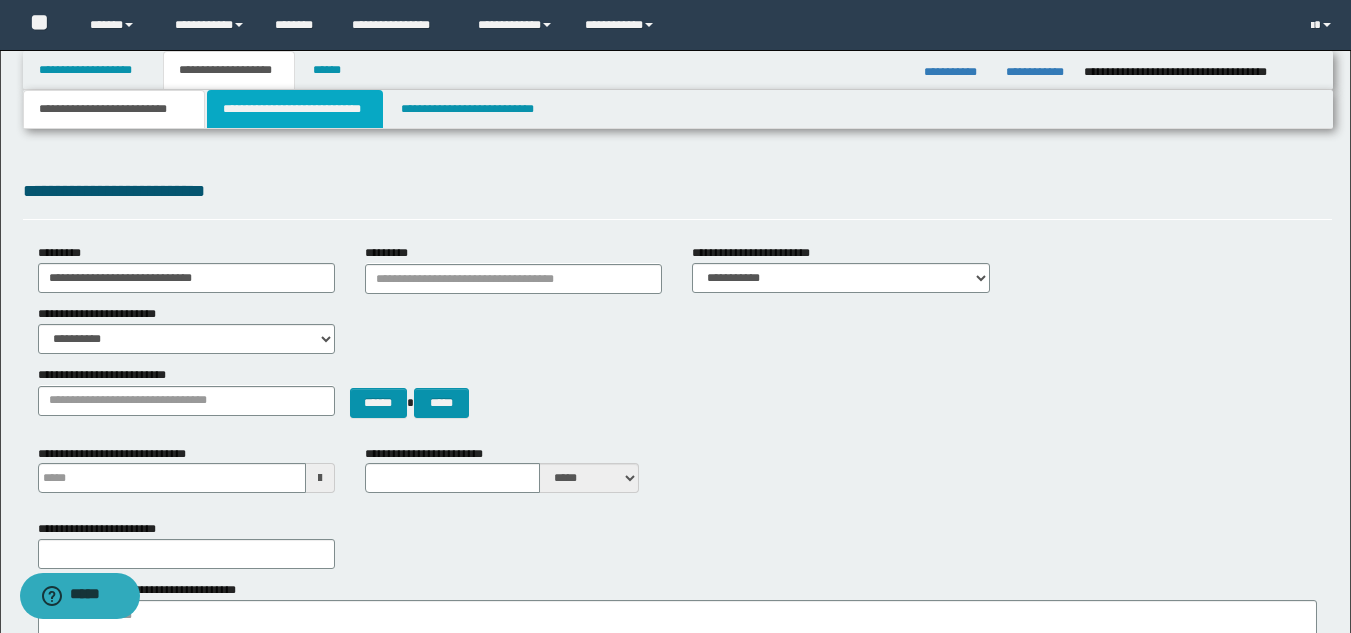 click on "**********" at bounding box center [295, 109] 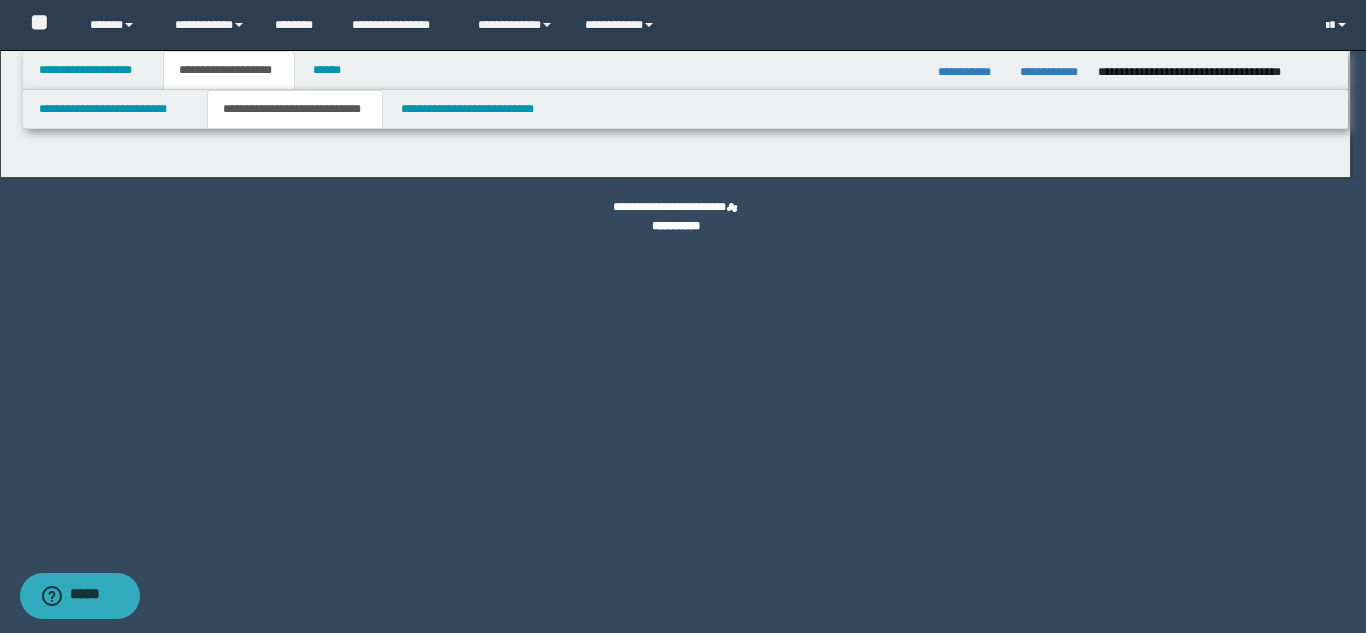 select on "*" 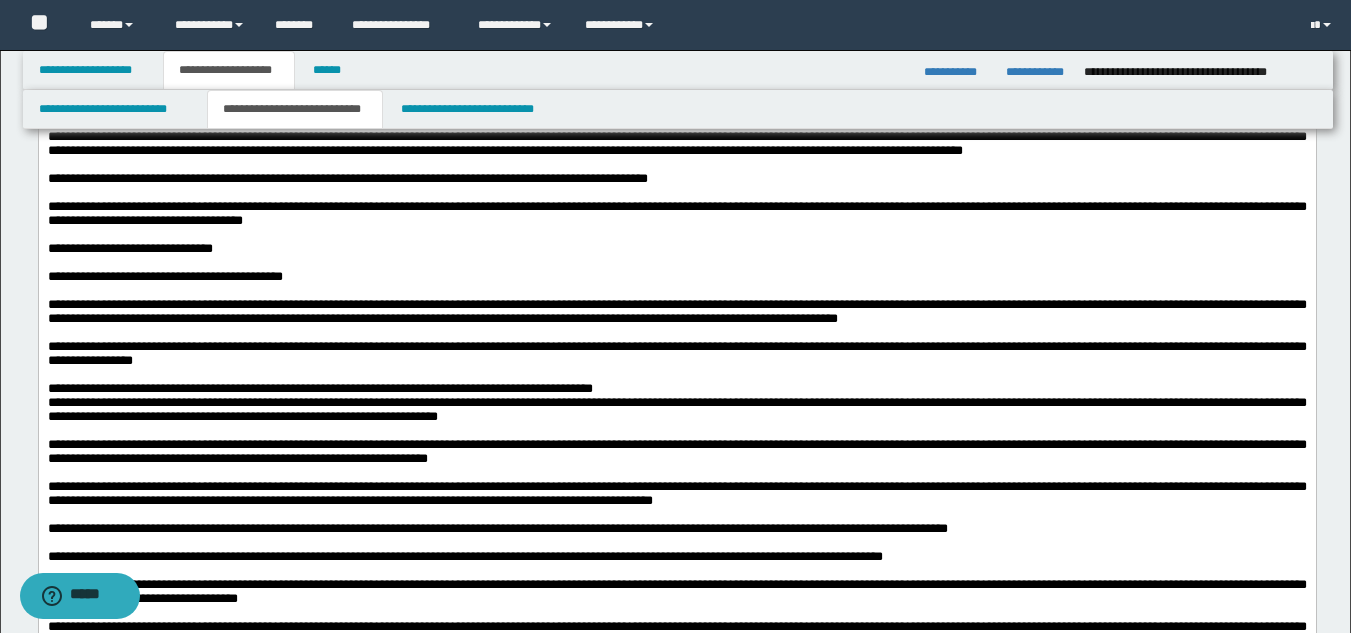 scroll, scrollTop: 700, scrollLeft: 0, axis: vertical 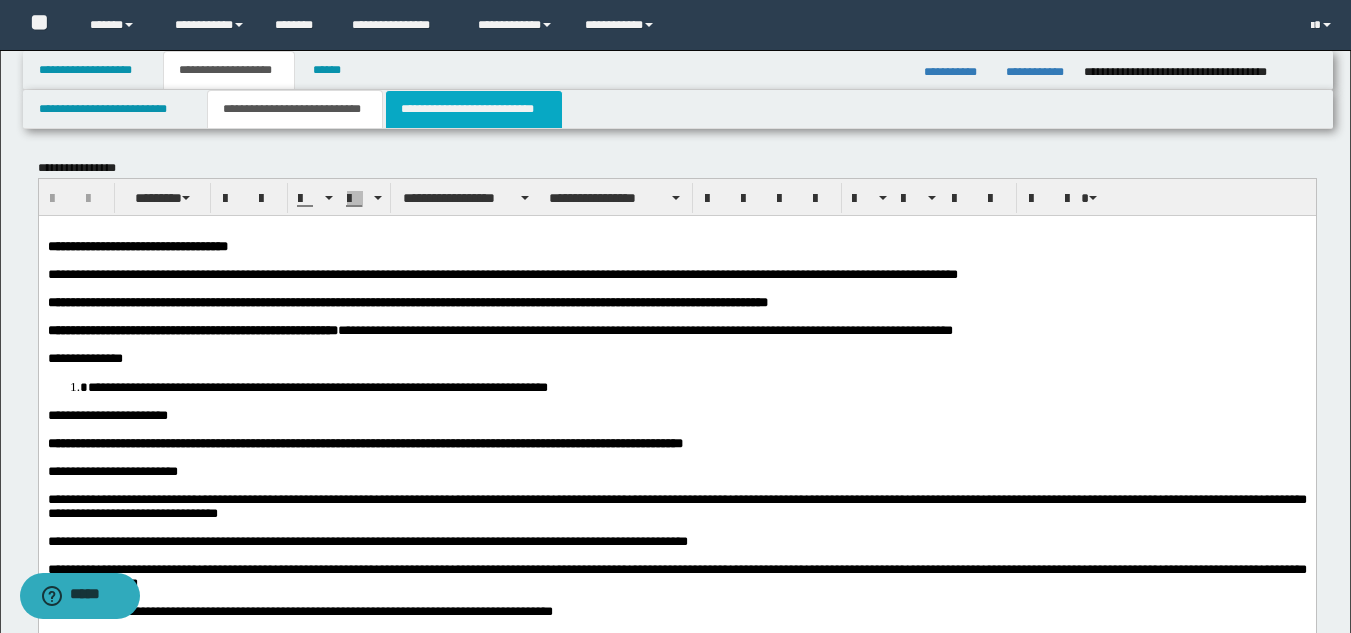 click on "**********" at bounding box center (474, 109) 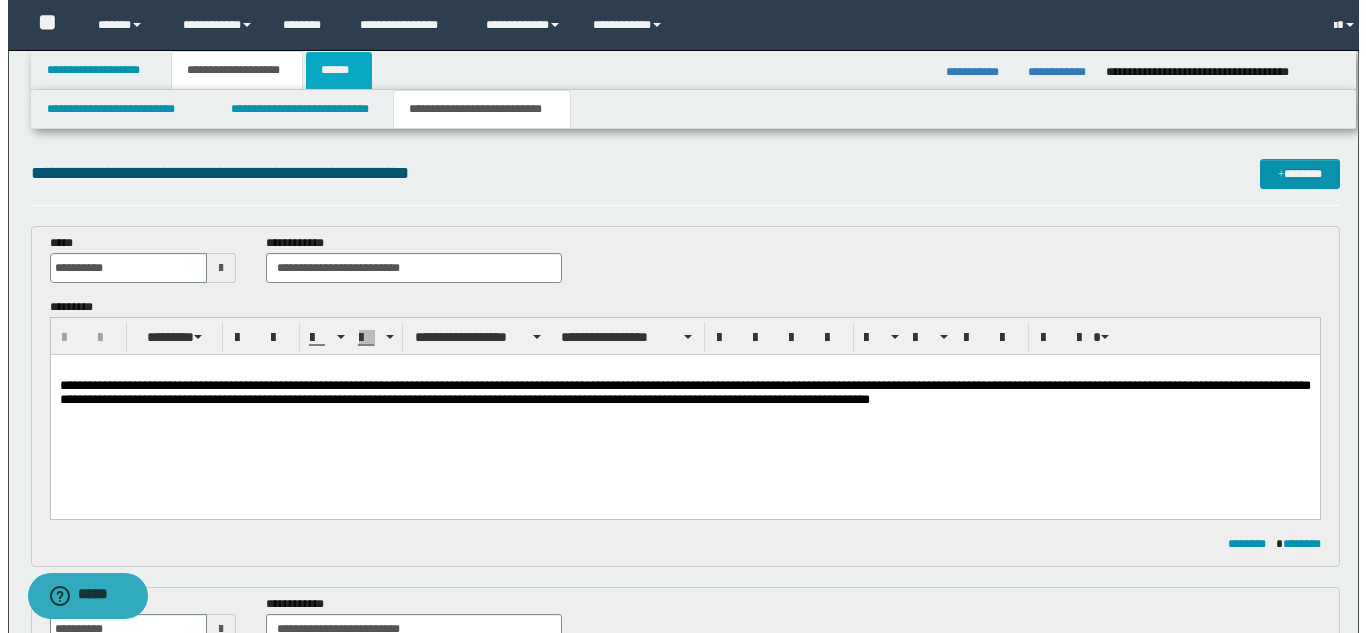 scroll, scrollTop: 0, scrollLeft: 0, axis: both 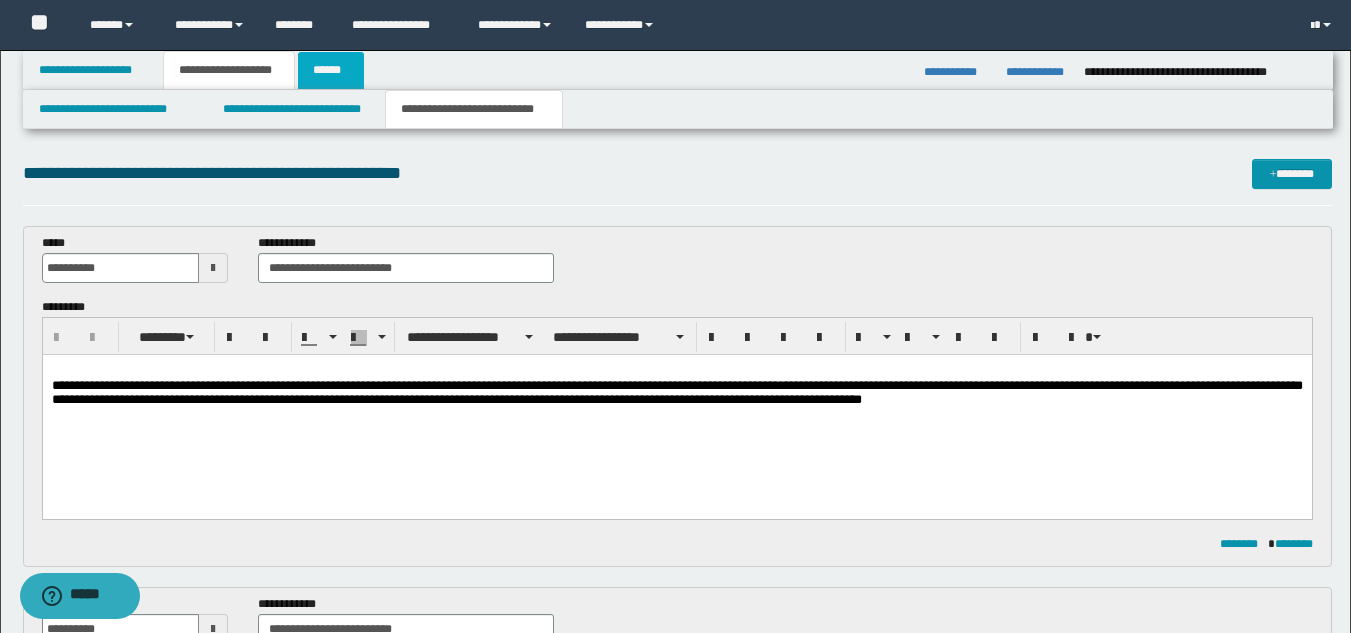 click on "******" at bounding box center [331, 70] 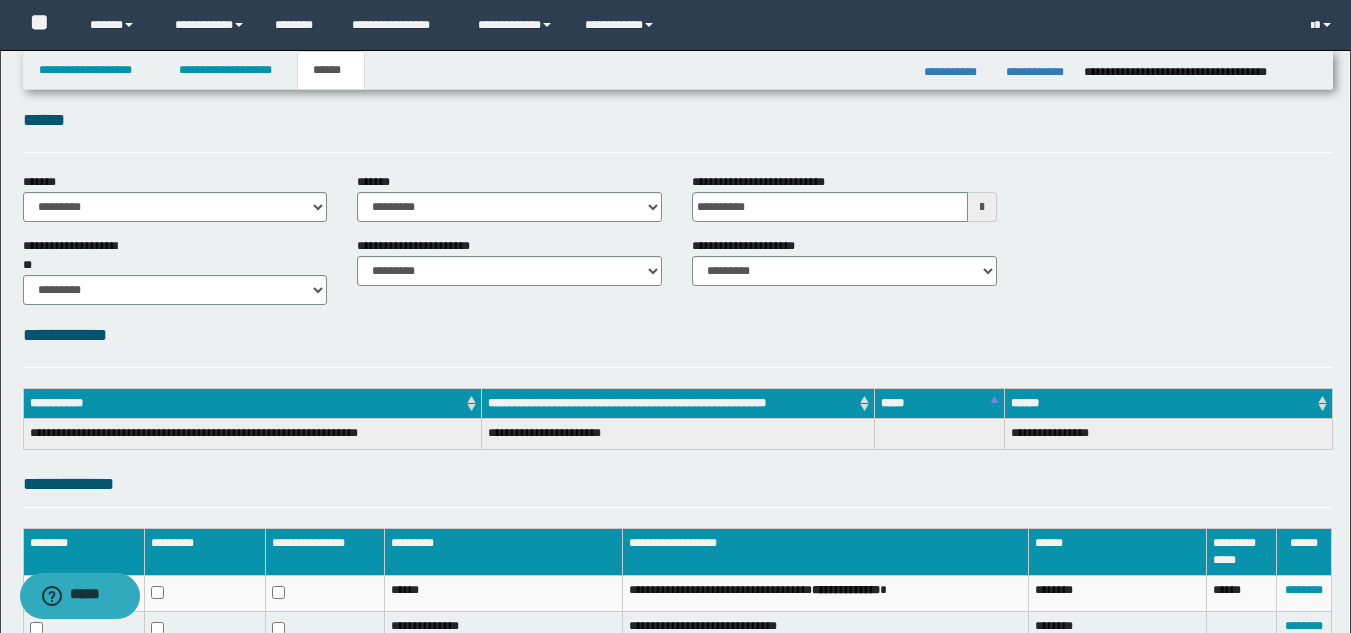 scroll, scrollTop: 0, scrollLeft: 0, axis: both 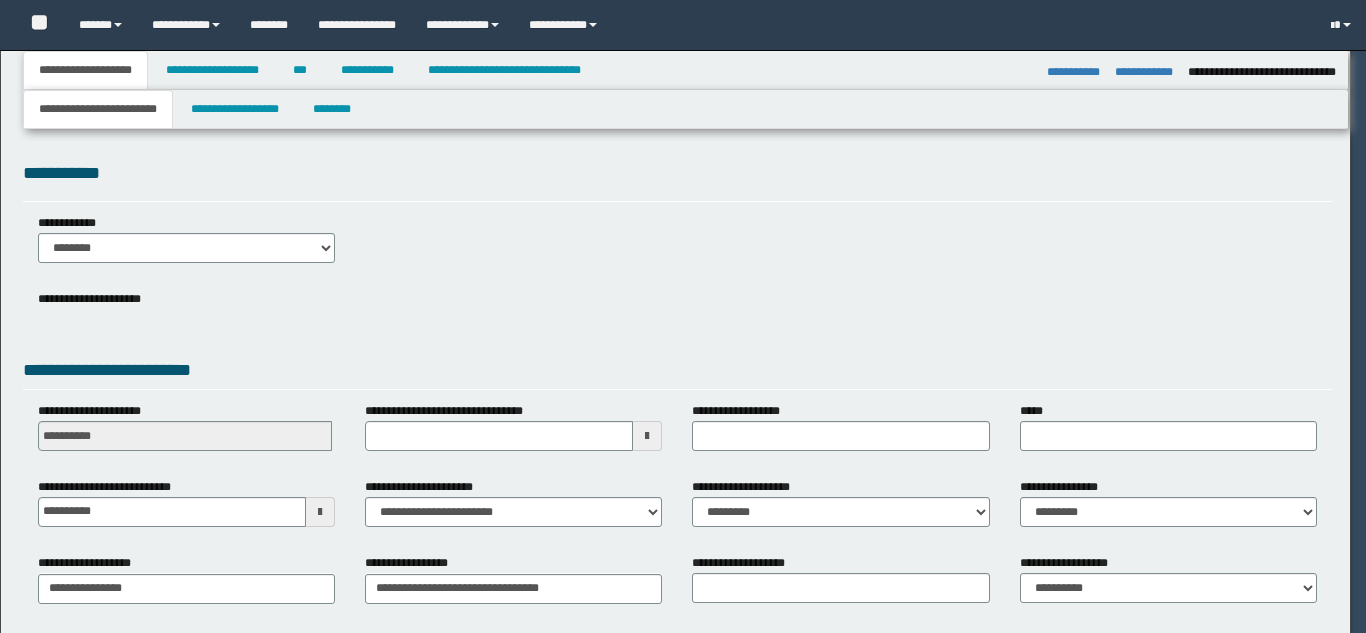 select on "*" 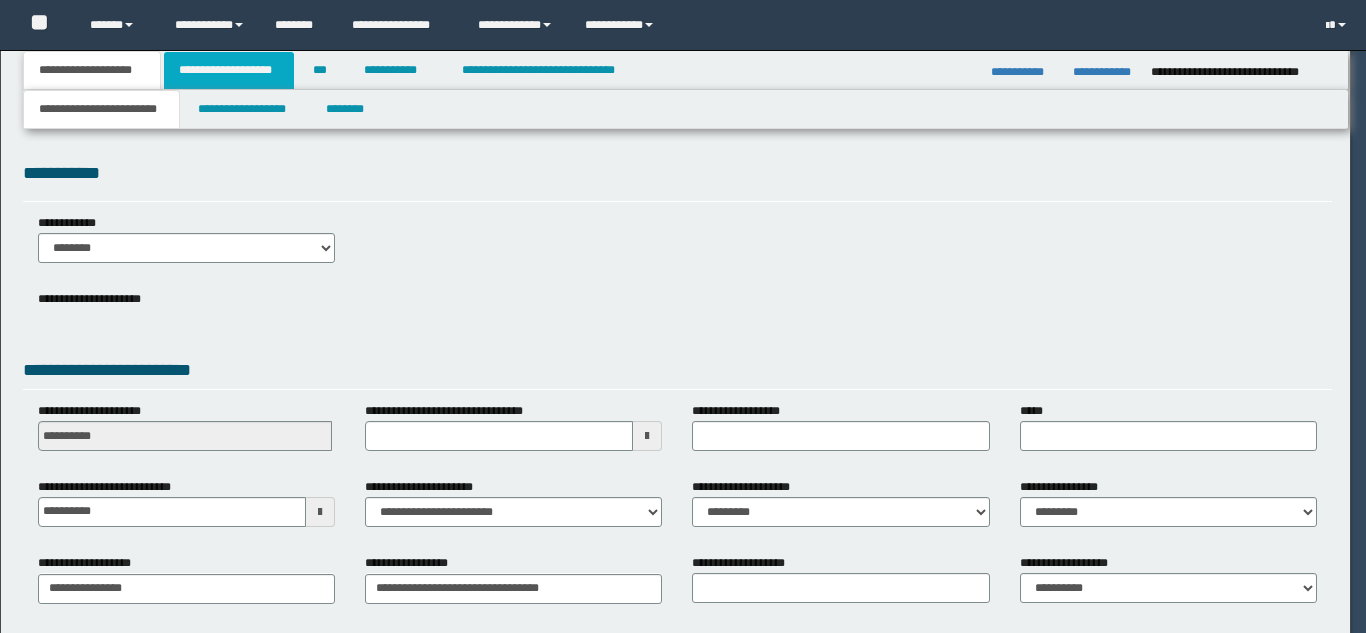 scroll, scrollTop: 0, scrollLeft: 0, axis: both 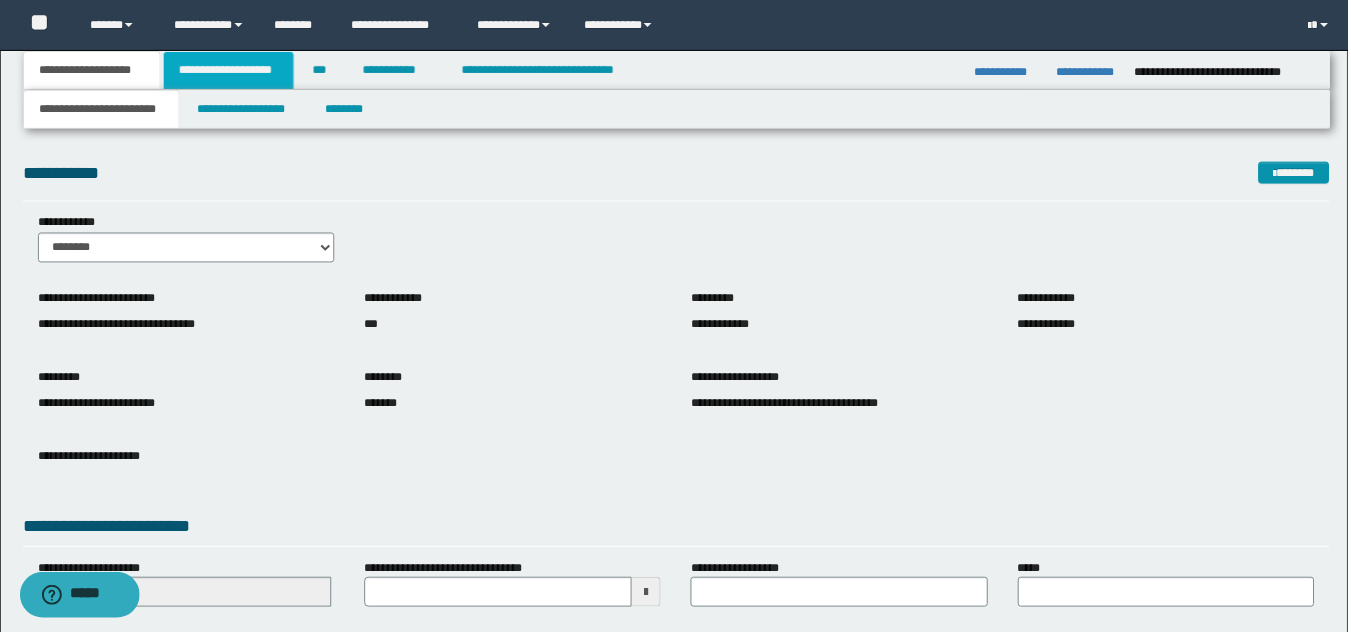 click on "**********" at bounding box center [229, 70] 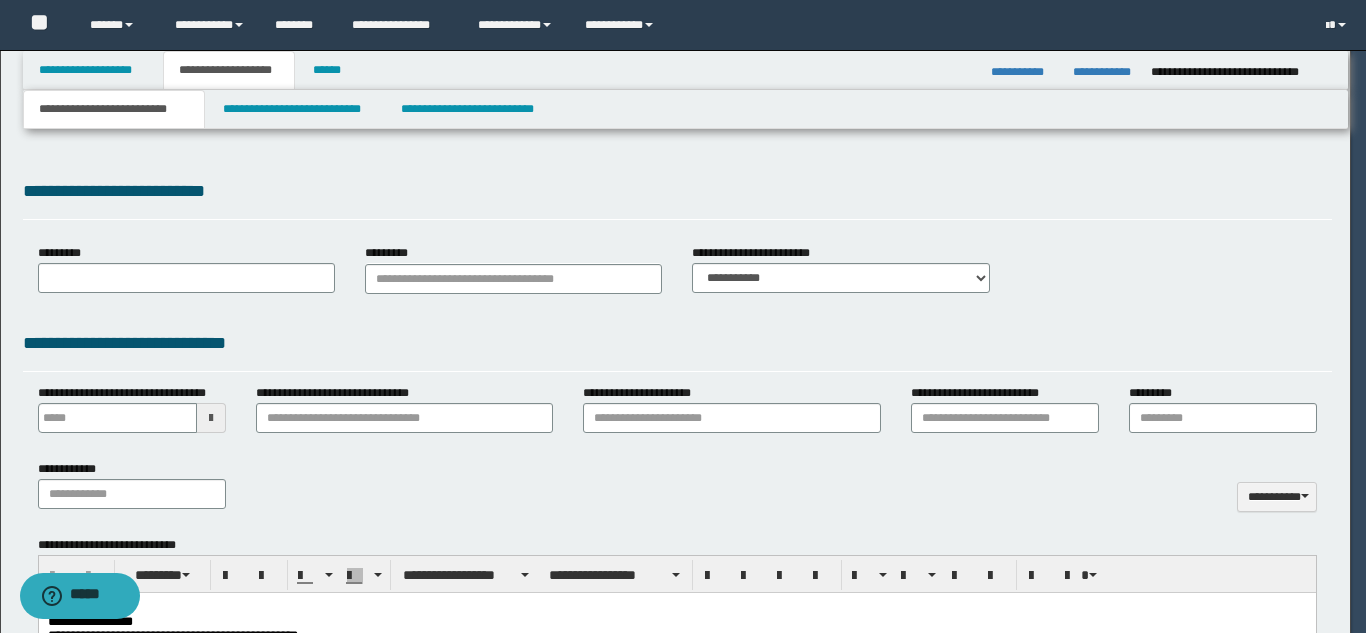 scroll, scrollTop: 0, scrollLeft: 0, axis: both 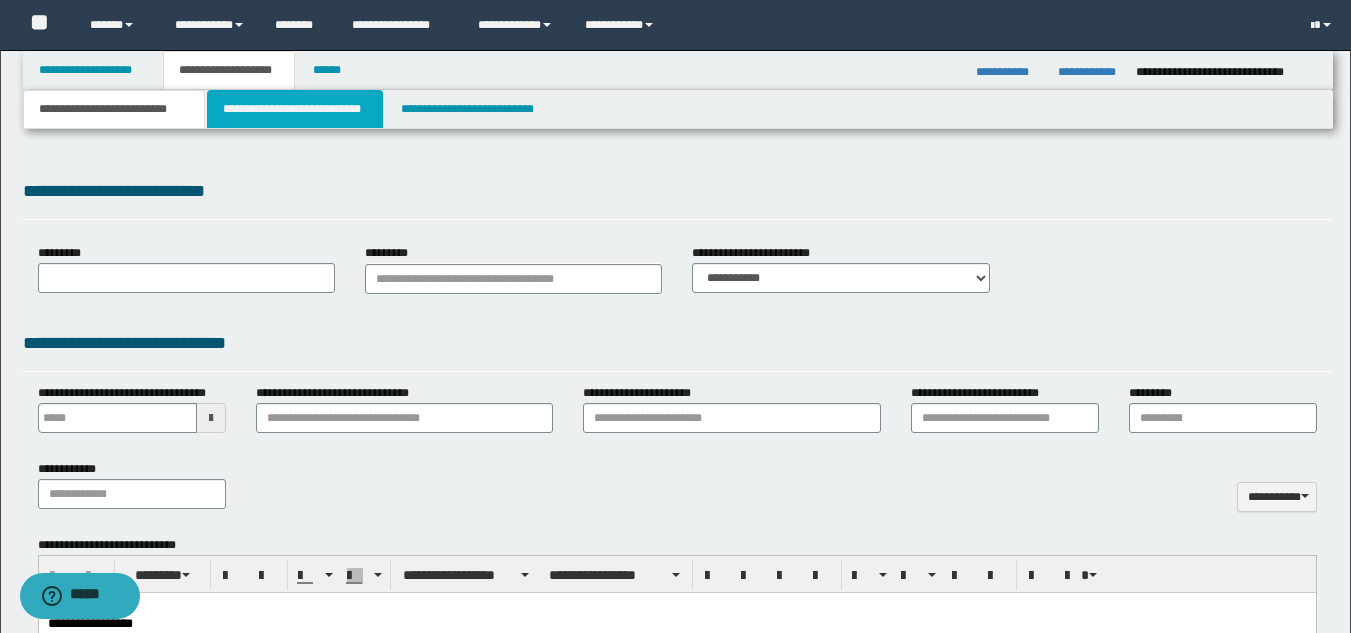 click on "**********" at bounding box center (295, 109) 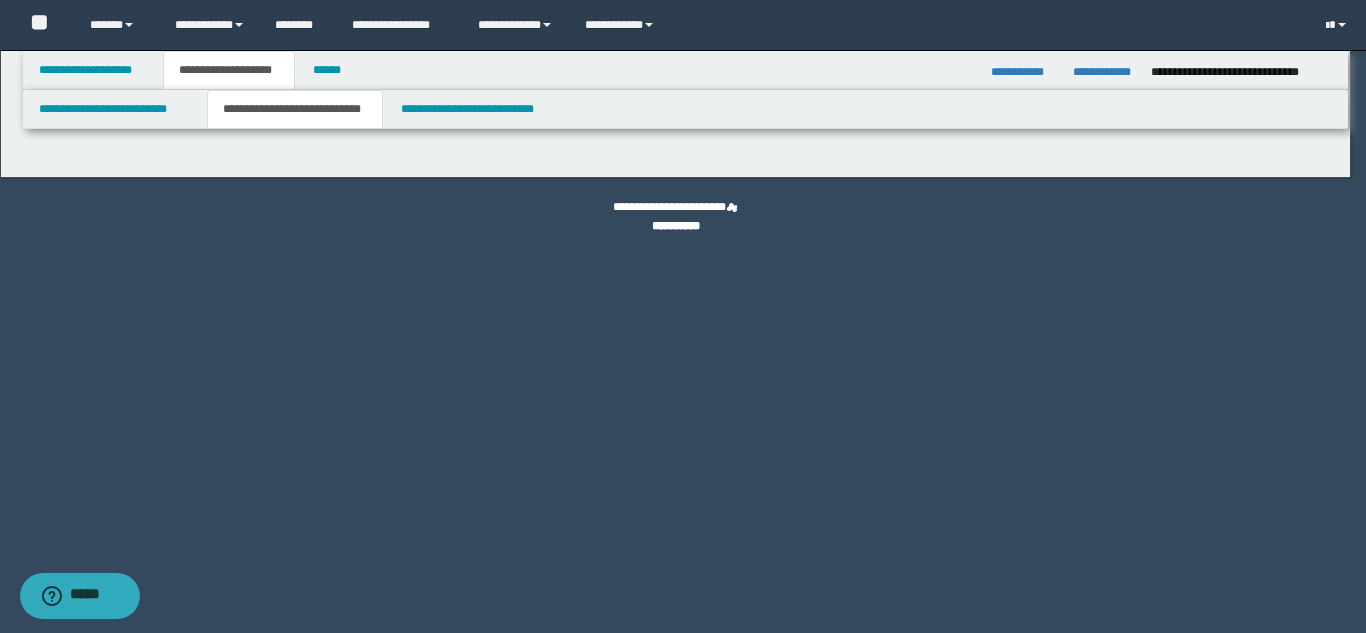 select on "*" 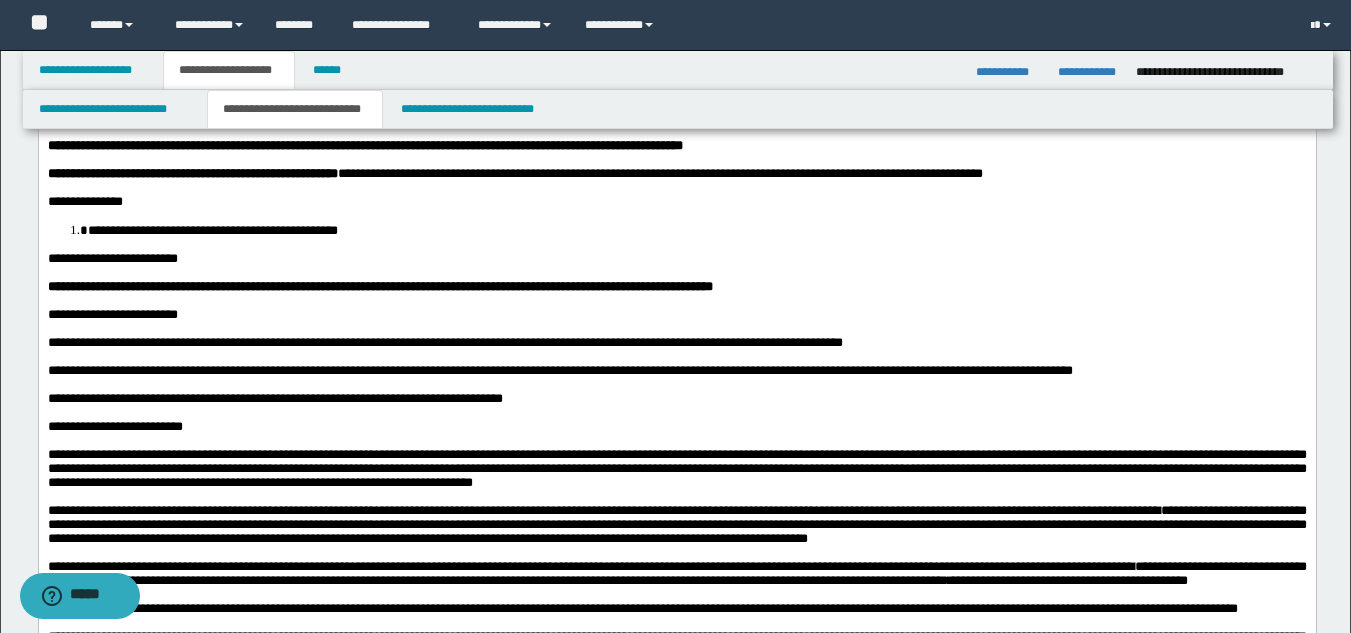scroll, scrollTop: 200, scrollLeft: 0, axis: vertical 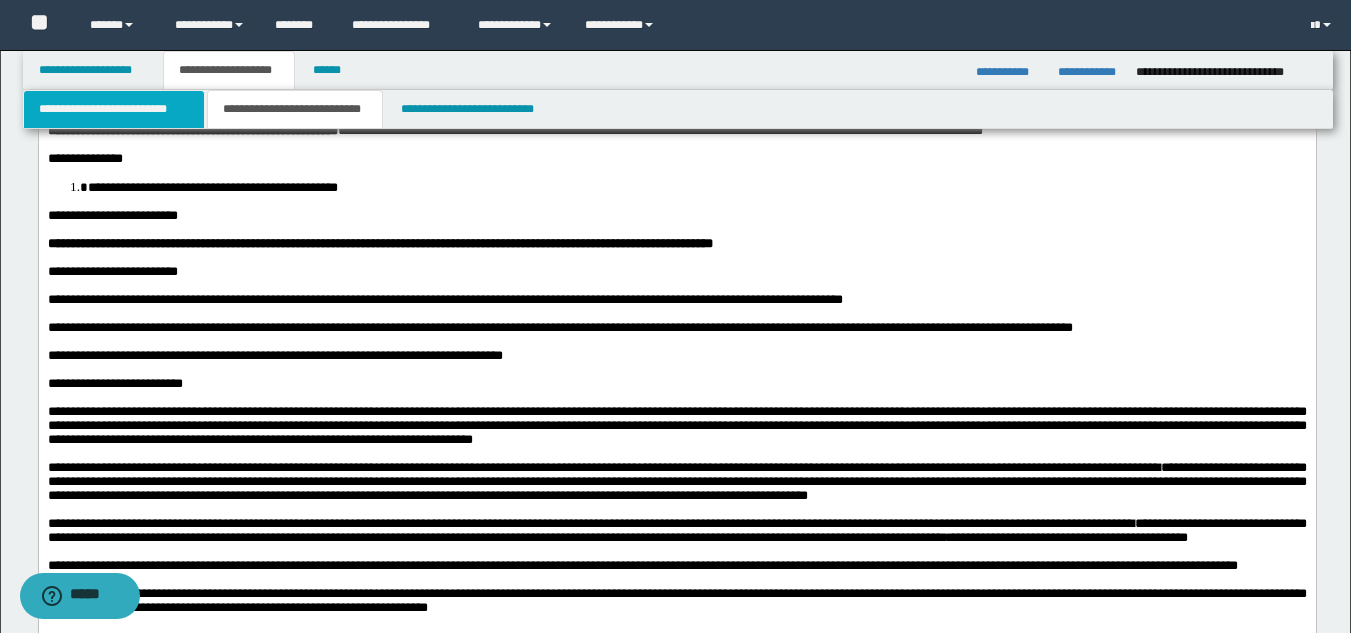 click on "**********" at bounding box center (114, 109) 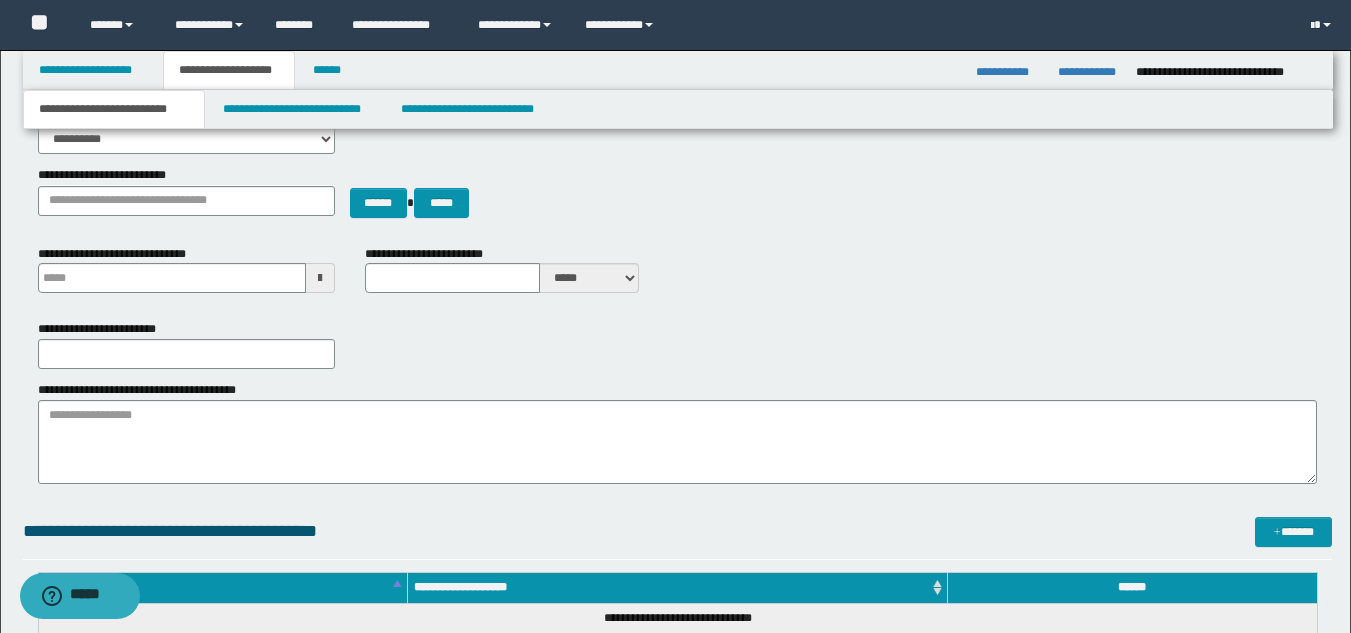 type 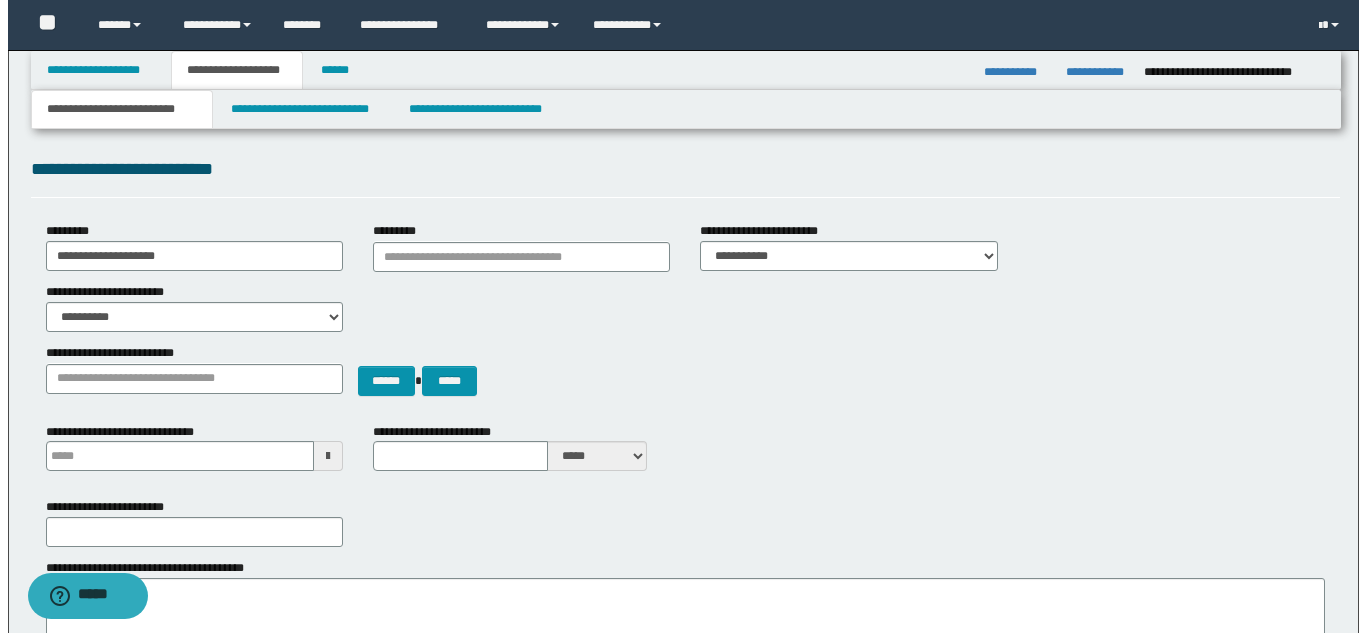 scroll, scrollTop: 0, scrollLeft: 0, axis: both 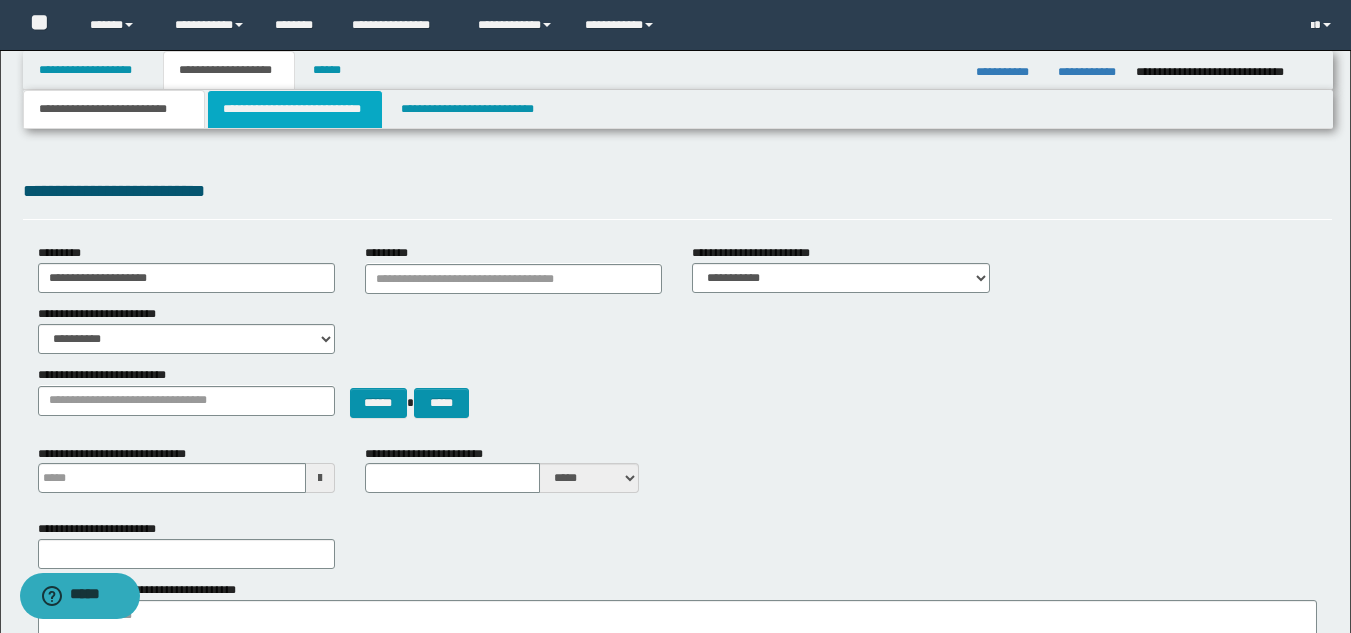 click on "**********" at bounding box center [295, 109] 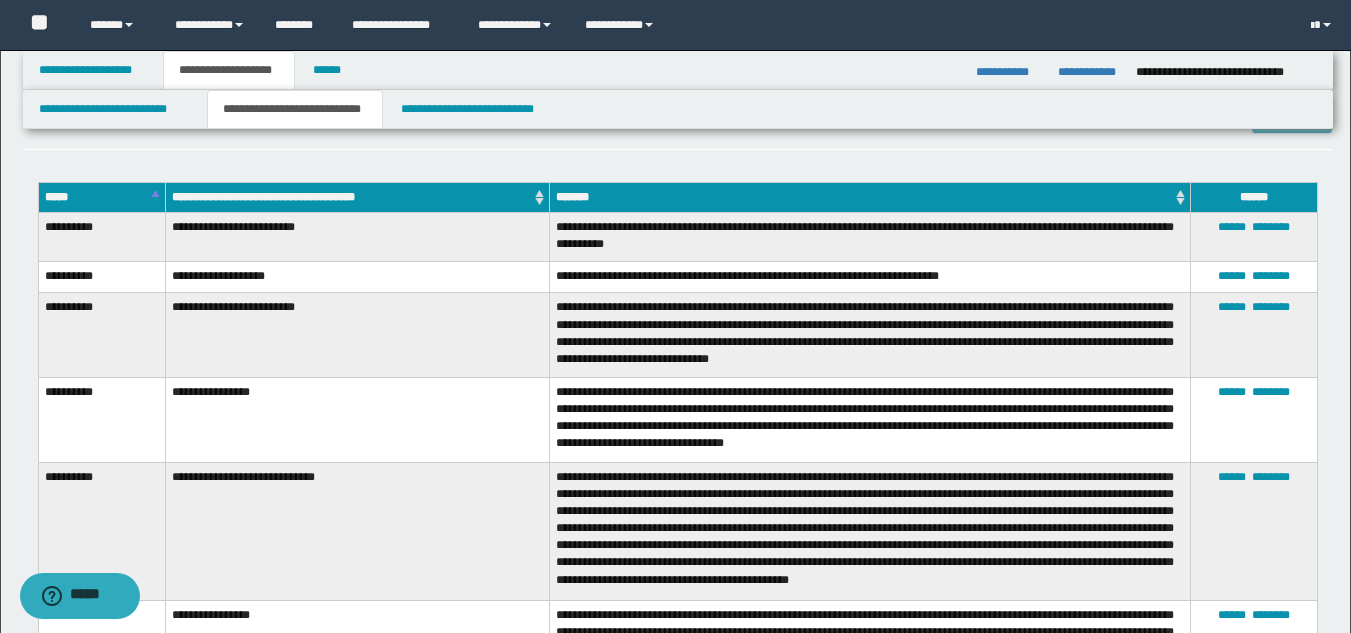 scroll, scrollTop: 3100, scrollLeft: 0, axis: vertical 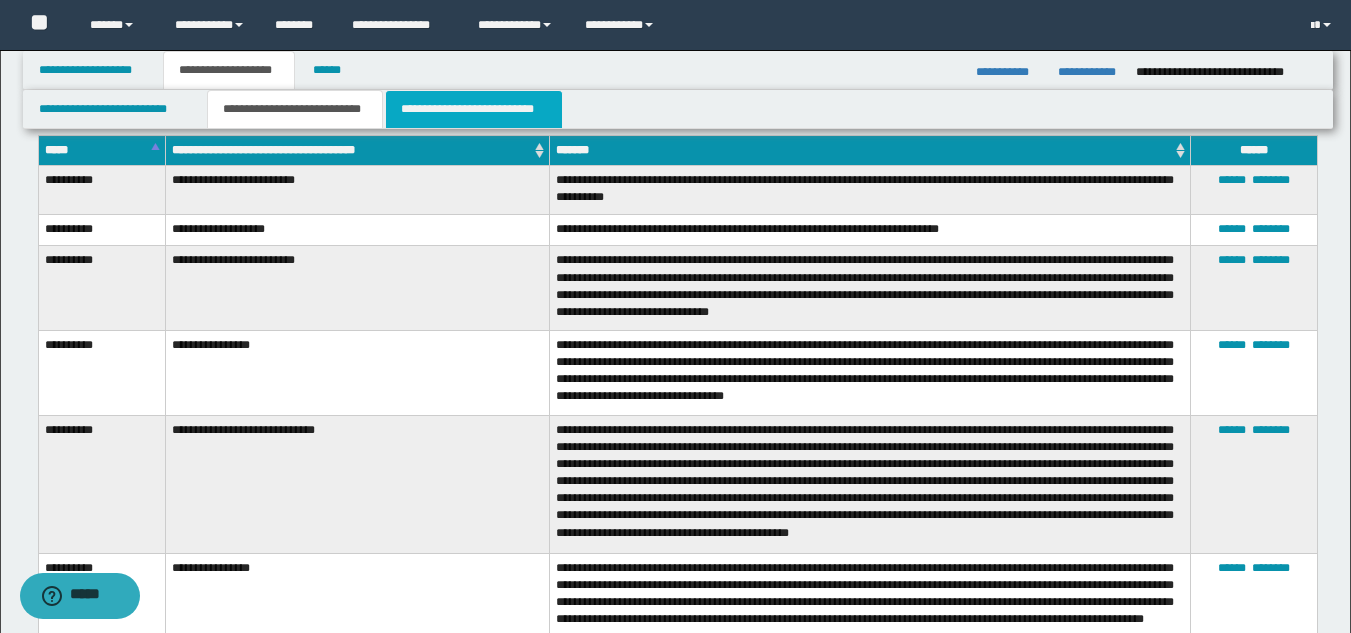 click on "**********" at bounding box center (474, 109) 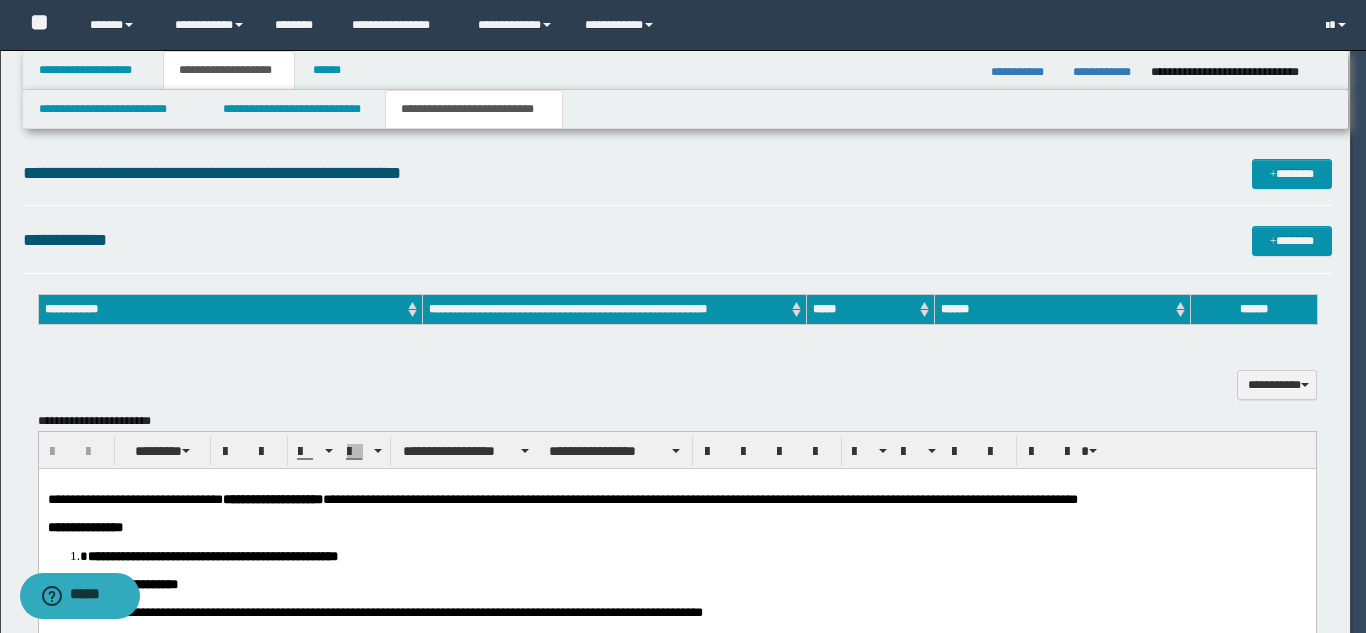 scroll, scrollTop: 0, scrollLeft: 0, axis: both 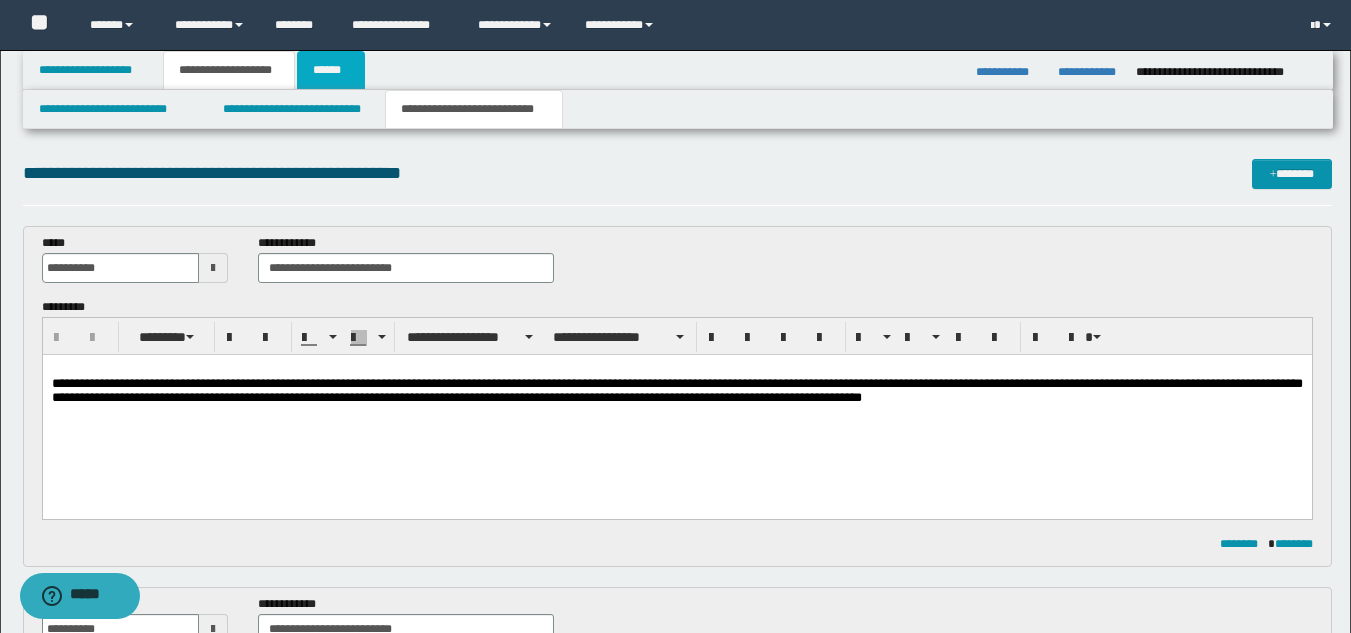 click on "******" at bounding box center [331, 70] 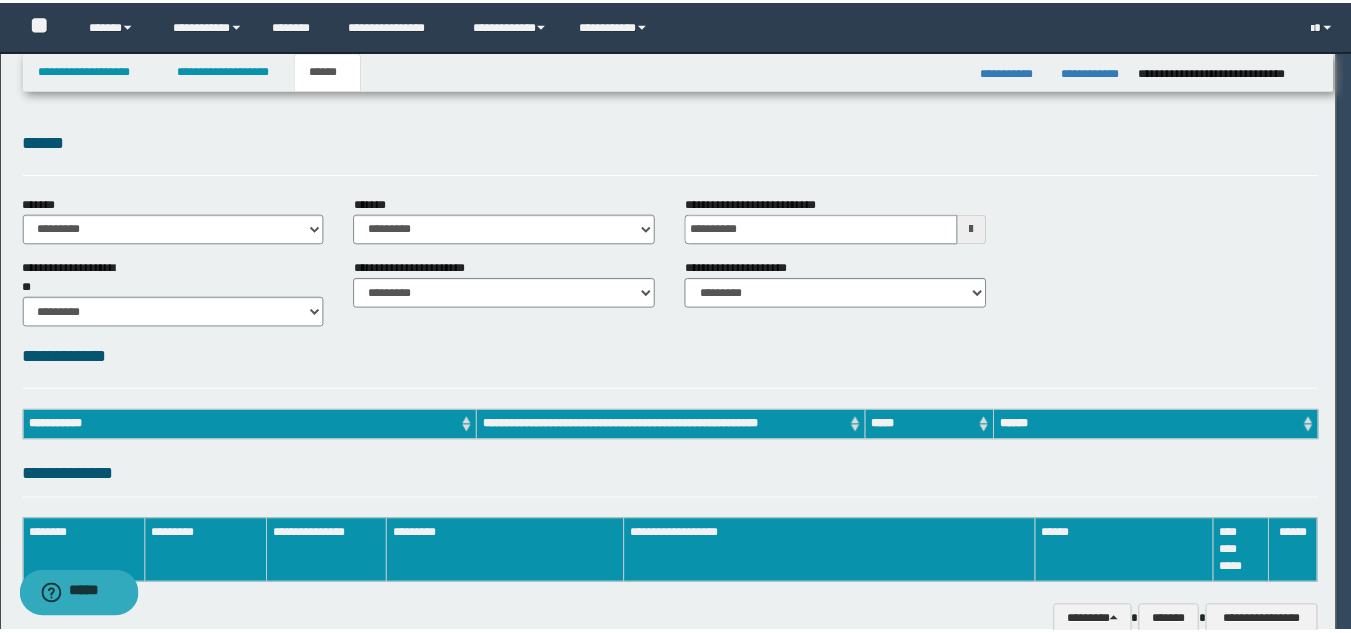 scroll, scrollTop: 0, scrollLeft: 0, axis: both 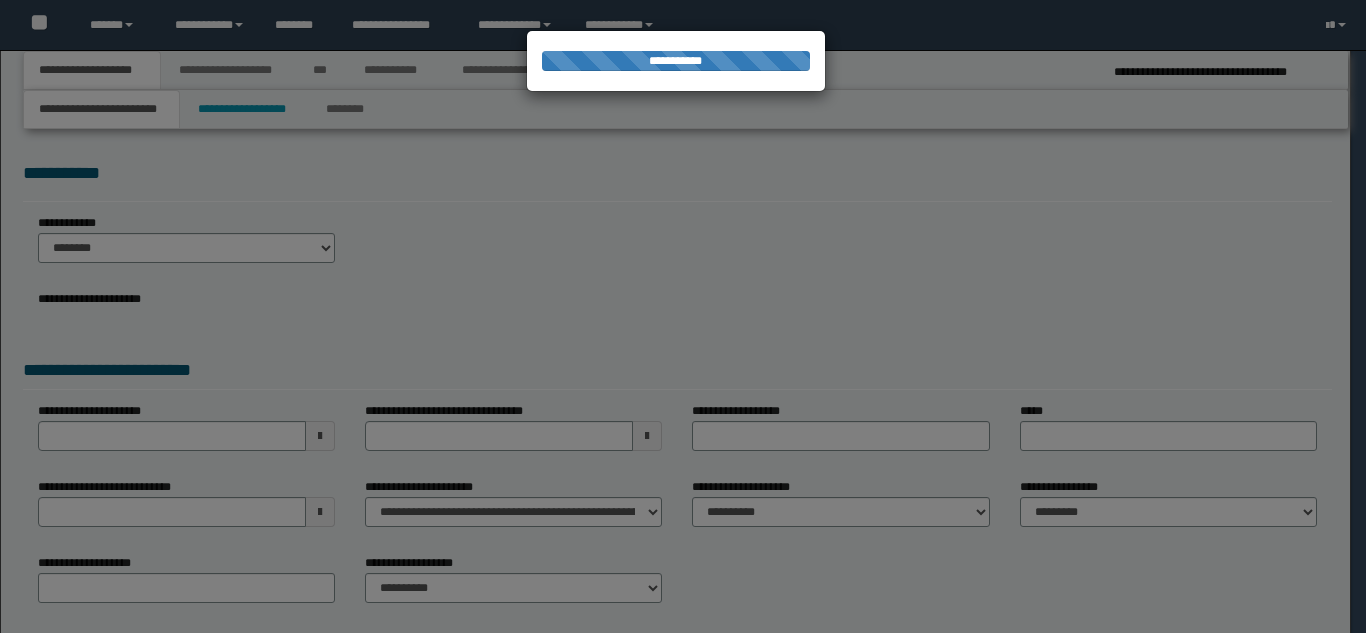 select on "*" 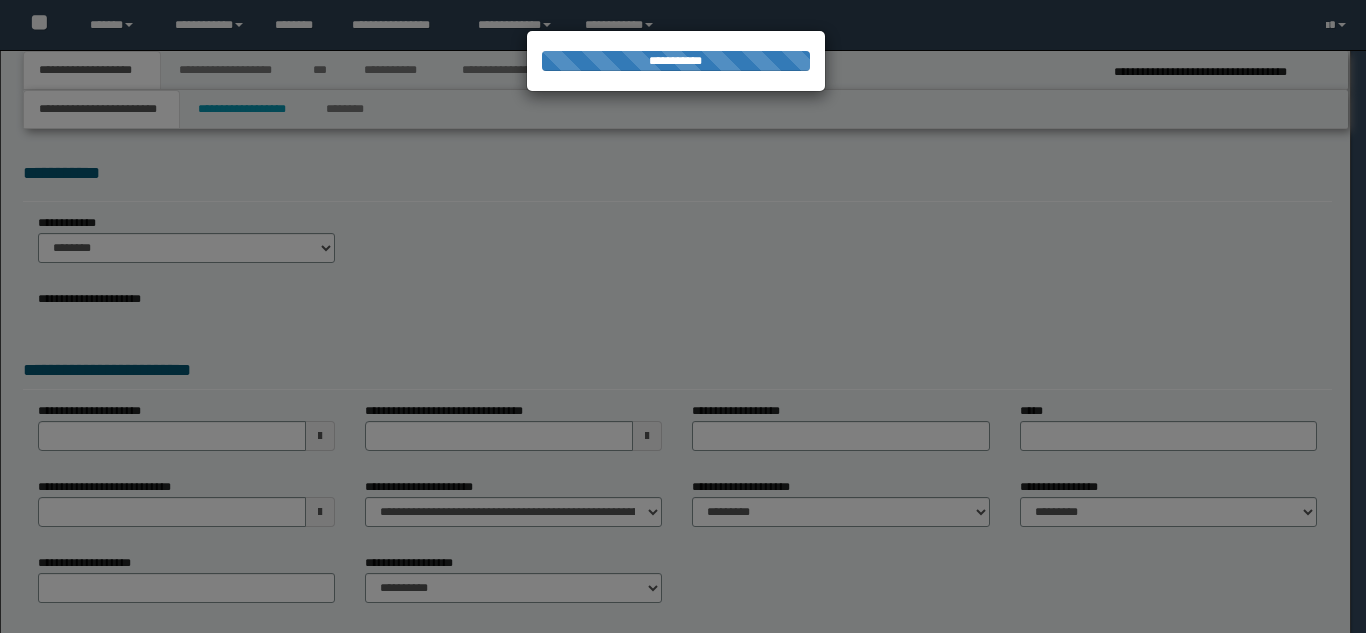 scroll, scrollTop: 0, scrollLeft: 0, axis: both 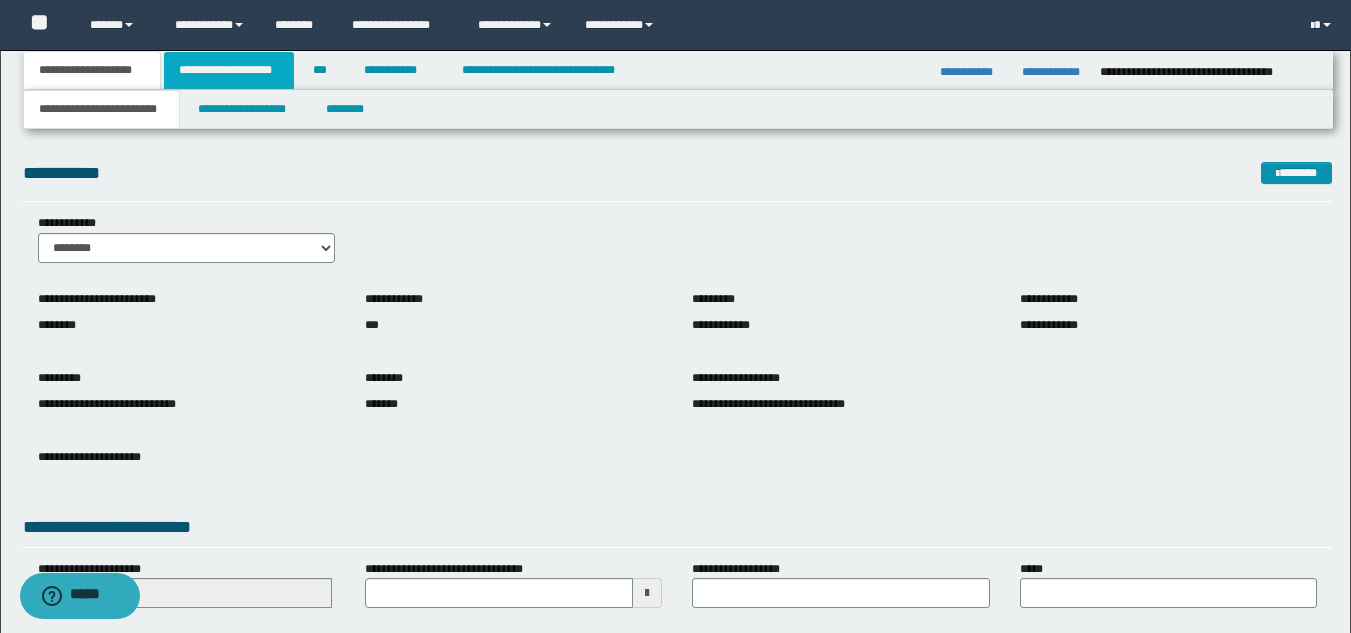 click on "**********" at bounding box center [229, 70] 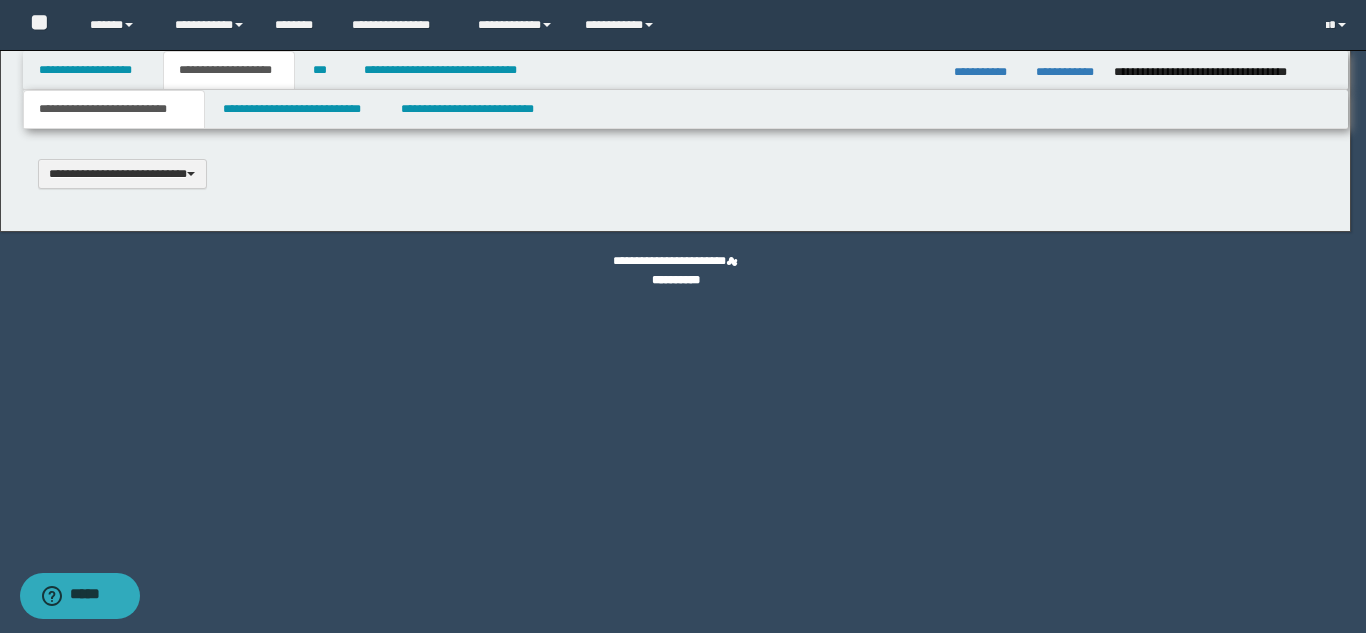 type 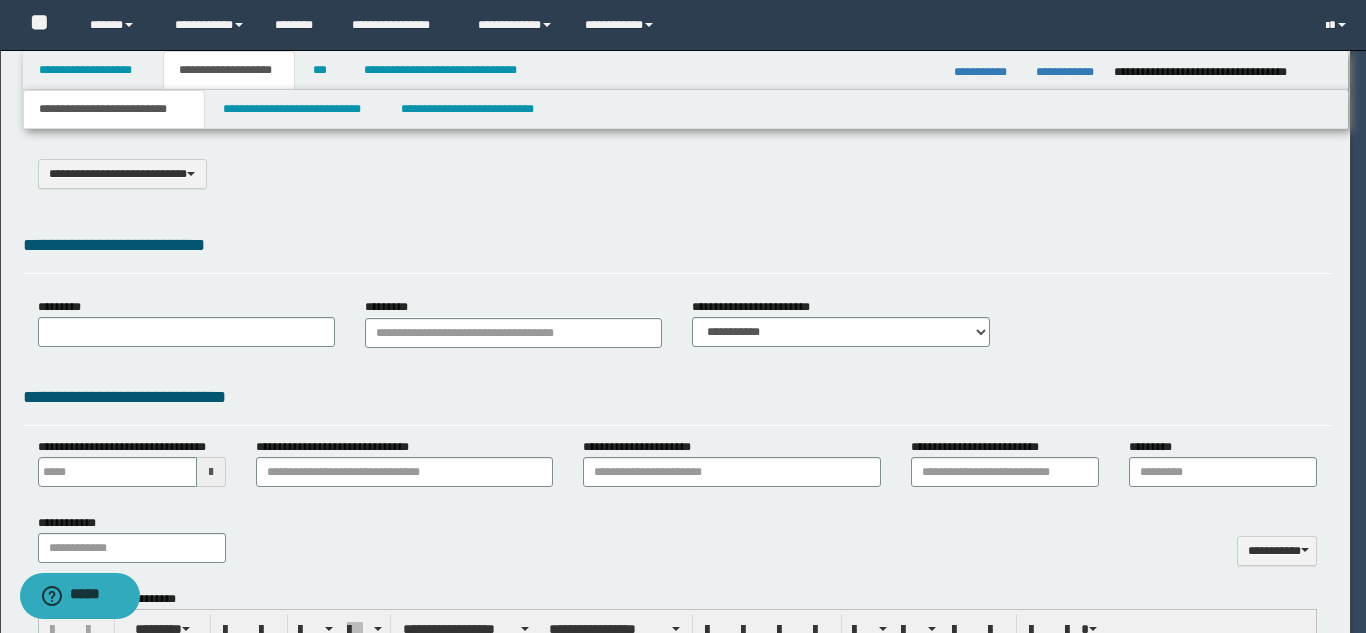 type on "******" 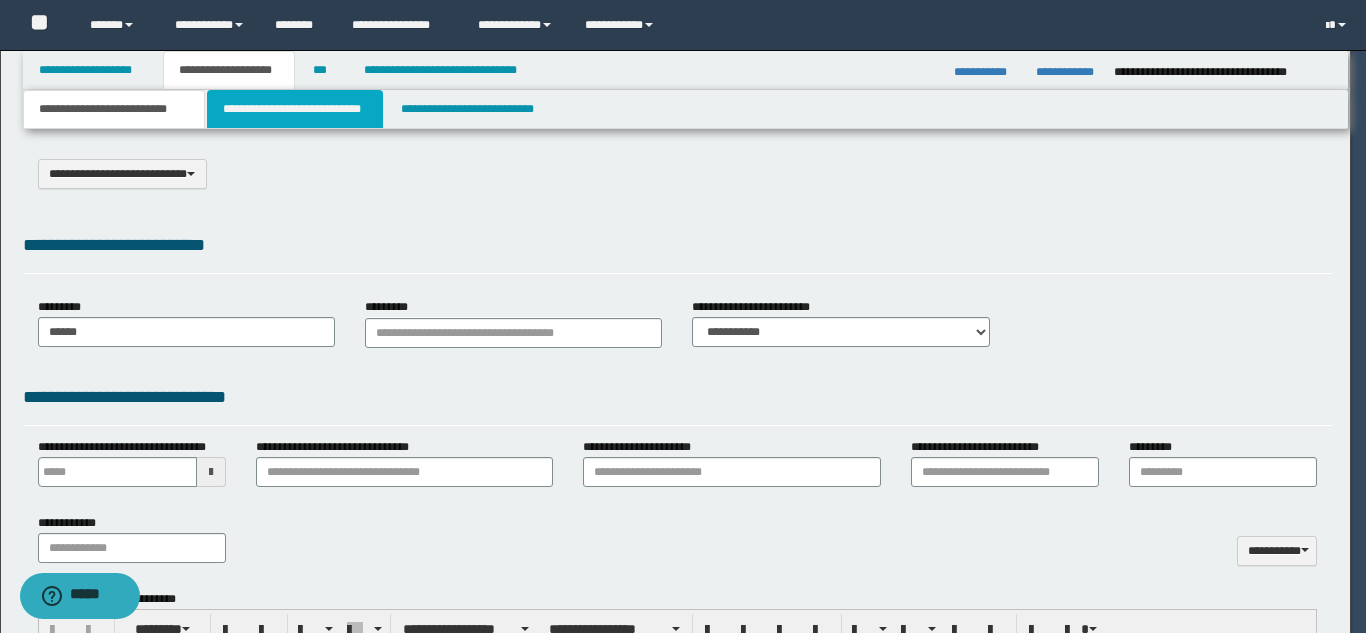 click on "**********" at bounding box center (295, 109) 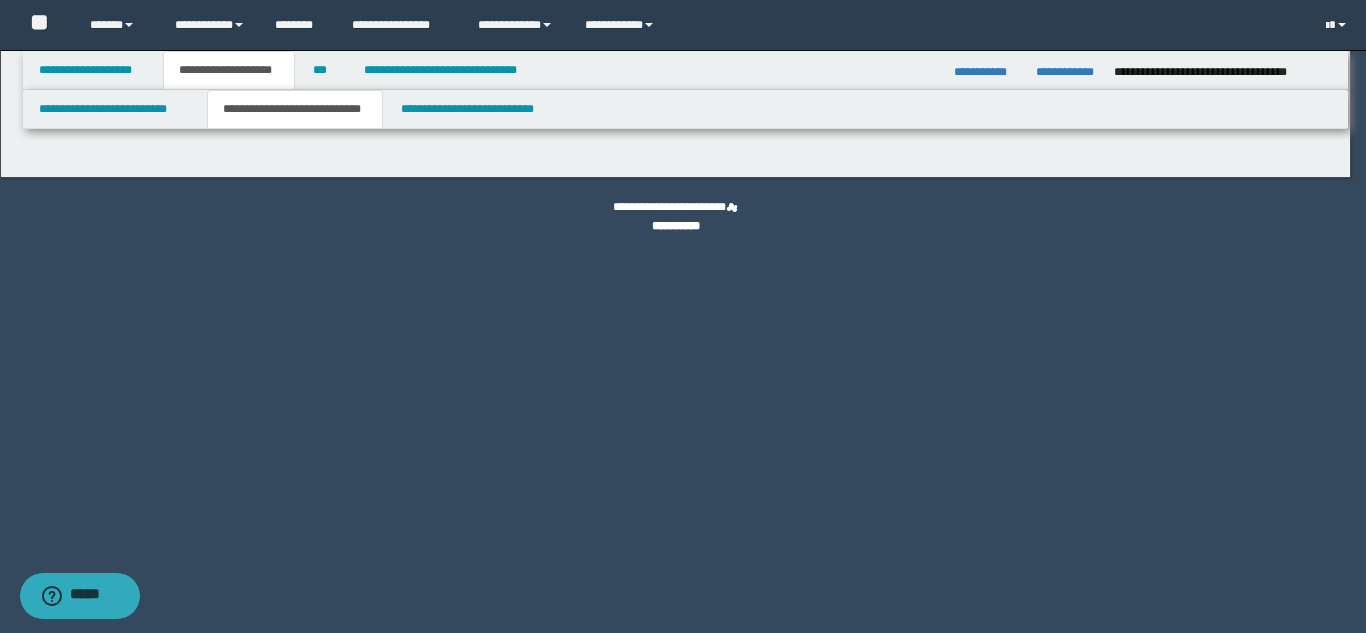 select on "*" 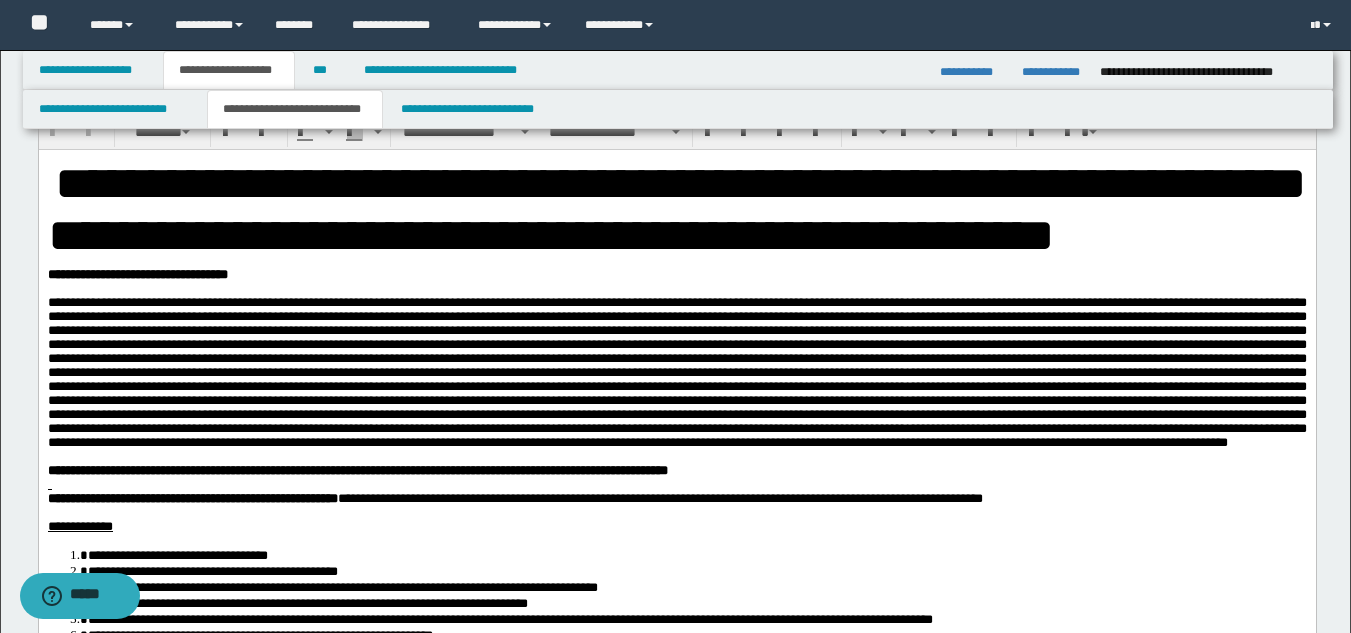 scroll, scrollTop: 100, scrollLeft: 0, axis: vertical 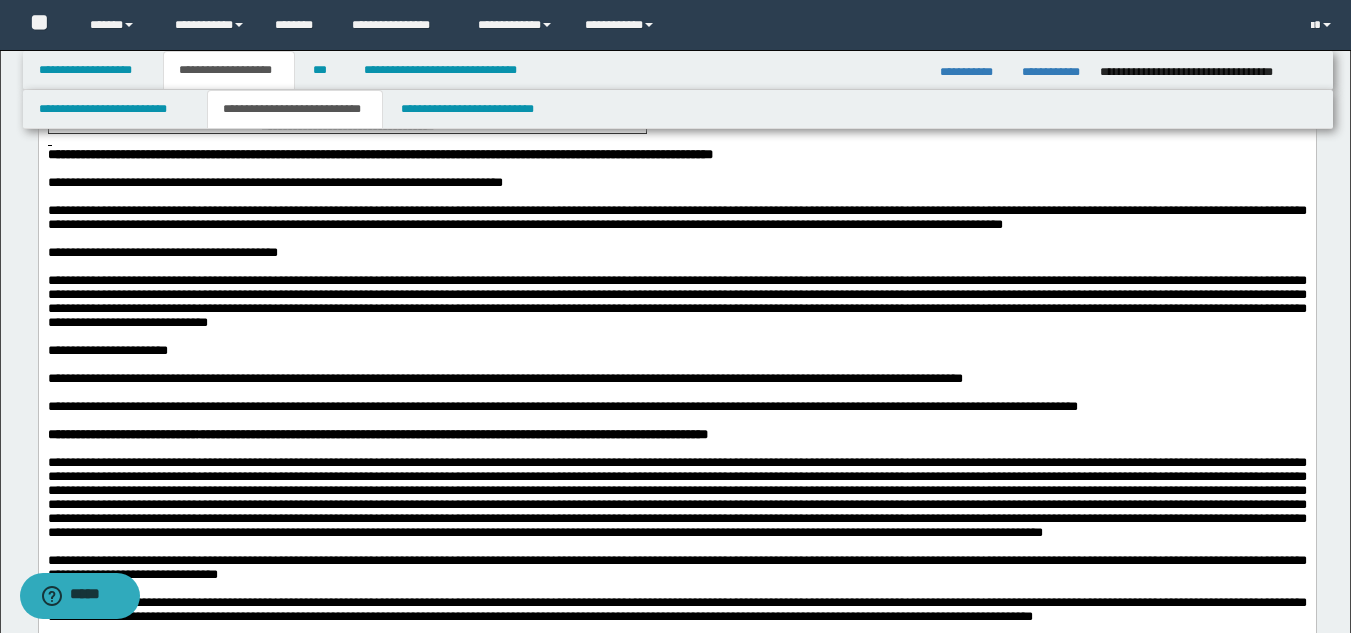 click on "**********" at bounding box center (274, 182) 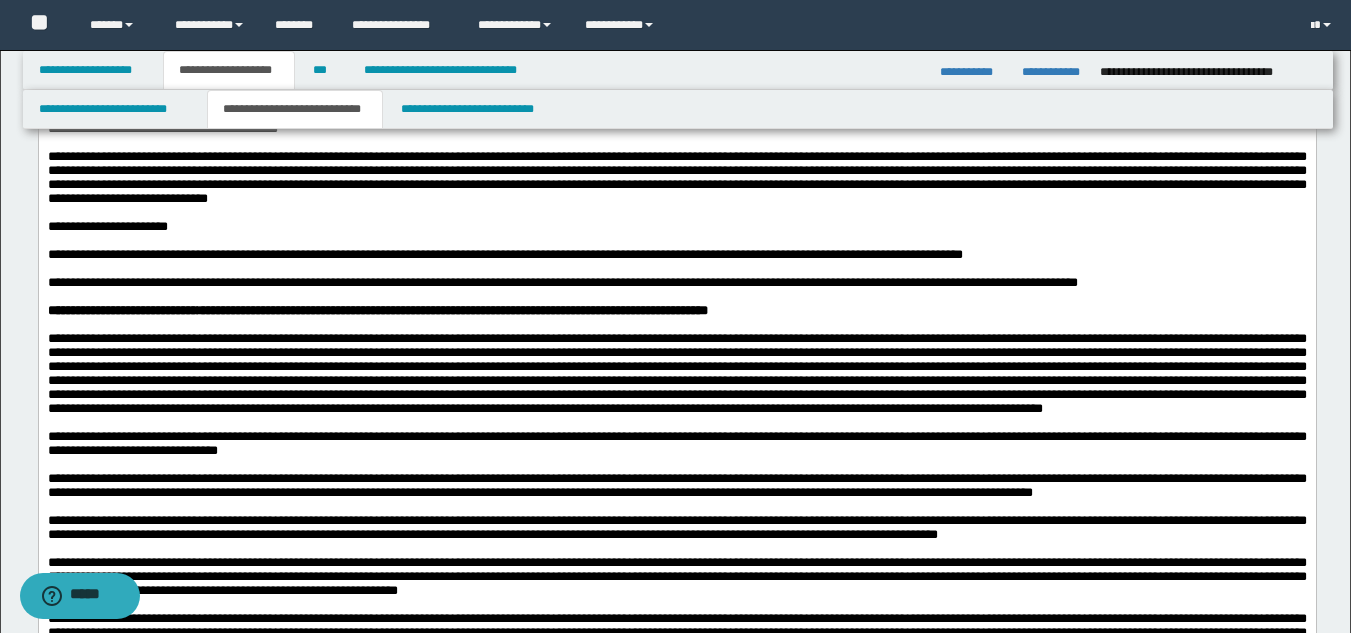 scroll, scrollTop: 1143, scrollLeft: 0, axis: vertical 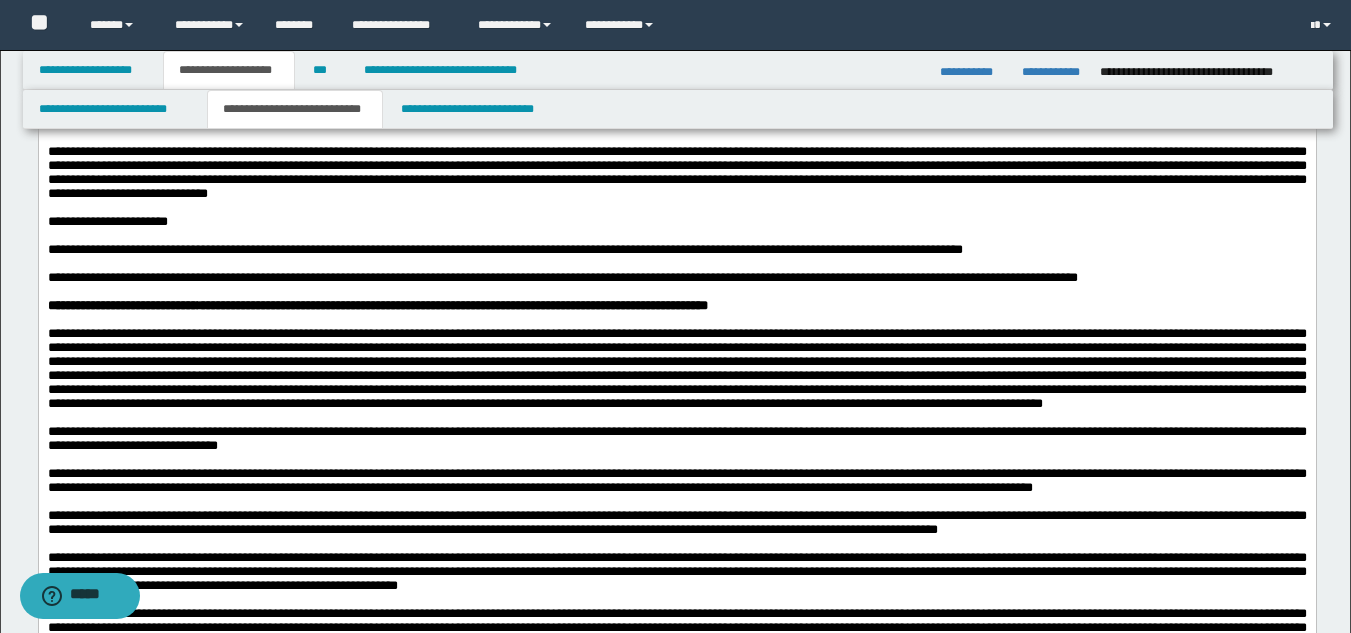click on "**********" at bounding box center [676, 222] 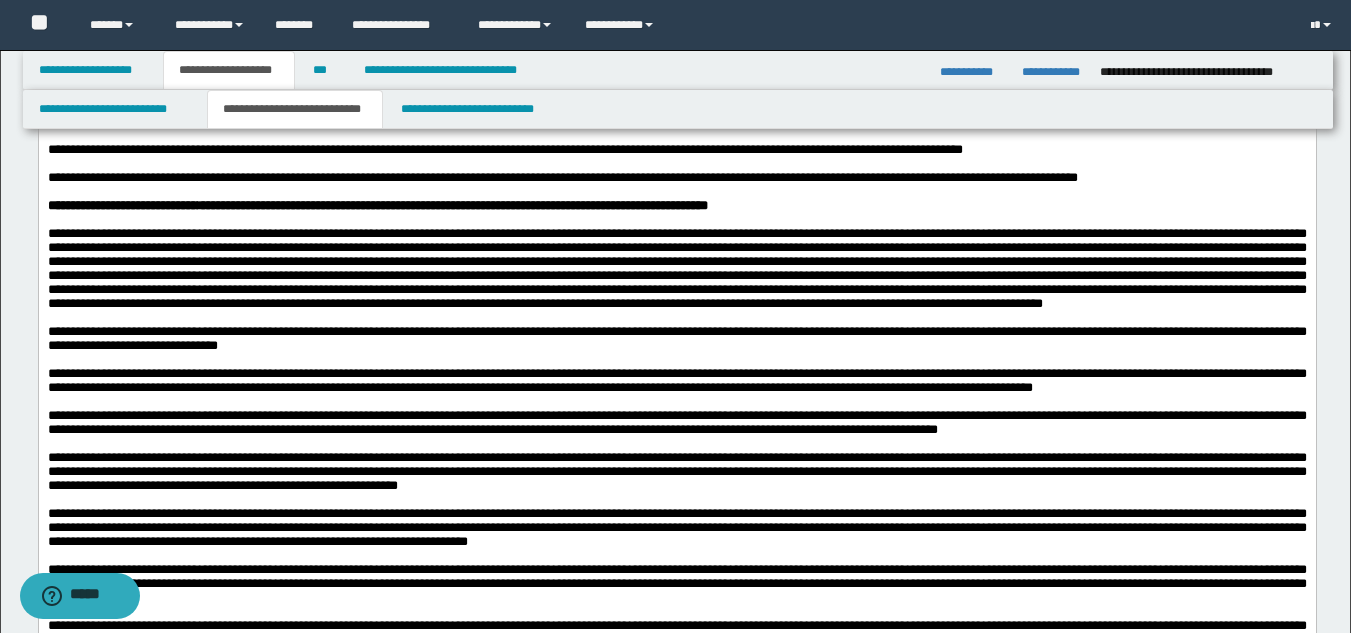 scroll, scrollTop: 1100, scrollLeft: 0, axis: vertical 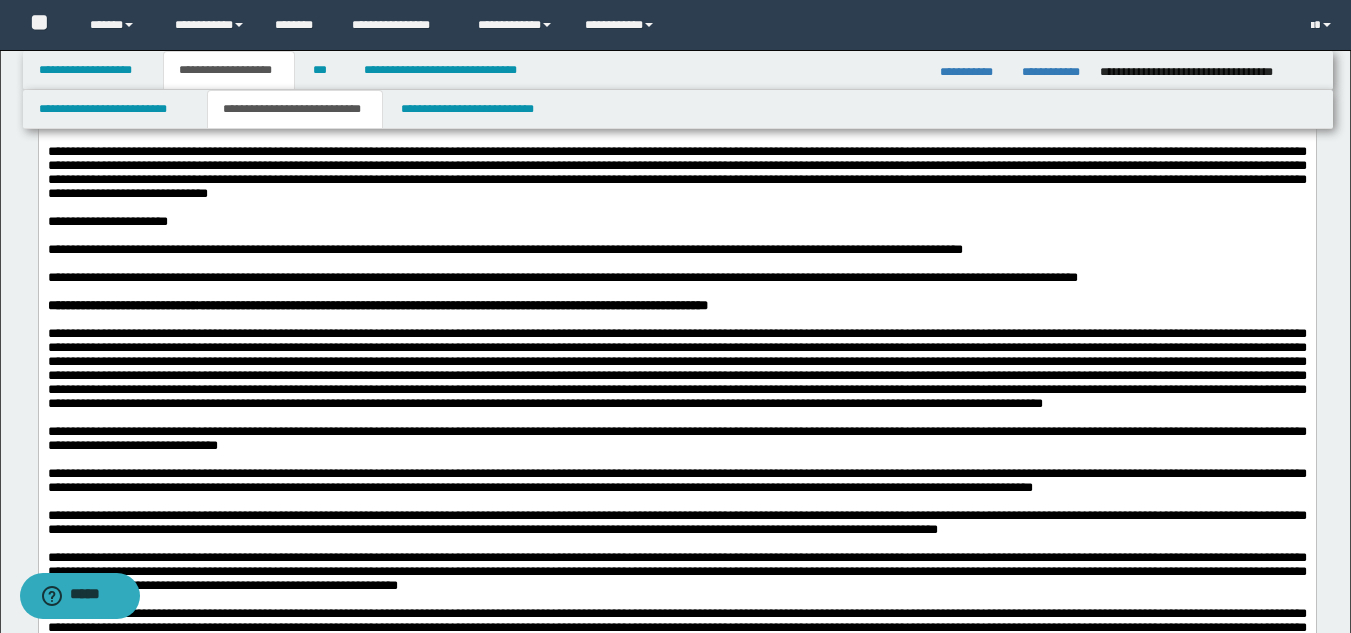 click on "**********" at bounding box center [676, 278] 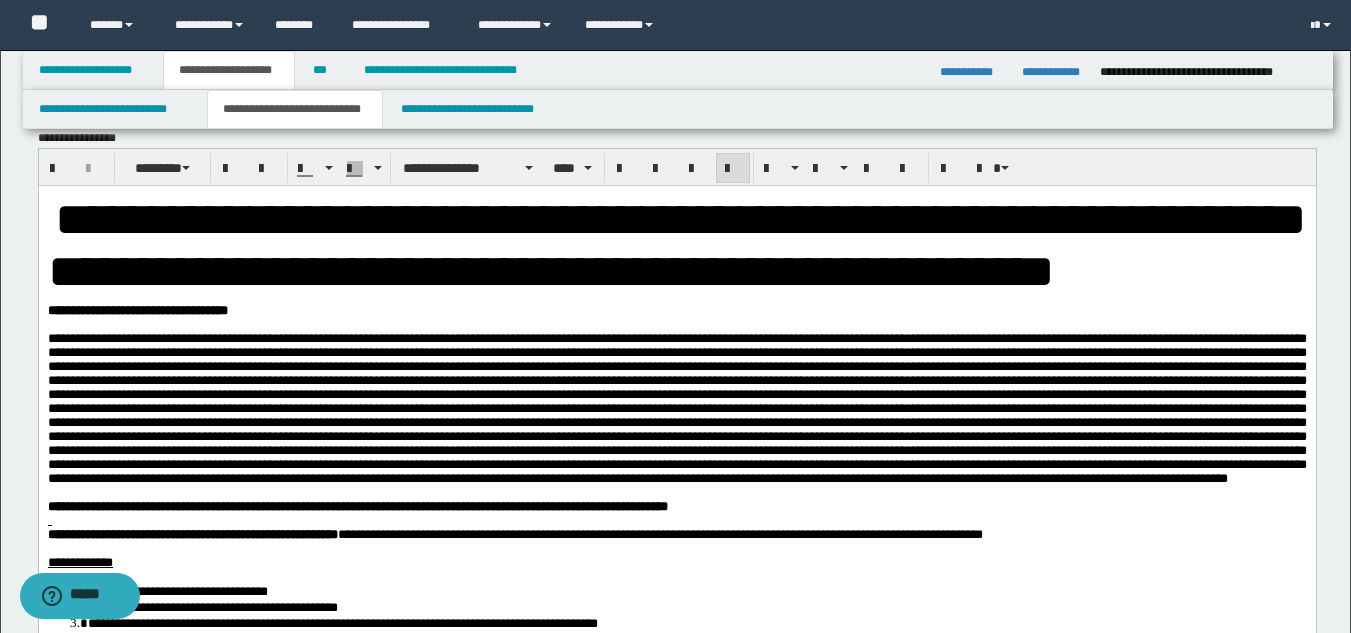 scroll, scrollTop: 0, scrollLeft: 0, axis: both 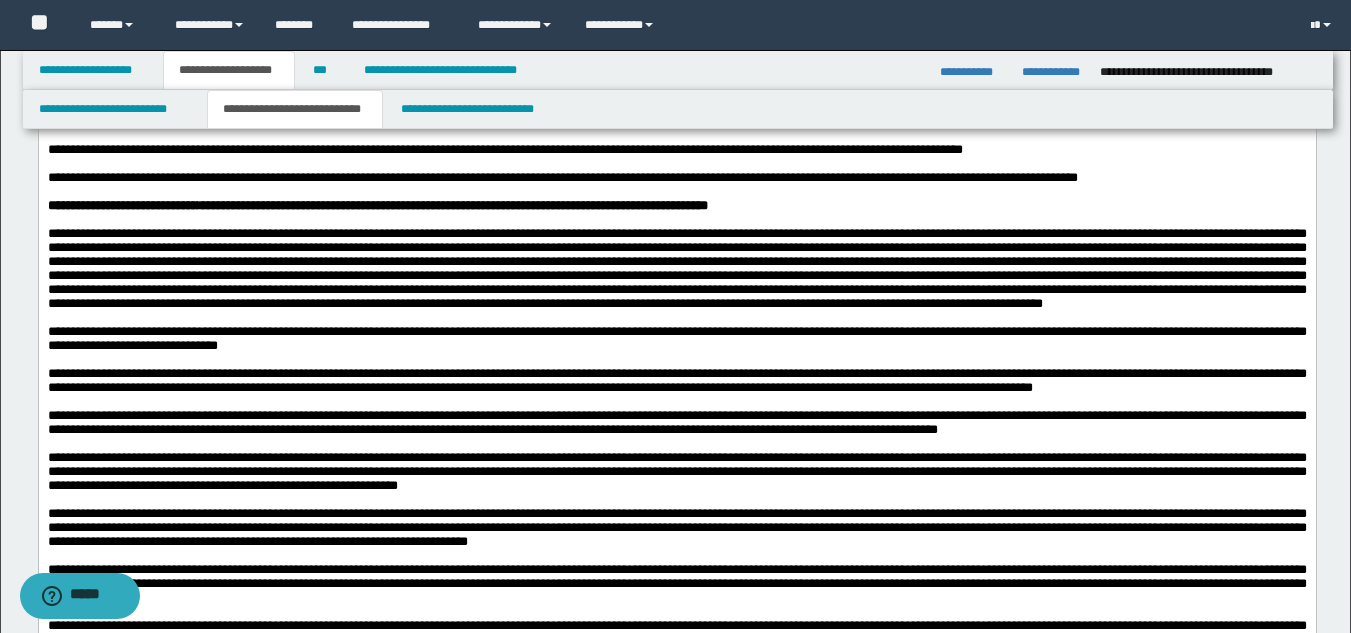 click on "**********" at bounding box center (562, 177) 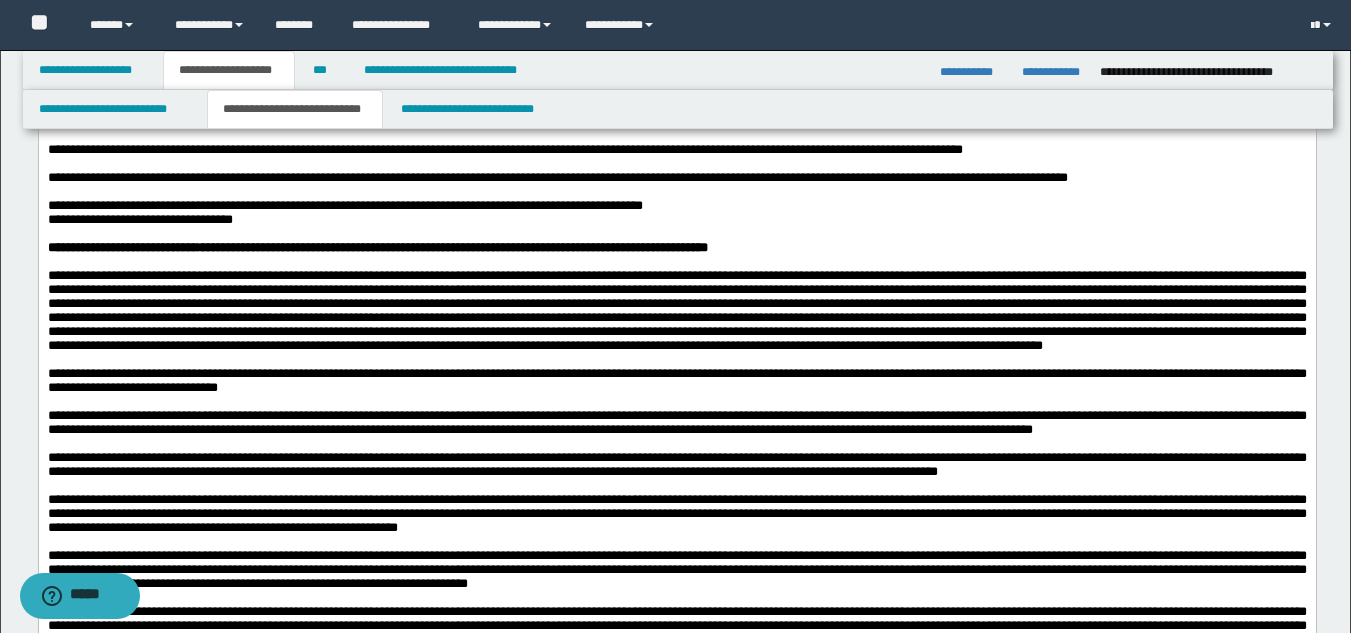 click on "**********" at bounding box center [344, 212] 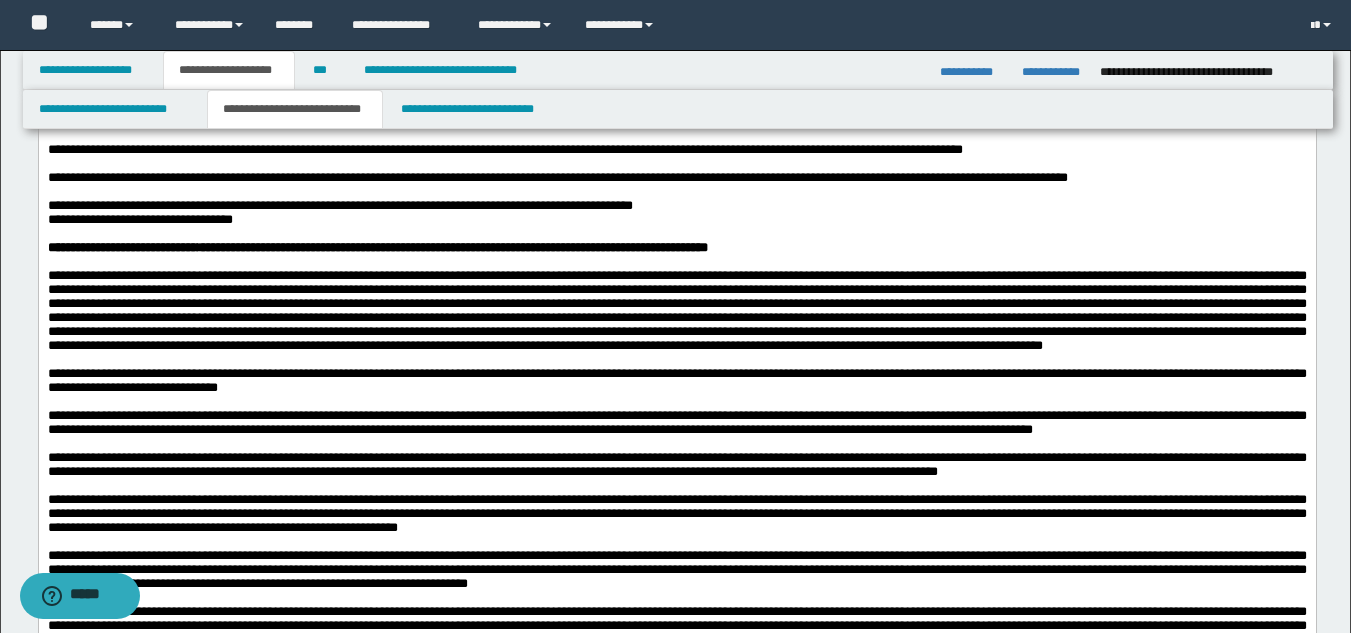 click on "**********" at bounding box center (676, 213) 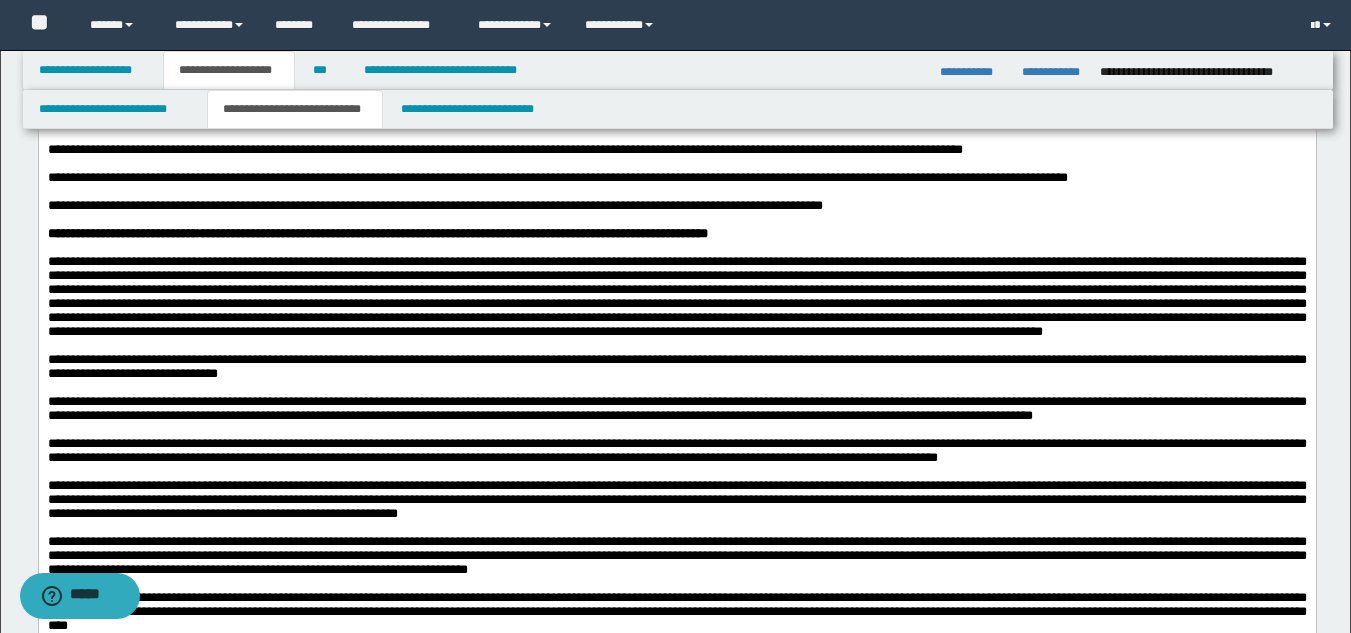 click on "**********" at bounding box center [434, 205] 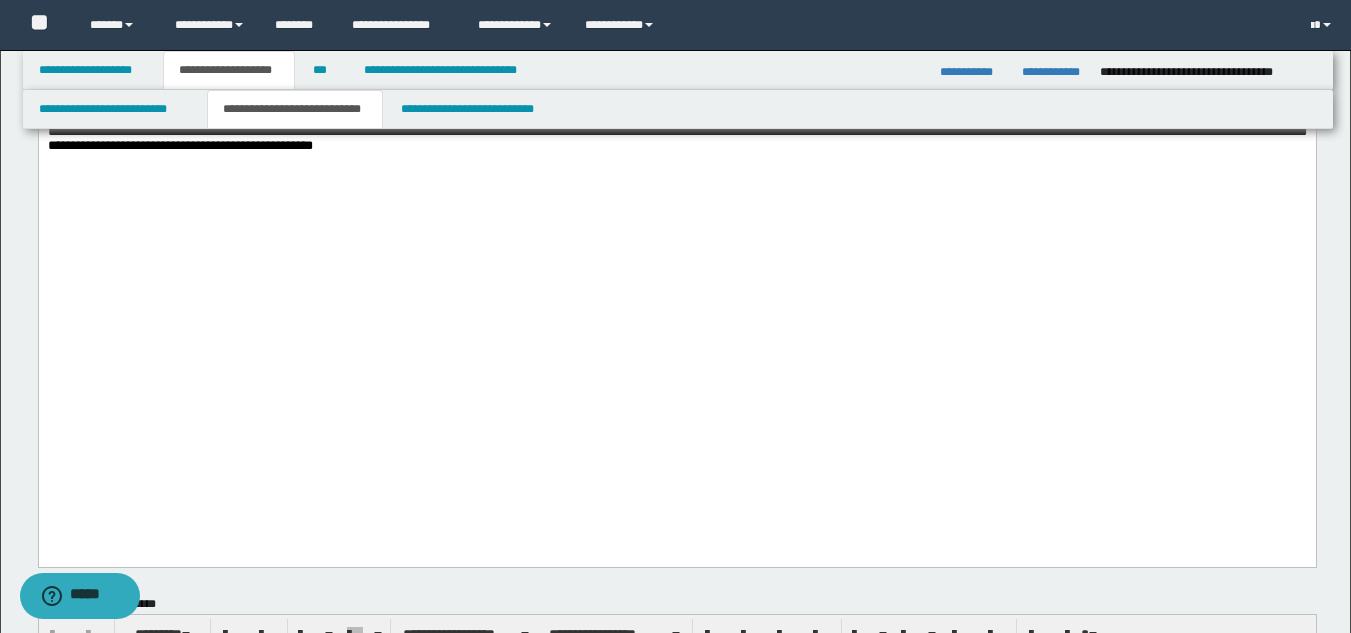 scroll, scrollTop: 1800, scrollLeft: 0, axis: vertical 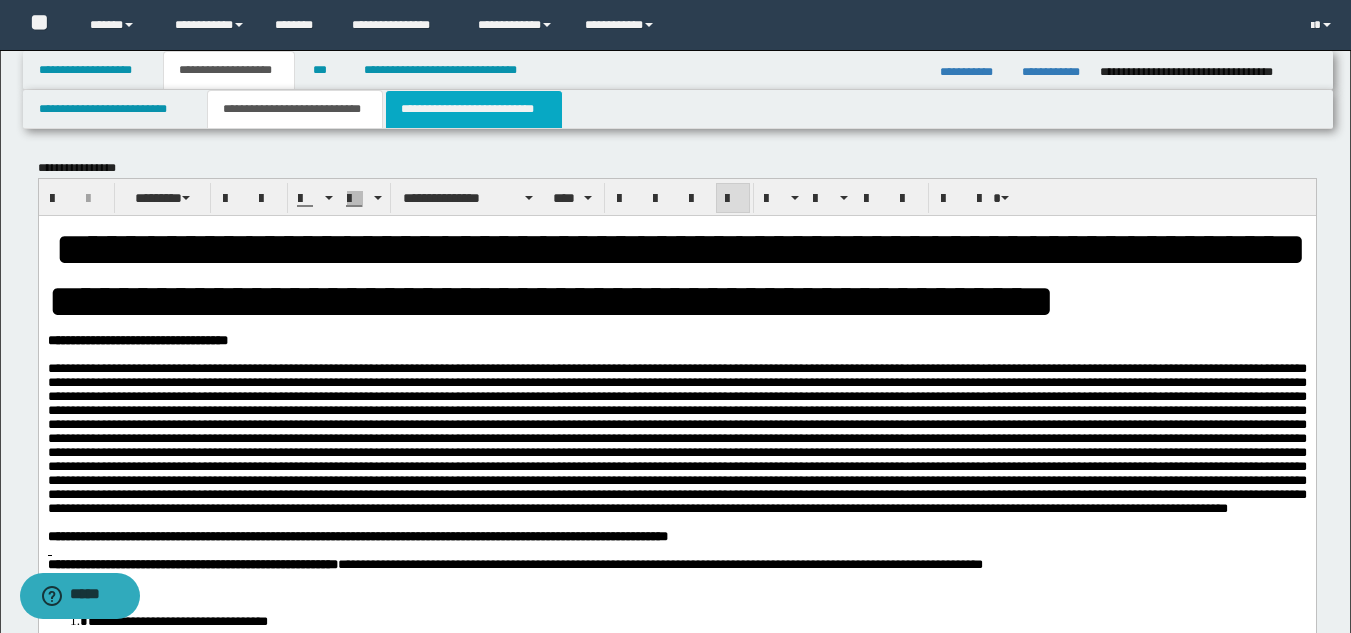 click on "**********" at bounding box center (474, 109) 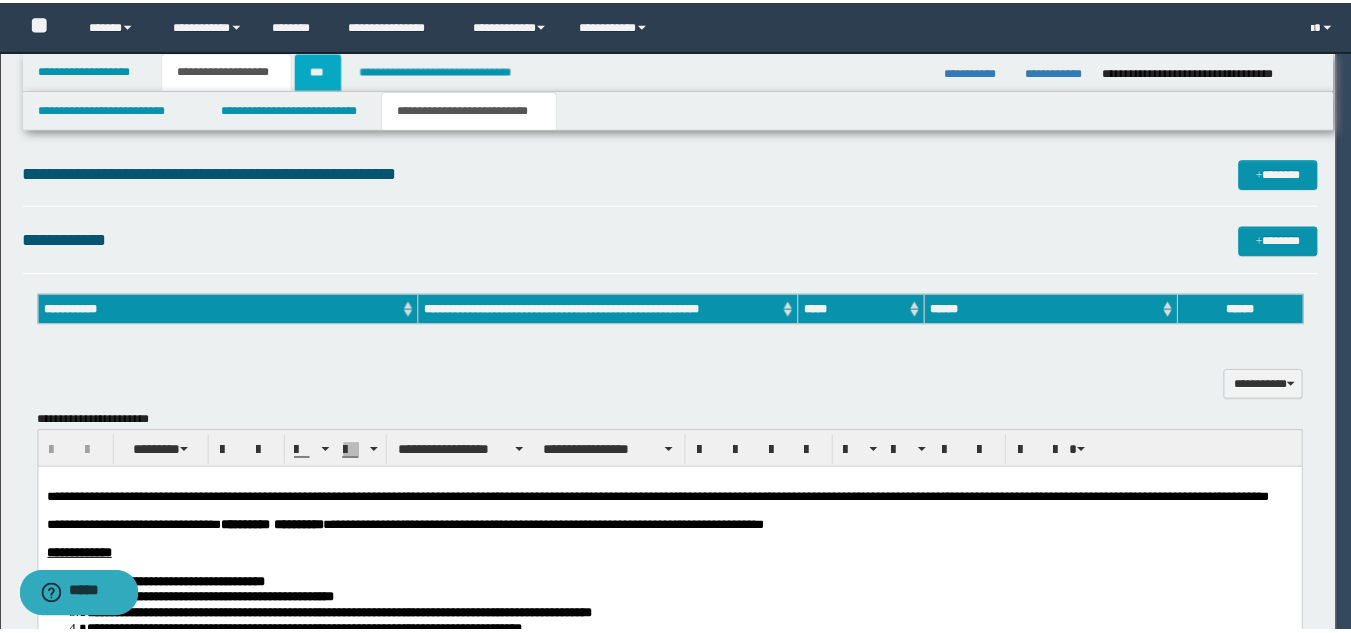 scroll, scrollTop: 0, scrollLeft: 0, axis: both 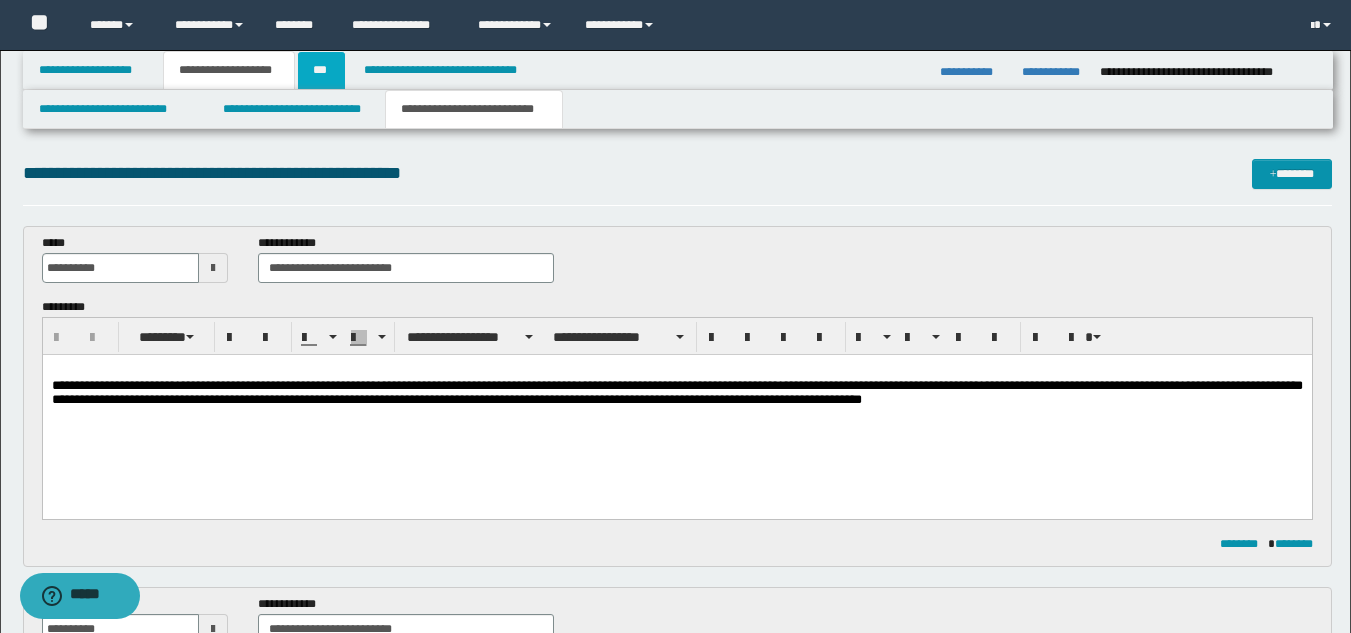 click on "***" at bounding box center (321, 70) 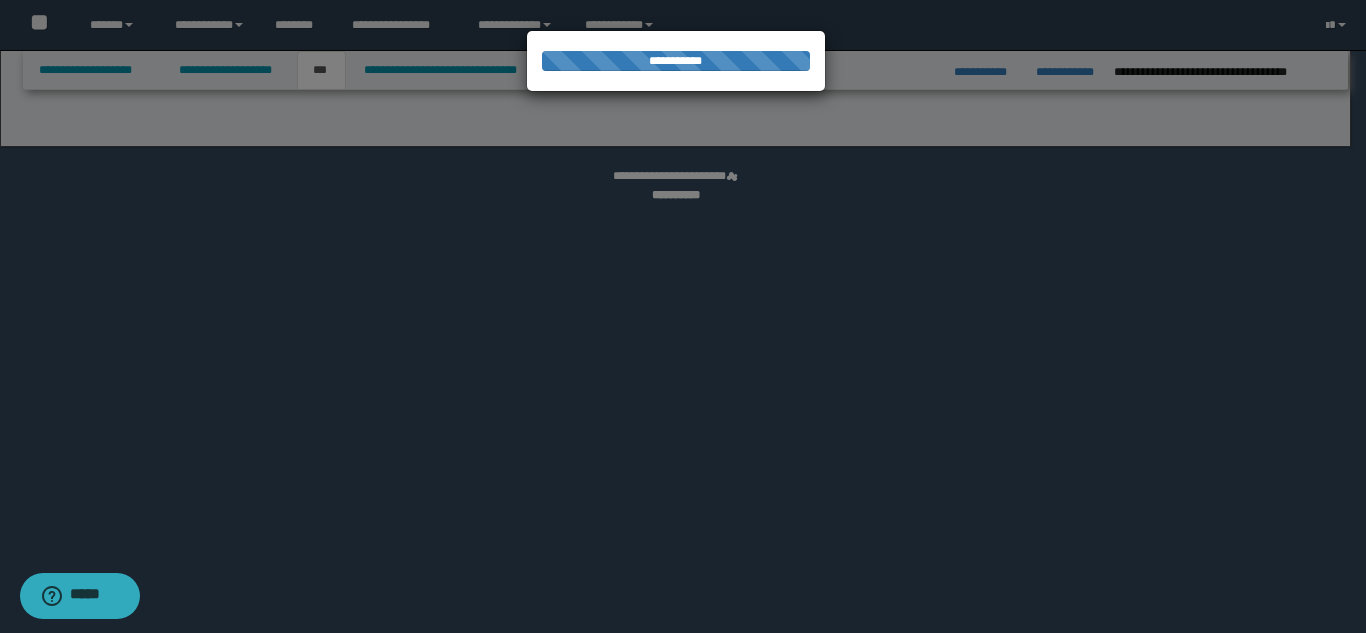 select on "*" 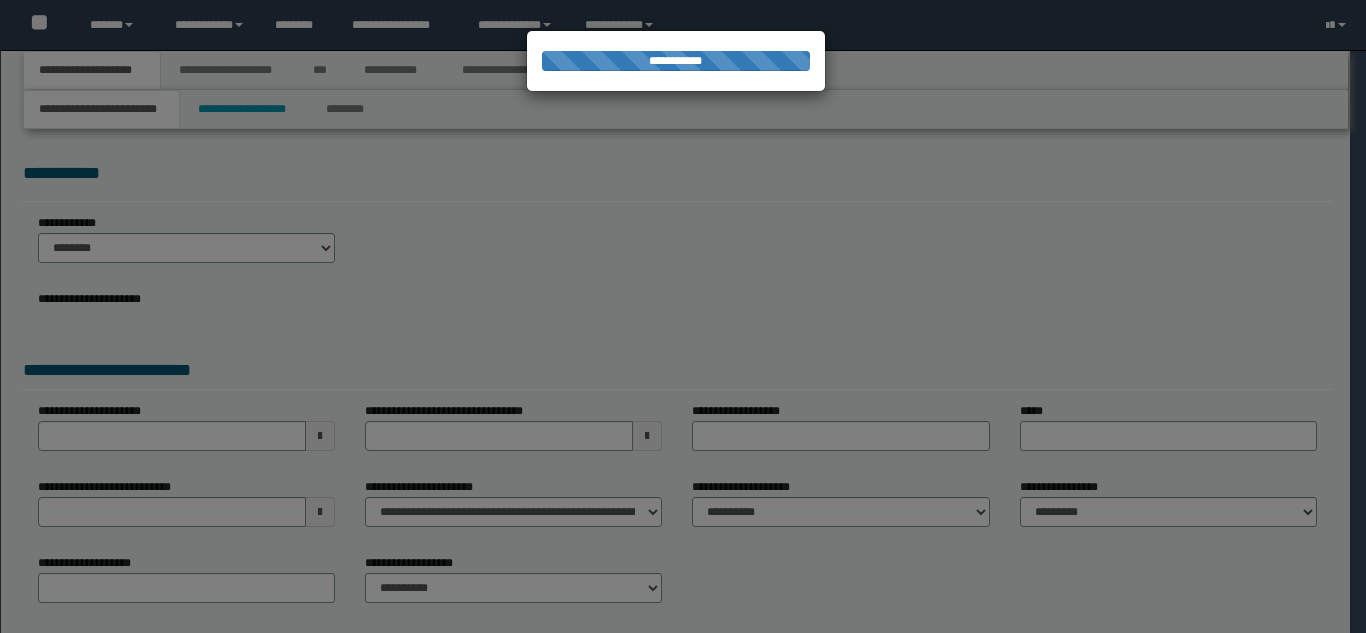scroll, scrollTop: 0, scrollLeft: 0, axis: both 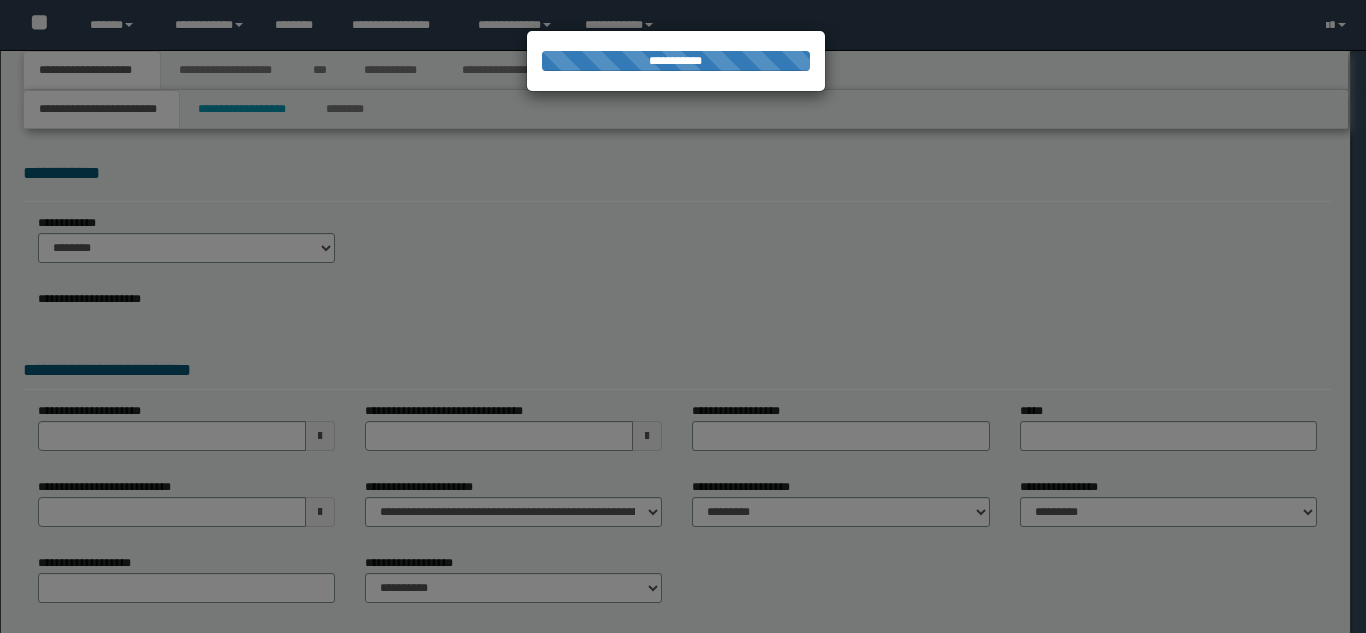 select on "*" 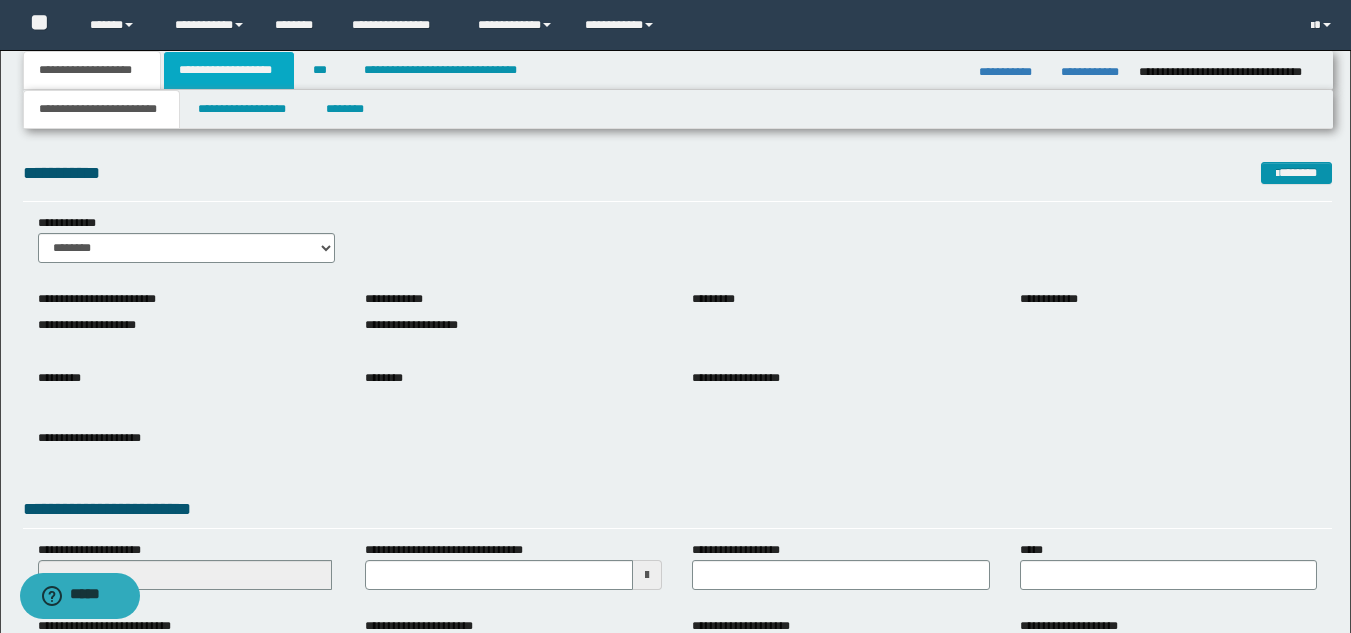 click on "**********" at bounding box center (229, 70) 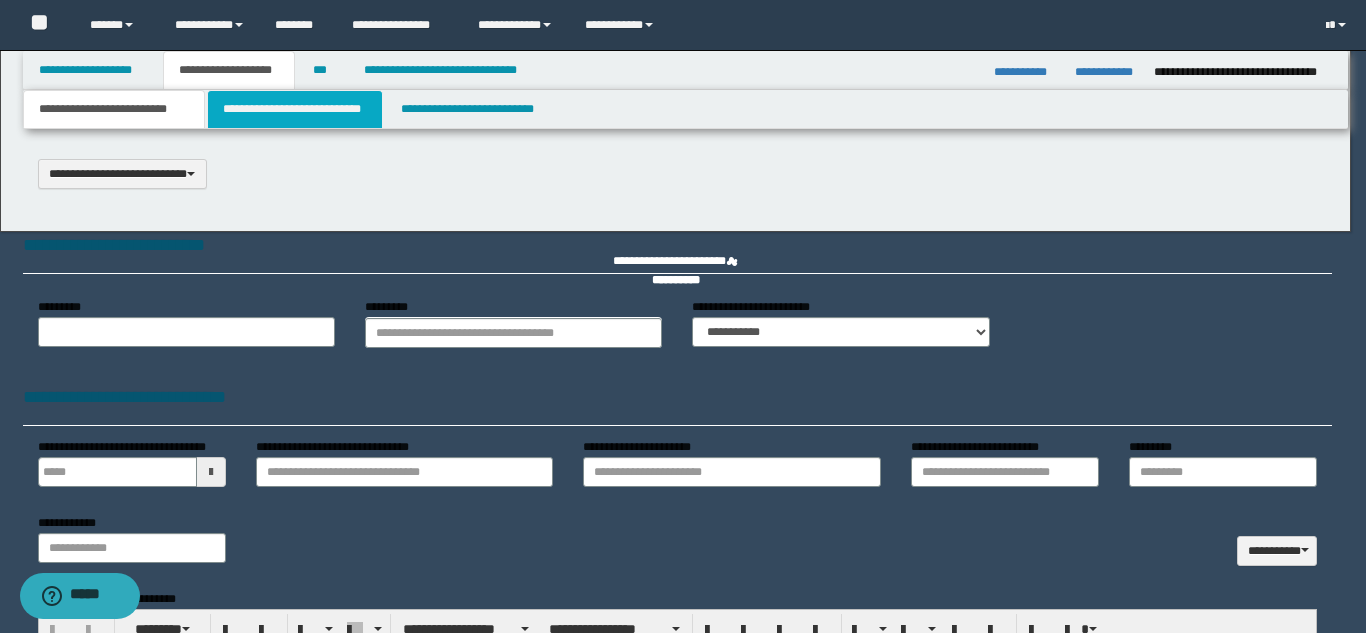 type on "**********" 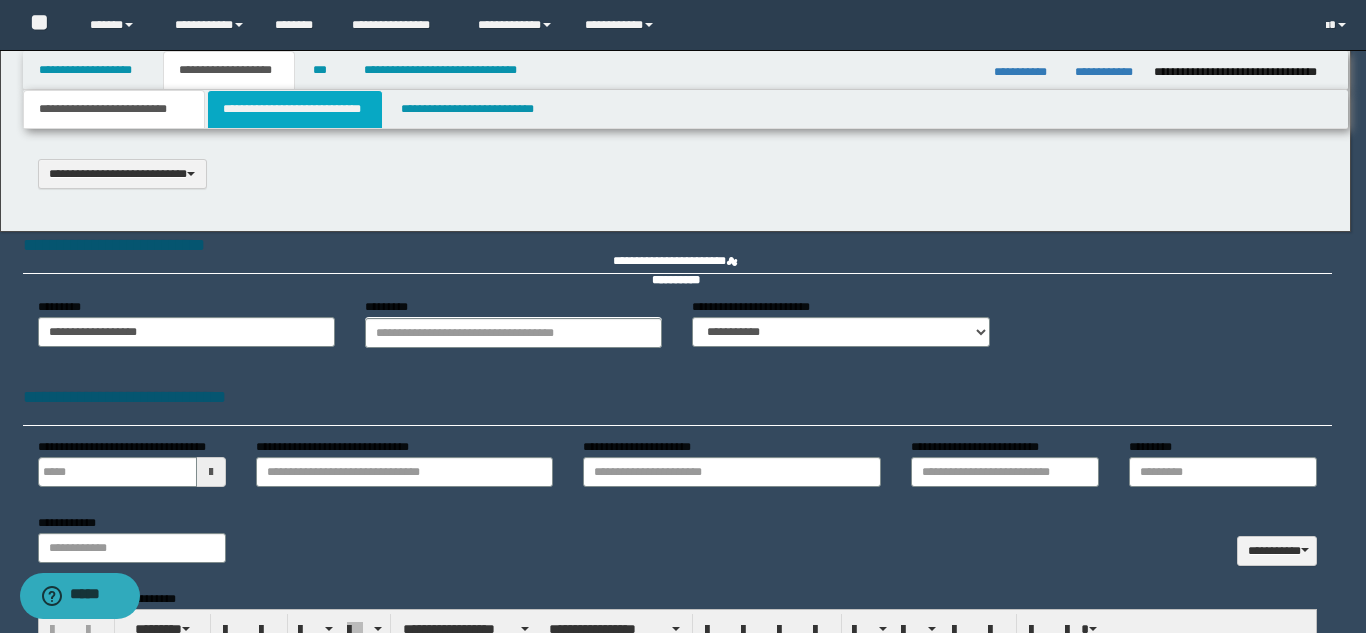 scroll, scrollTop: 0, scrollLeft: 0, axis: both 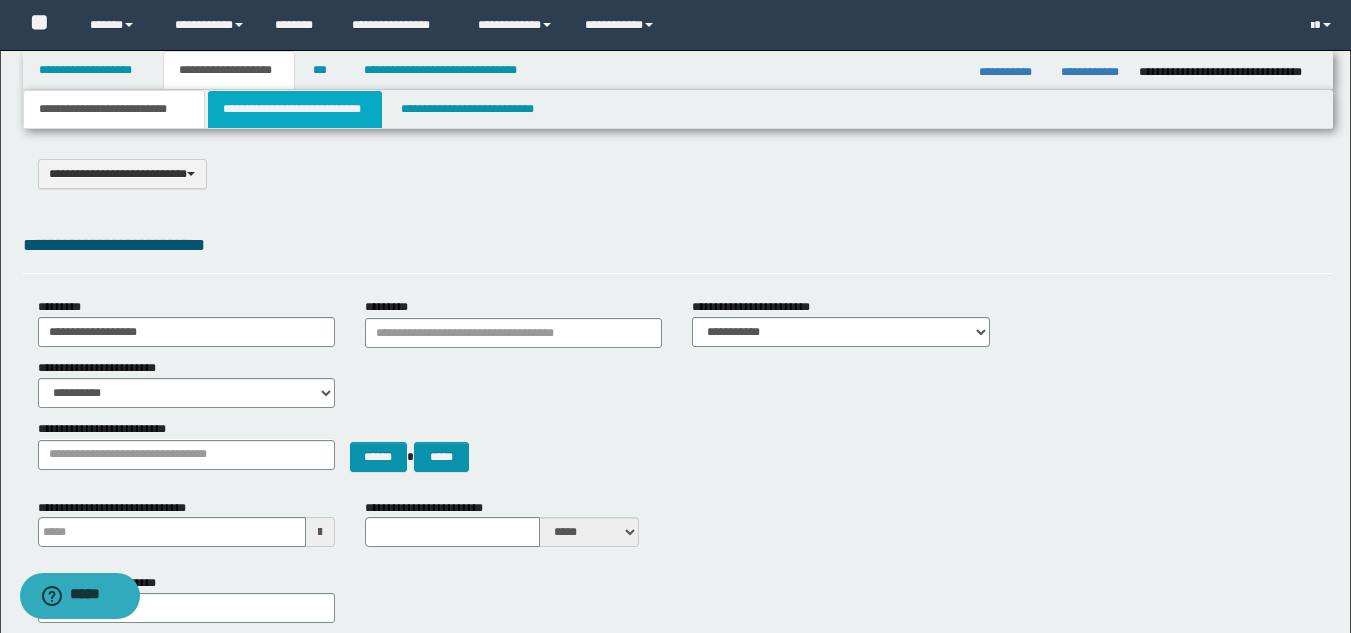 click on "**********" at bounding box center [295, 109] 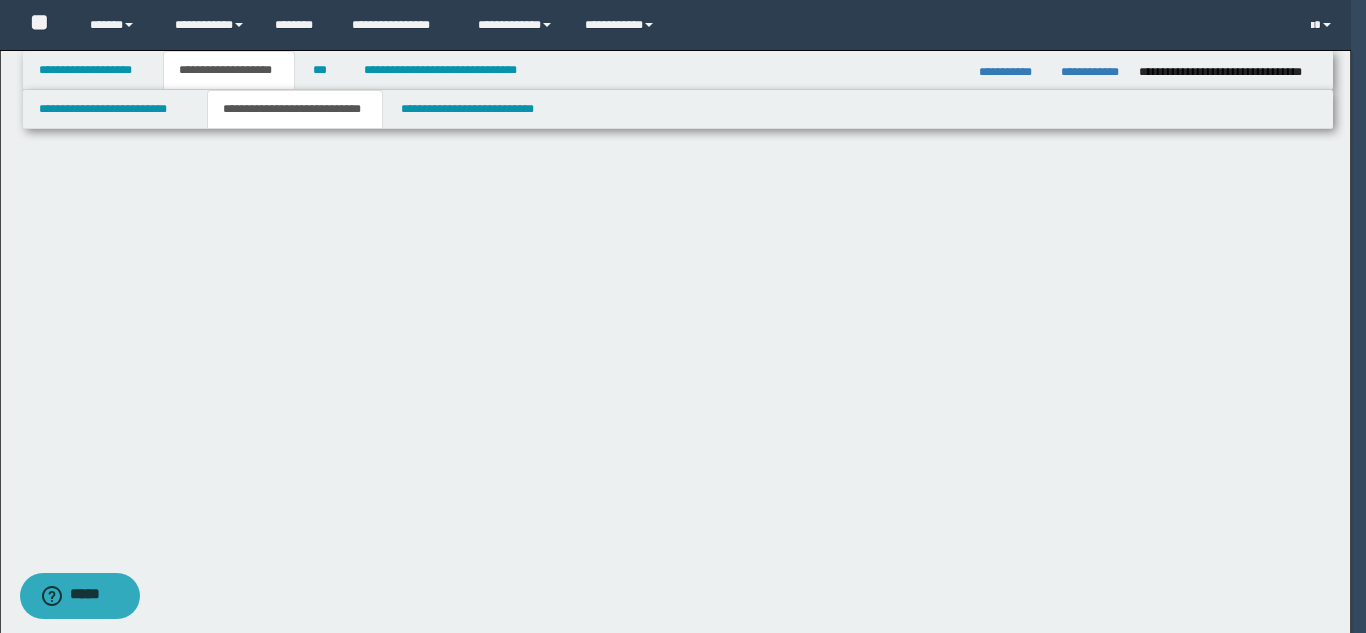 select on "*" 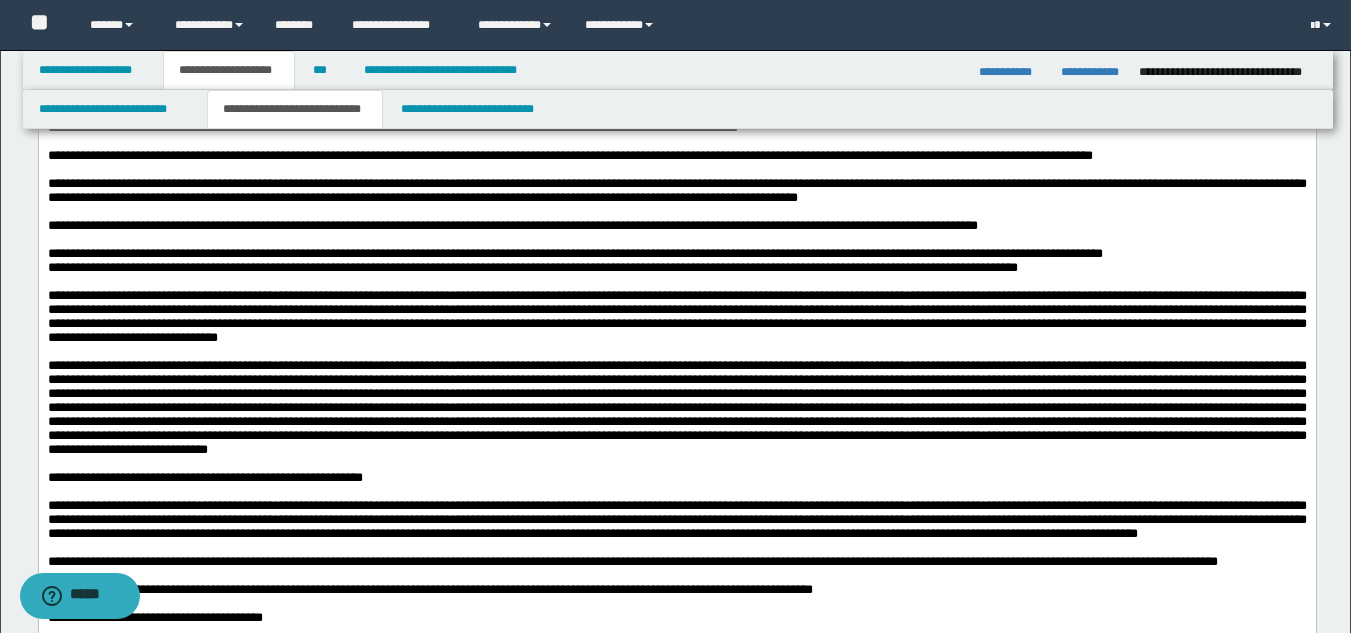 scroll, scrollTop: 1000, scrollLeft: 0, axis: vertical 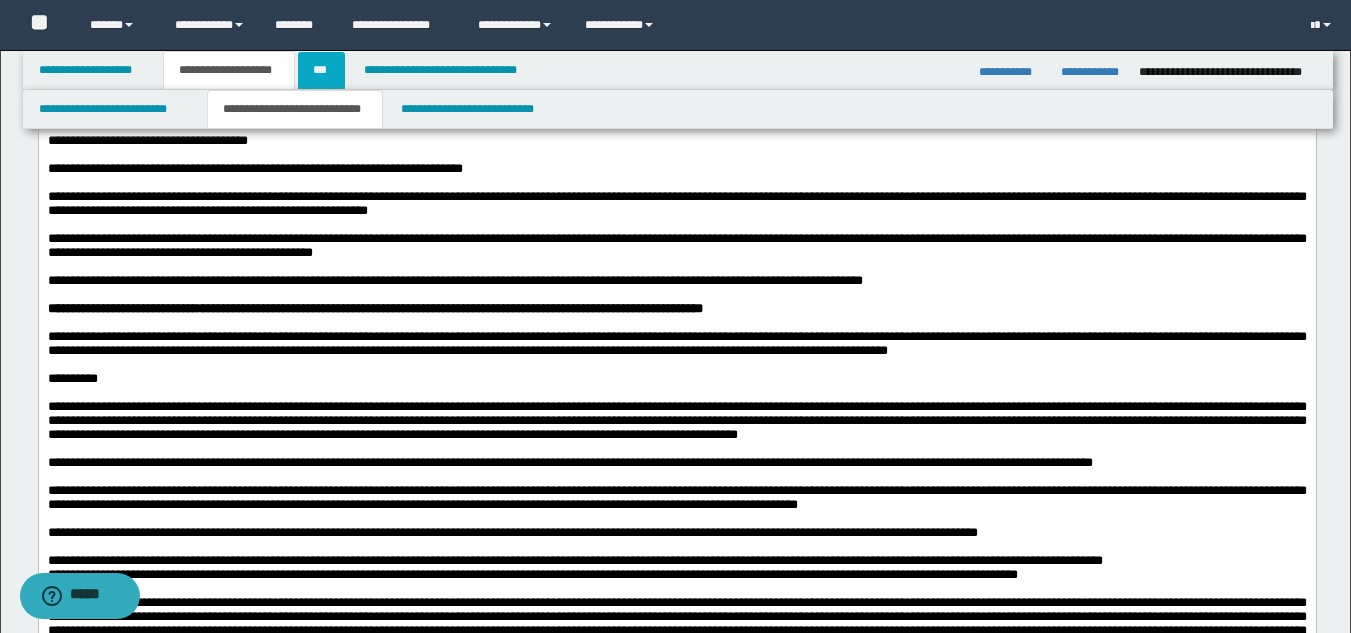 click on "***" at bounding box center [321, 70] 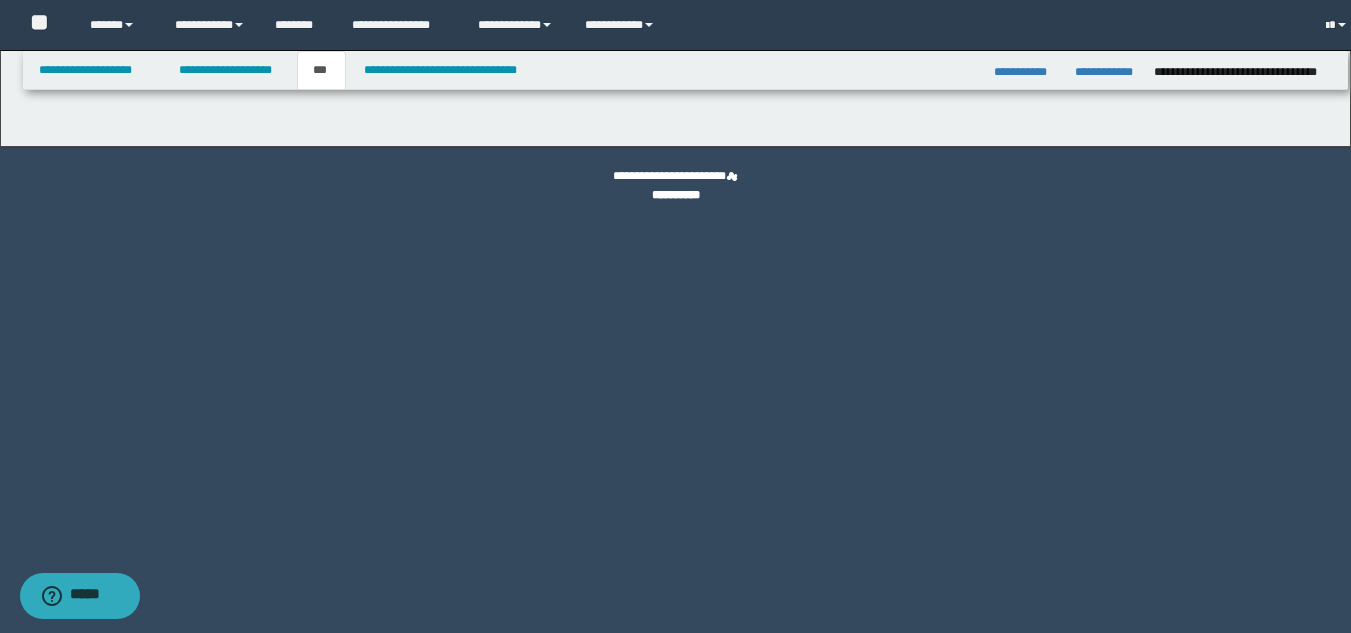scroll, scrollTop: 0, scrollLeft: 0, axis: both 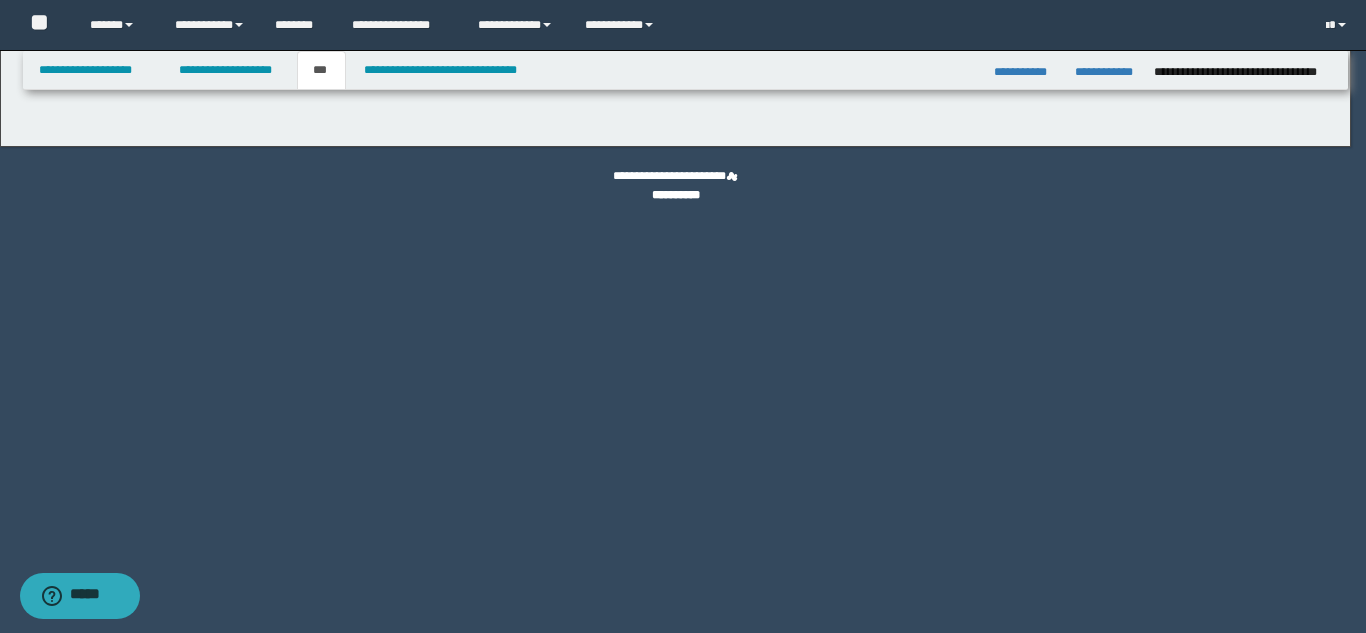 select on "**" 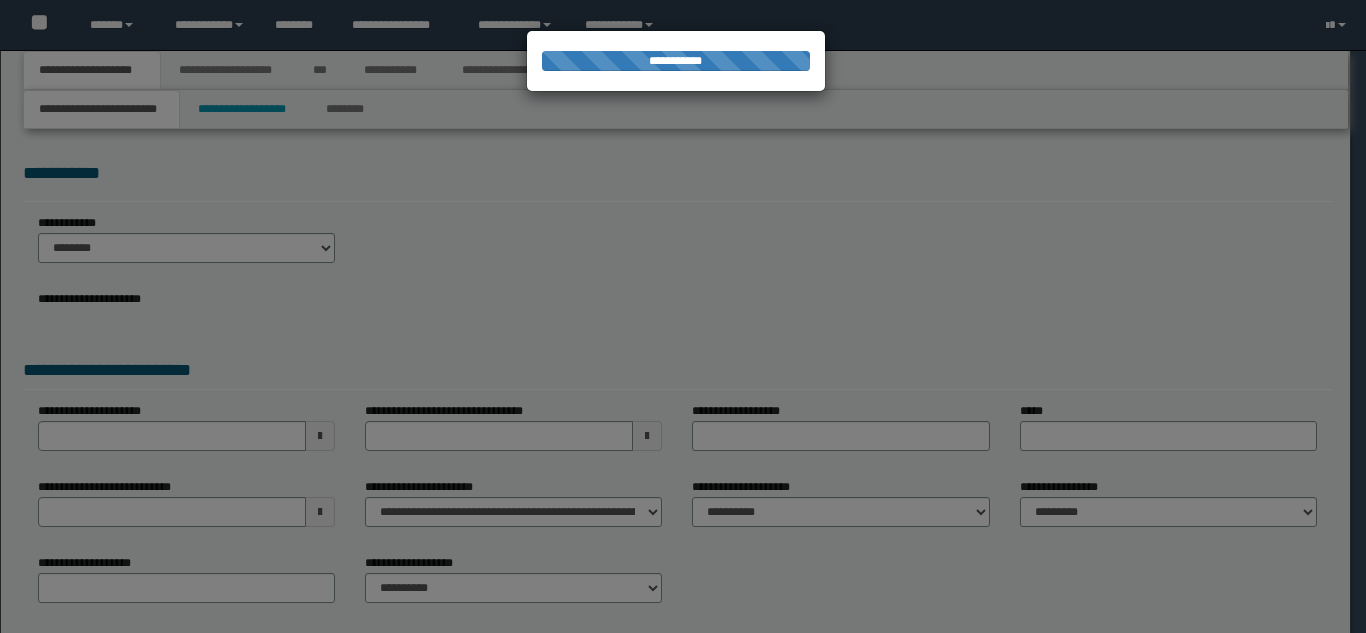 scroll, scrollTop: 0, scrollLeft: 0, axis: both 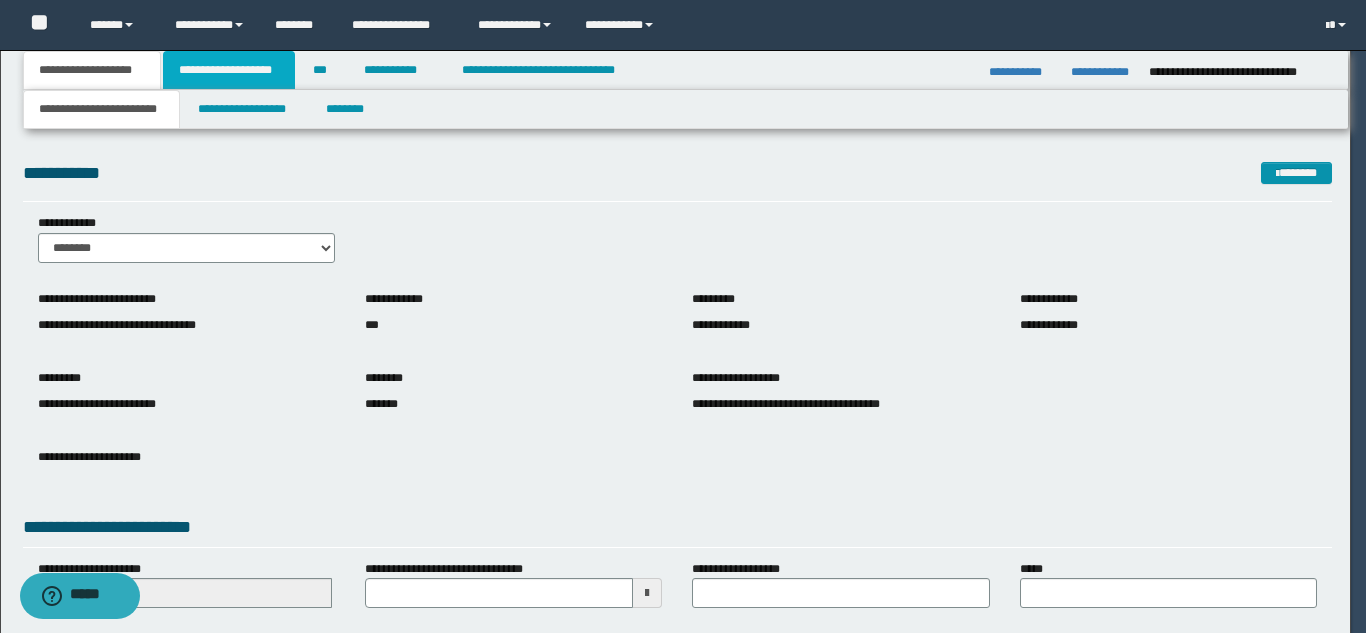 click on "**********" at bounding box center (229, 70) 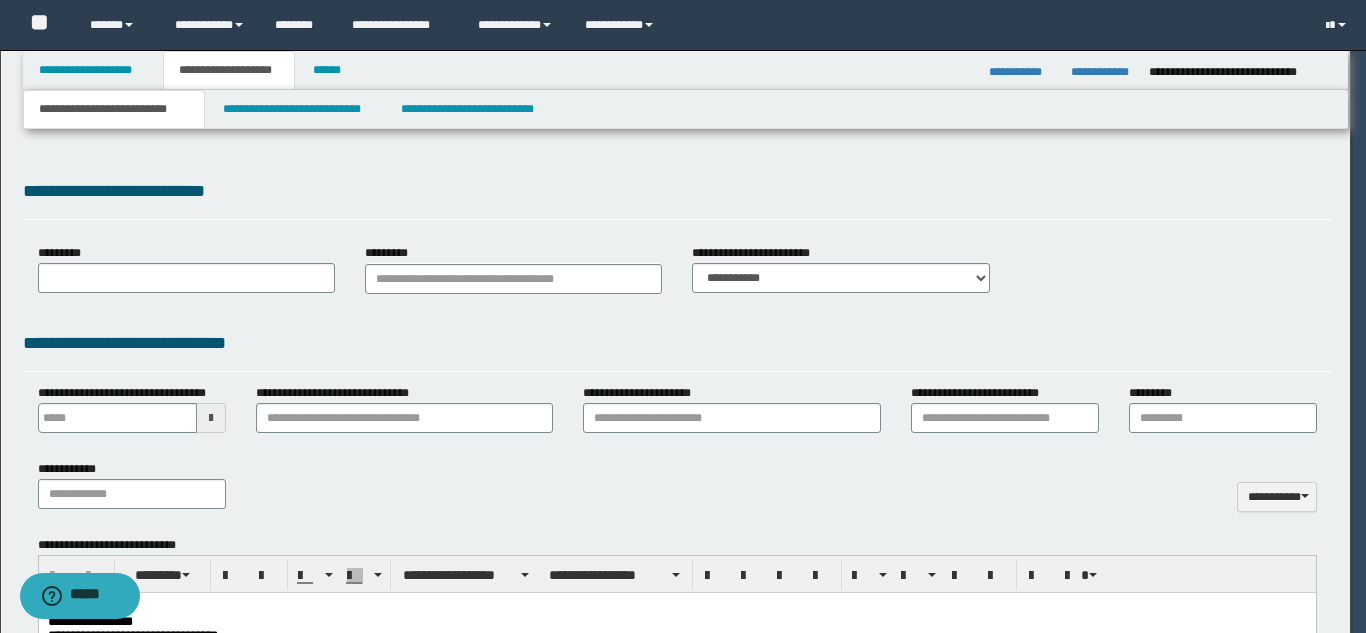scroll, scrollTop: 0, scrollLeft: 0, axis: both 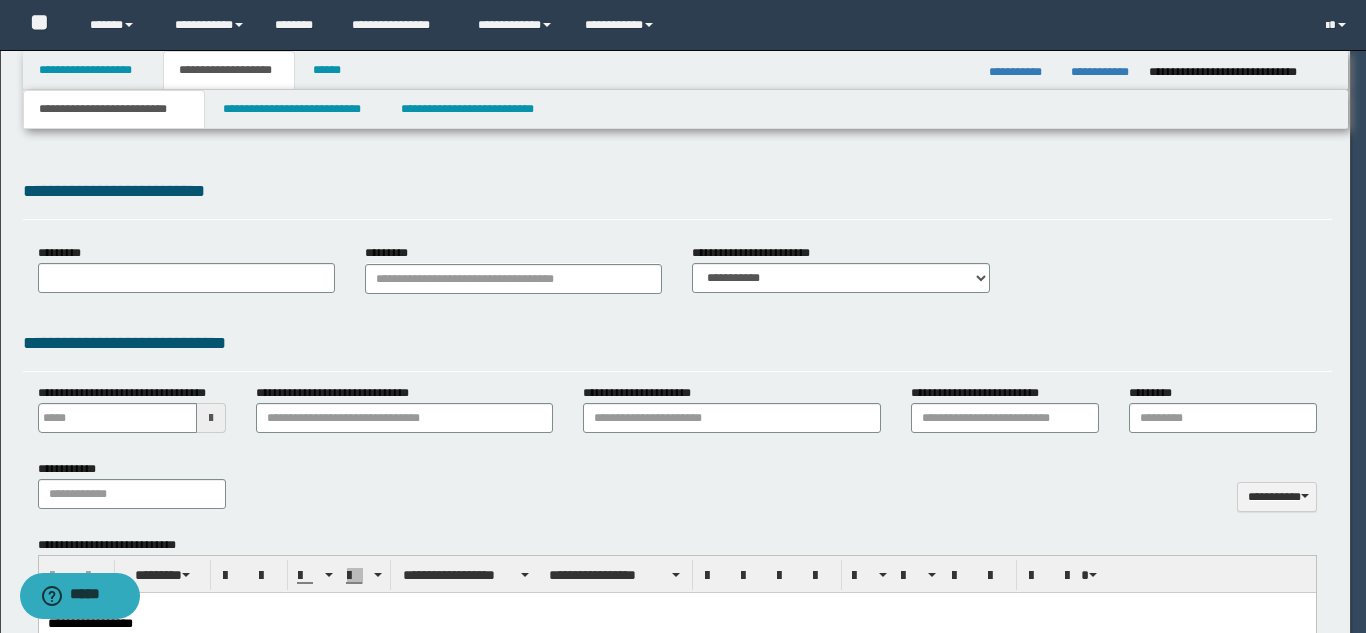 type on "**********" 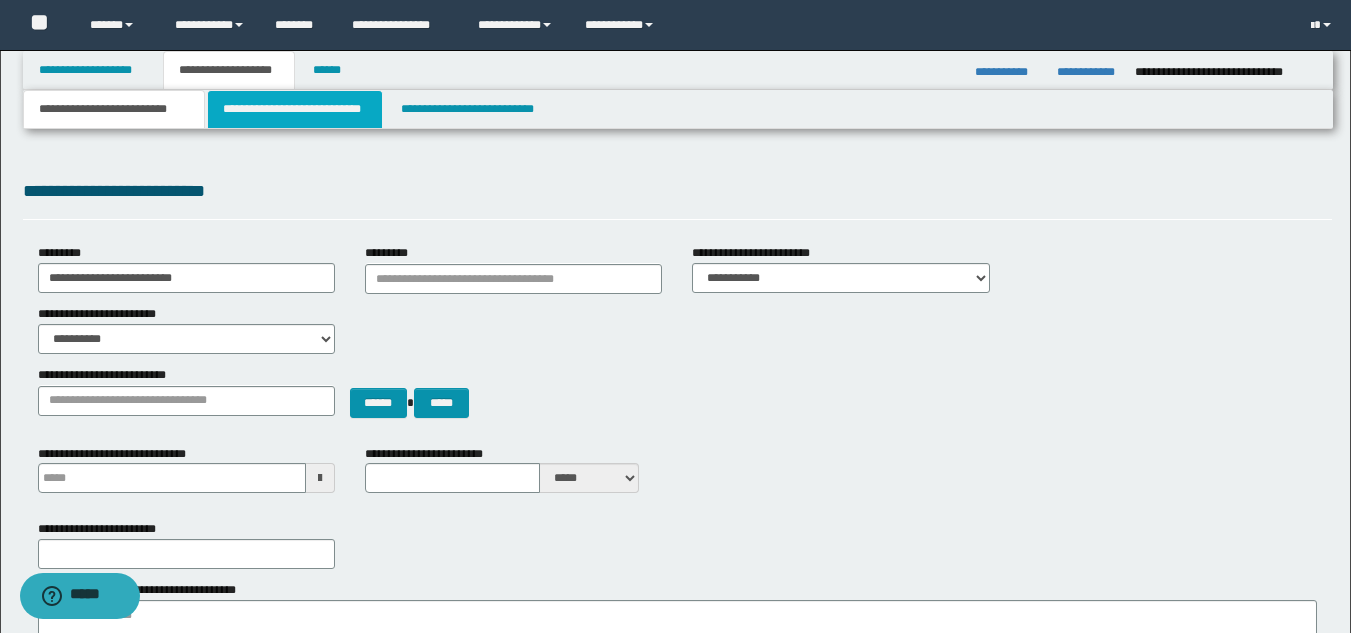 click on "**********" at bounding box center [295, 109] 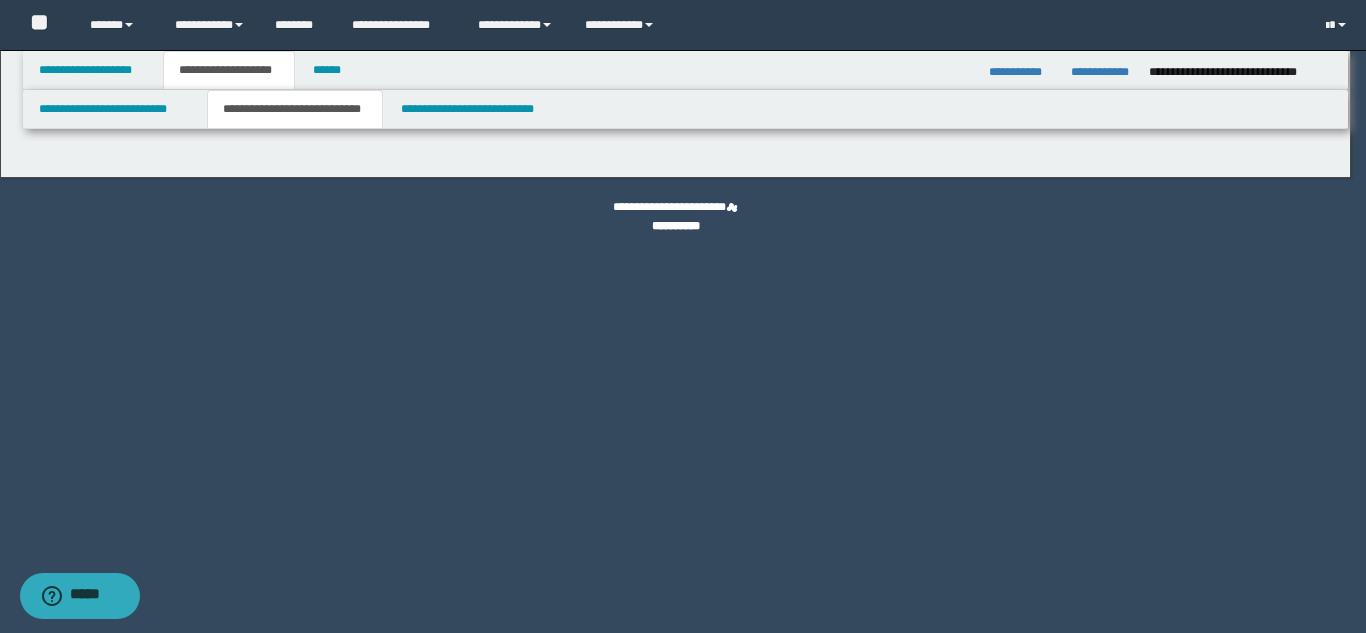 select on "*" 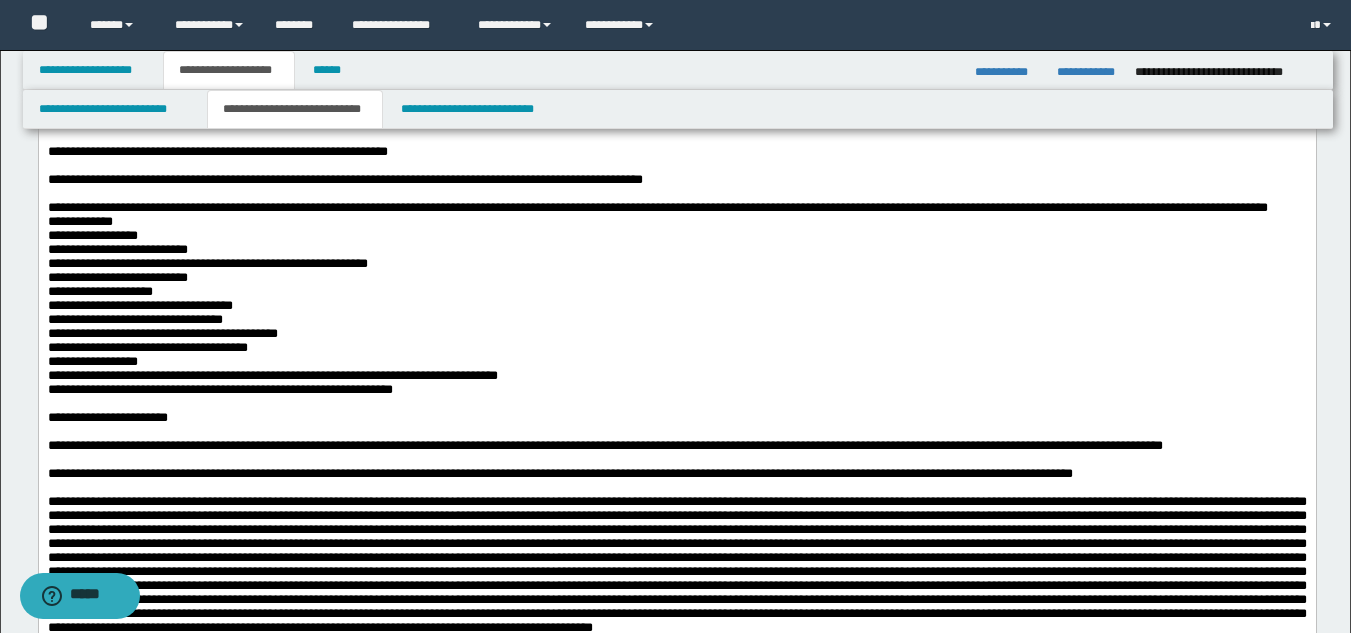 scroll, scrollTop: 300, scrollLeft: 0, axis: vertical 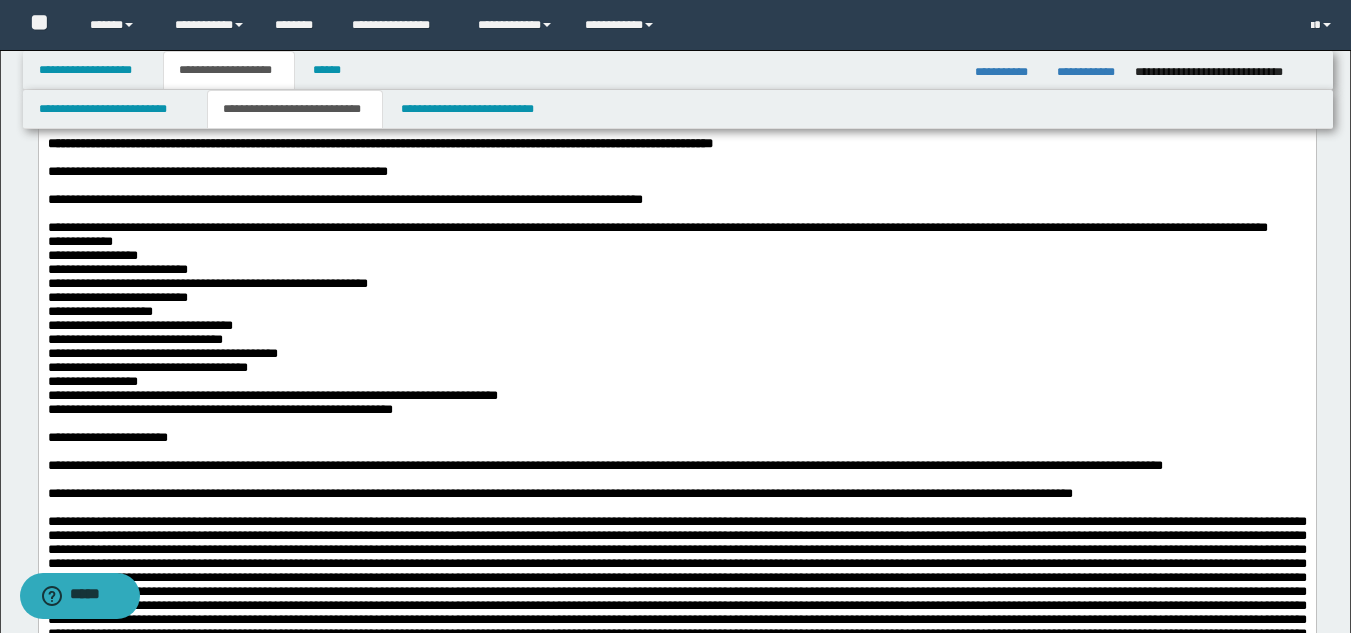 click on "**********" at bounding box center (676, 228) 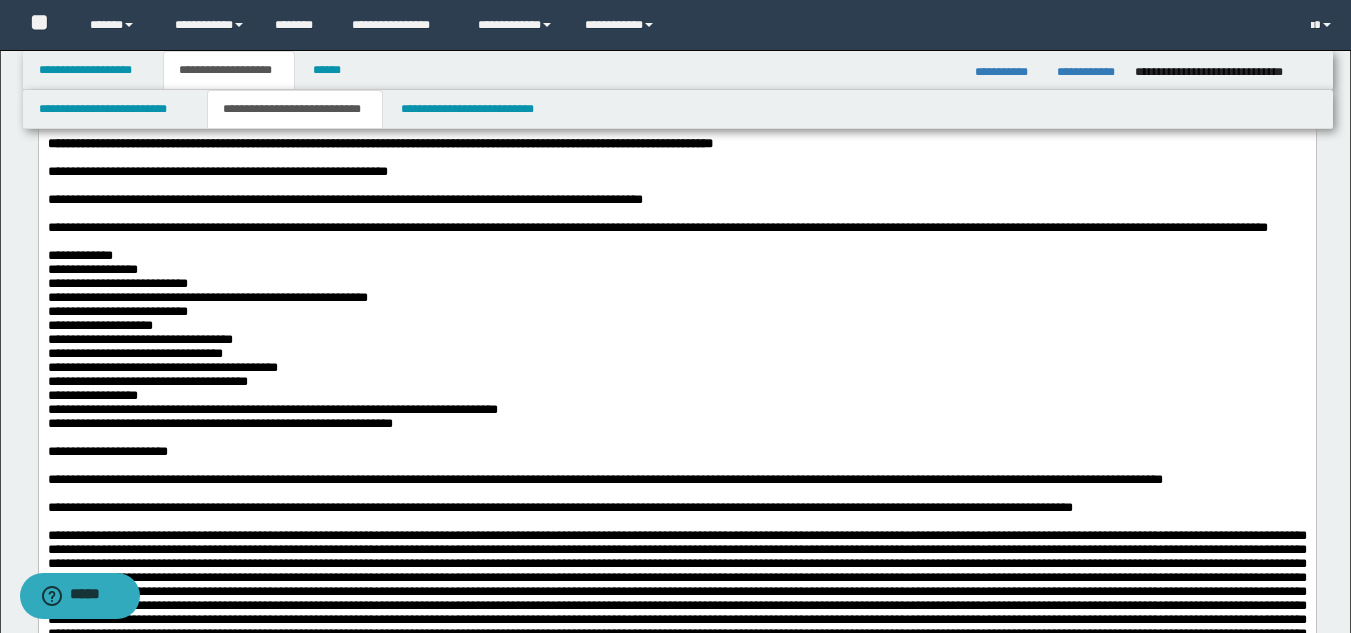 click on "**********" at bounding box center (676, 256) 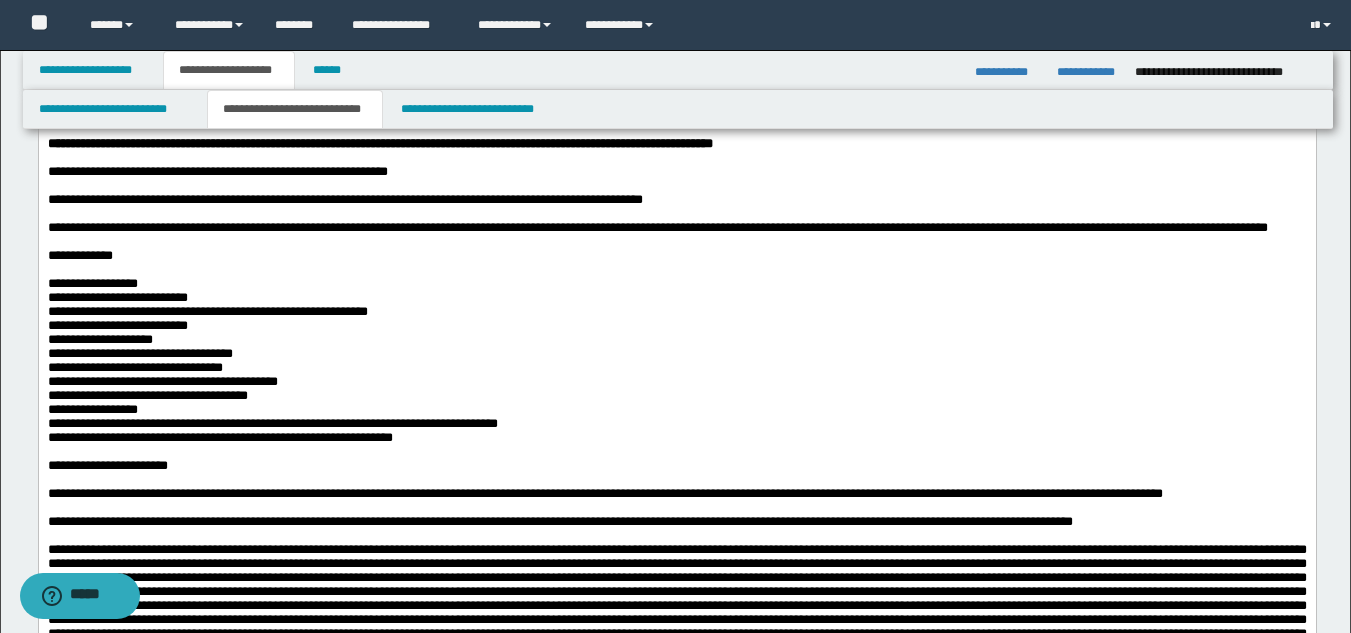 click on "**********" at bounding box center [676, 284] 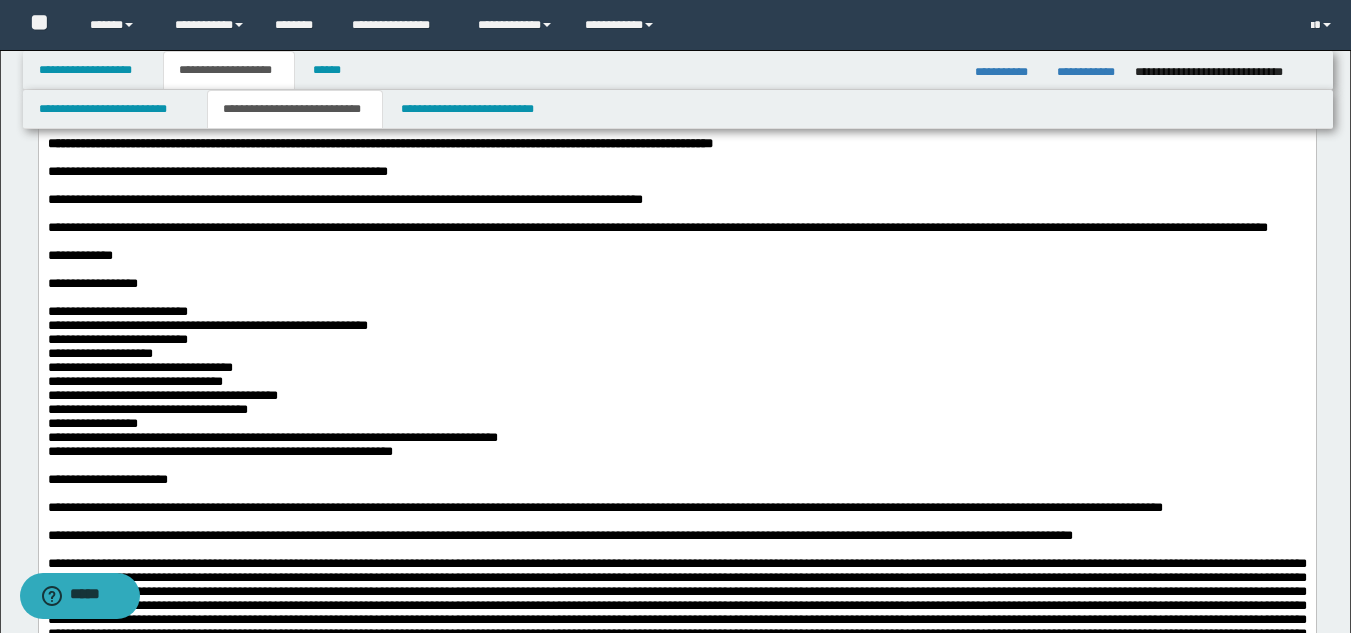 click on "**********" at bounding box center (676, 312) 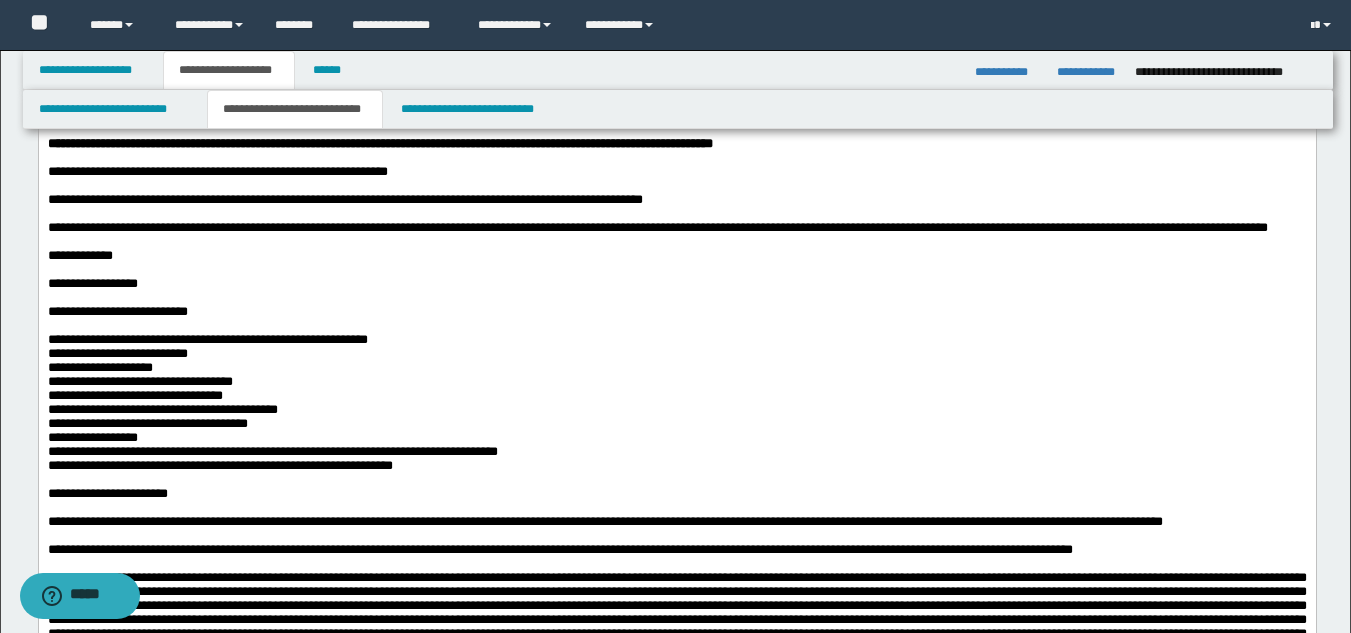click on "**********" at bounding box center [676, 340] 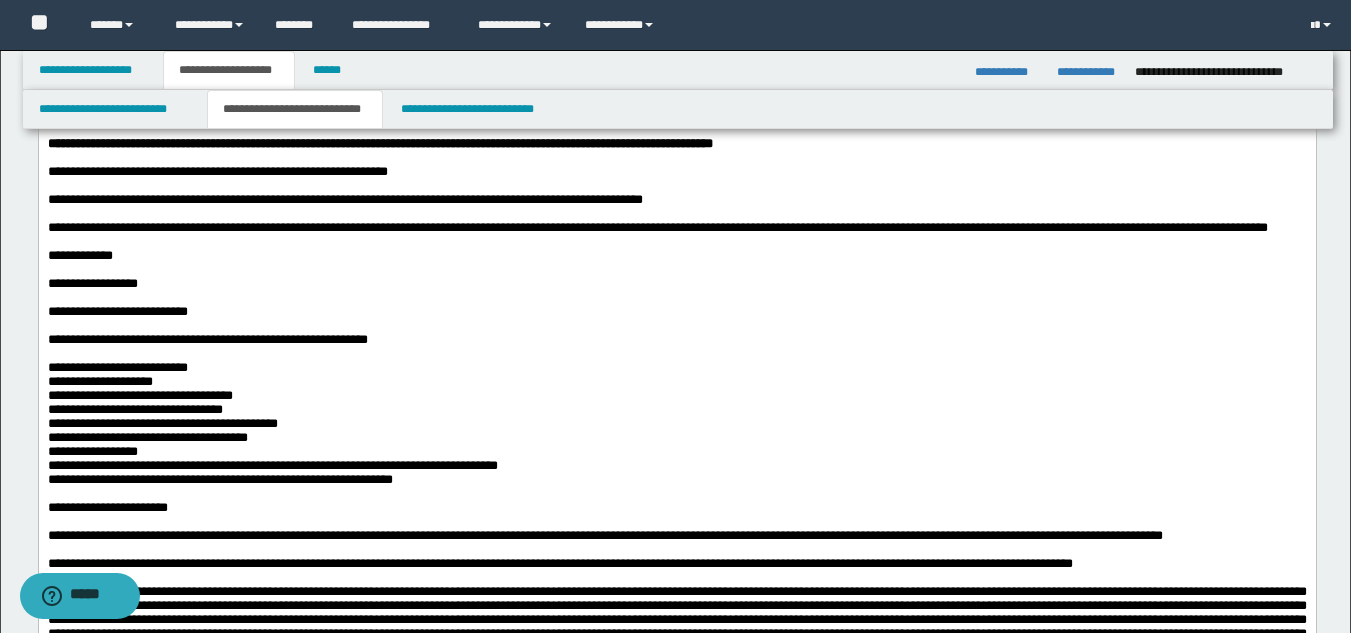 click on "**********" at bounding box center [676, 368] 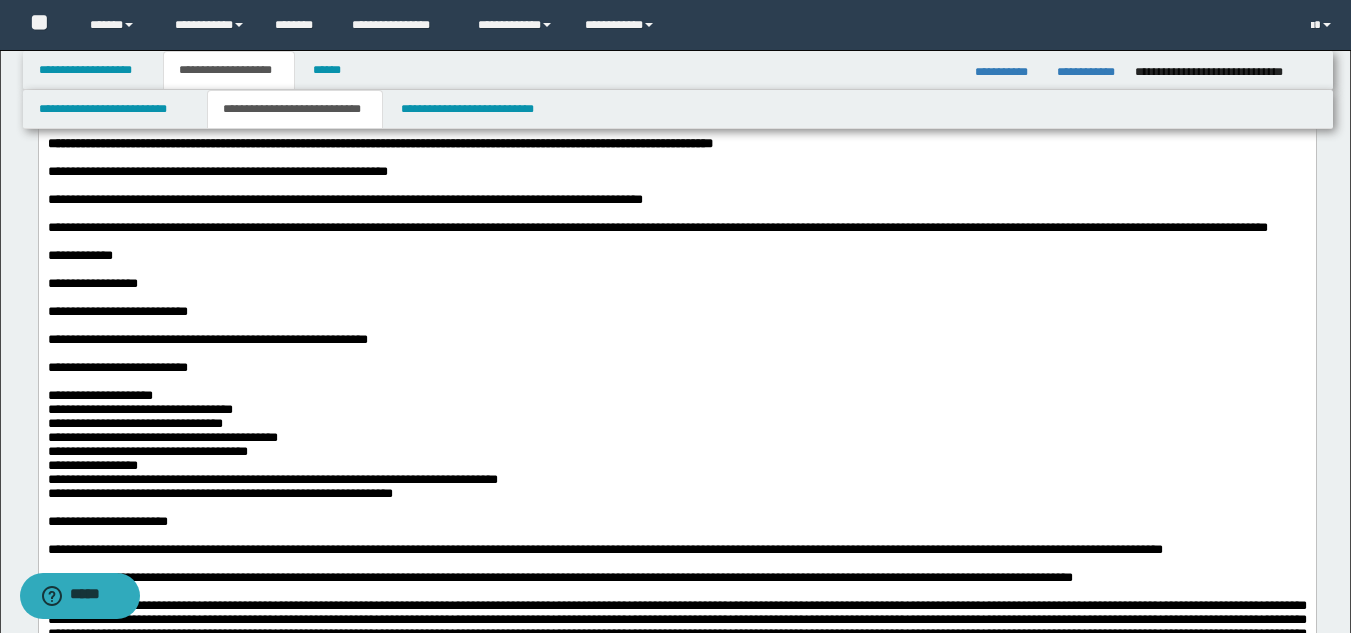 click on "**********" at bounding box center (676, 396) 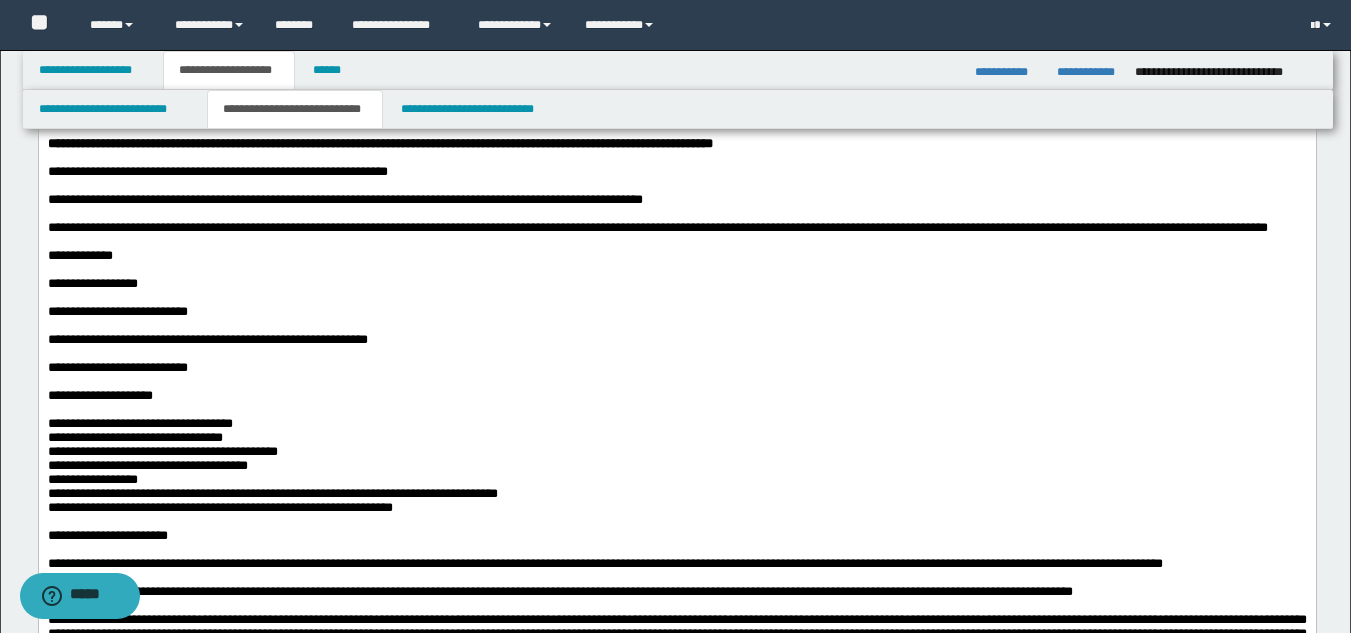 click on "**********" at bounding box center (676, 424) 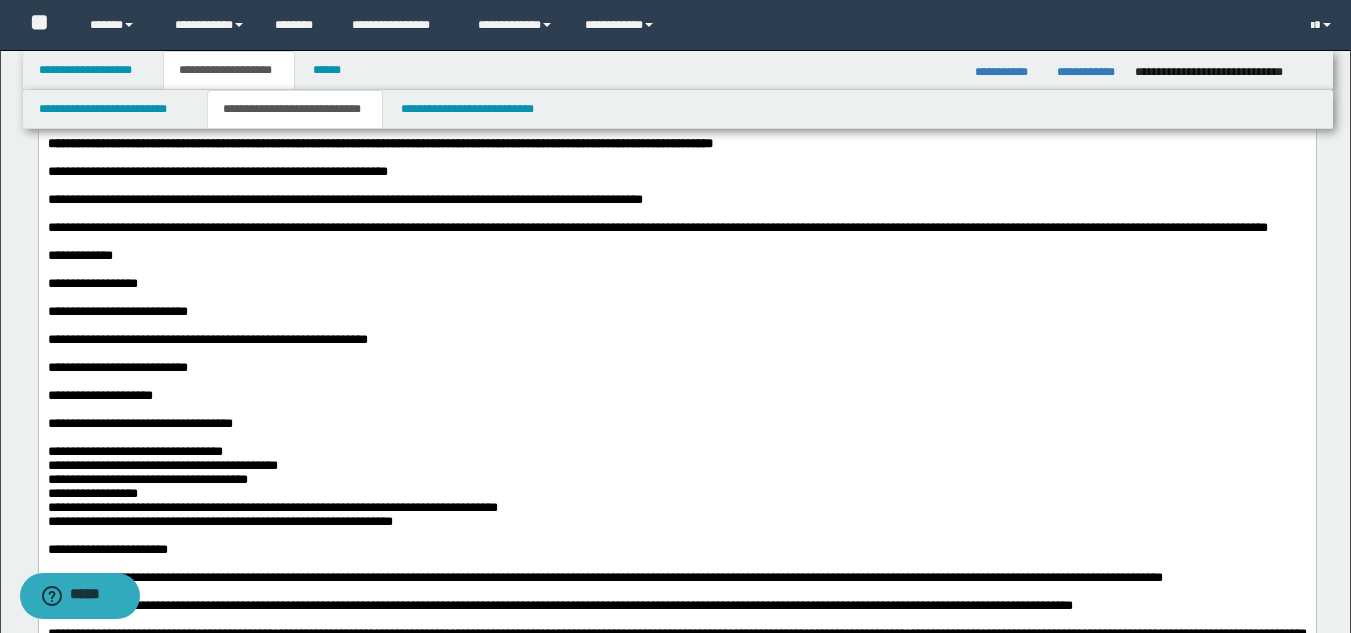 drag, startPoint x: 256, startPoint y: 532, endPoint x: 266, endPoint y: 533, distance: 10.049875 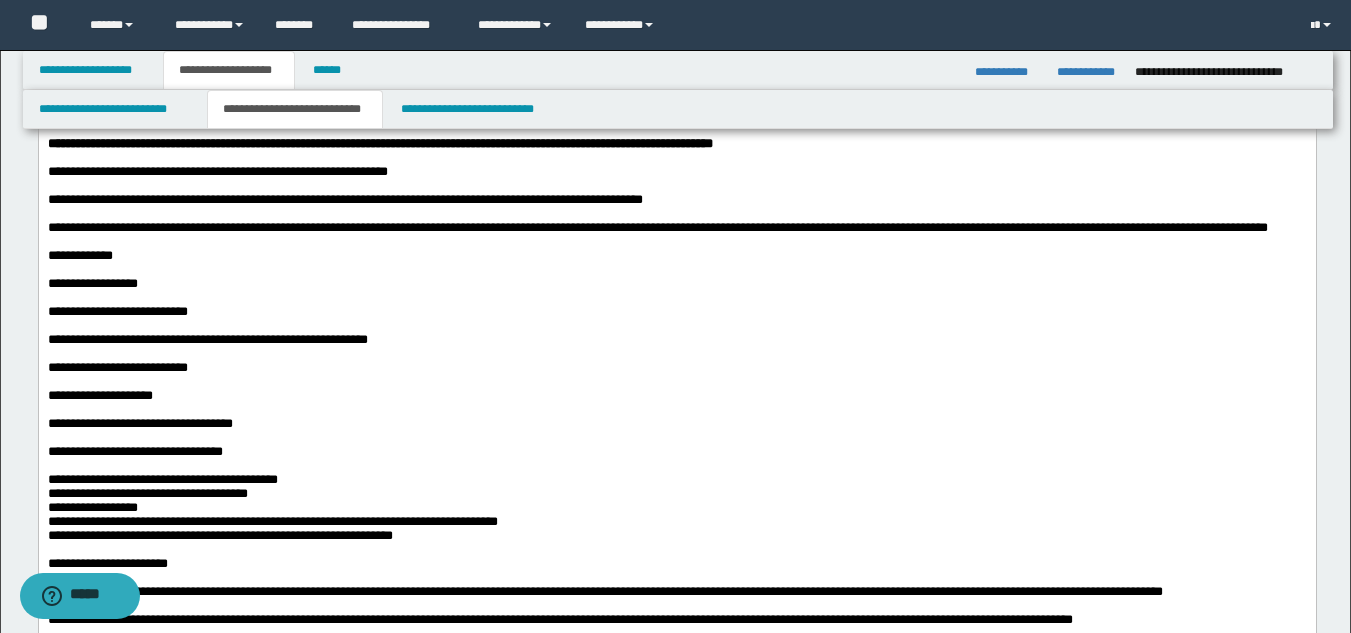 click on "**********" at bounding box center (676, 480) 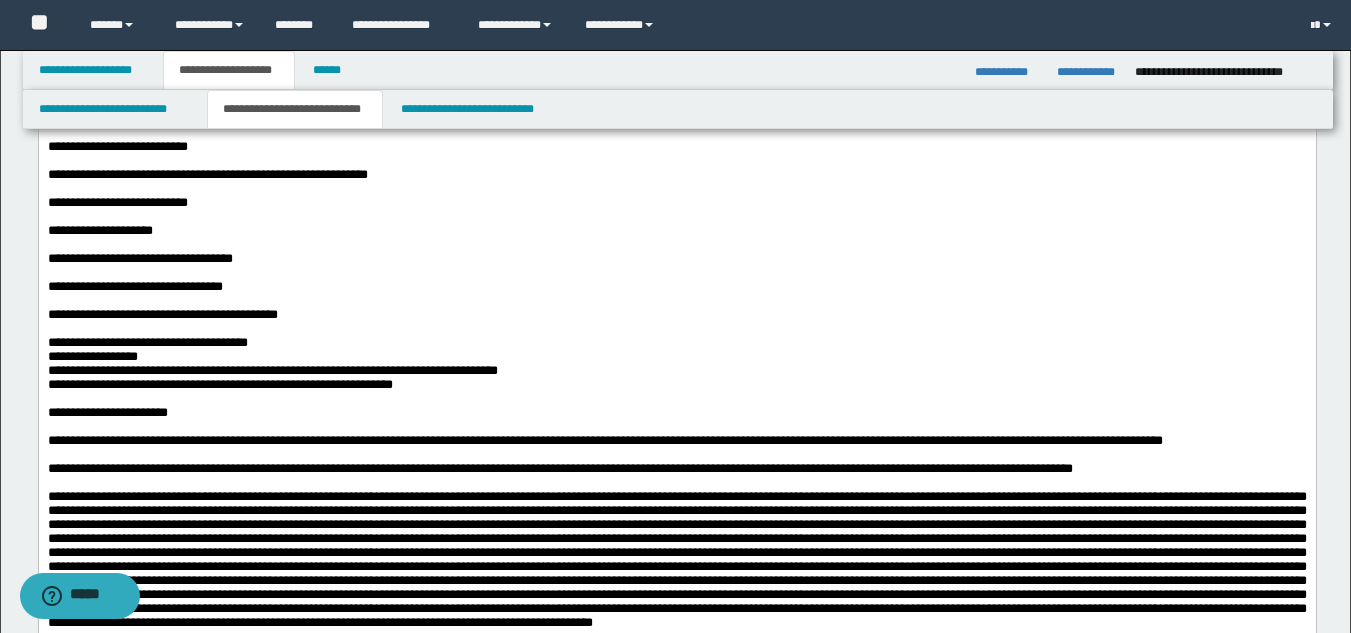 scroll, scrollTop: 500, scrollLeft: 0, axis: vertical 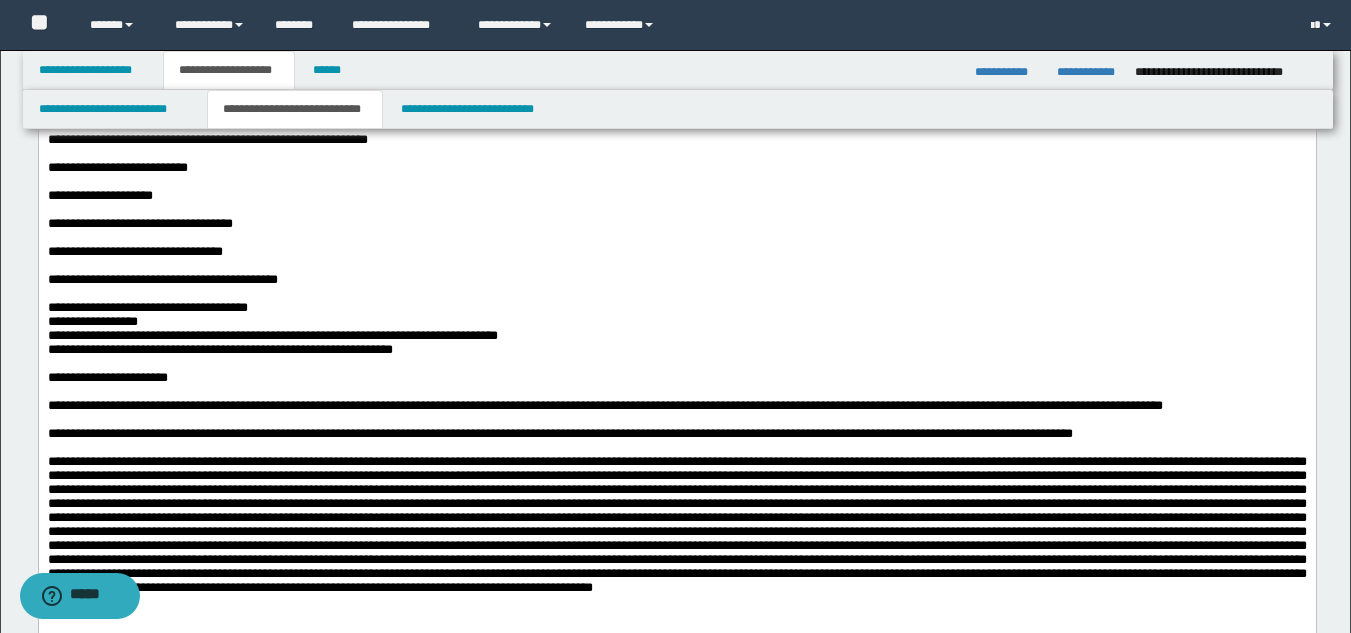 click on "**********" at bounding box center [676, 308] 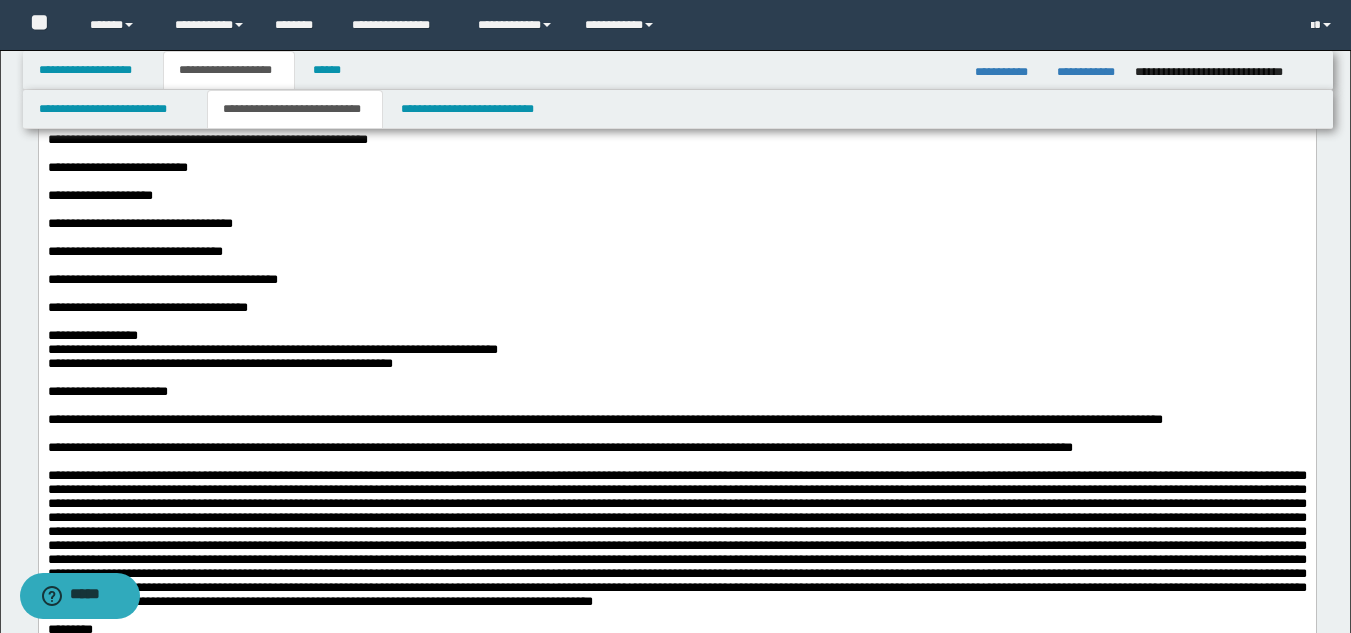 click on "**********" at bounding box center [676, 336] 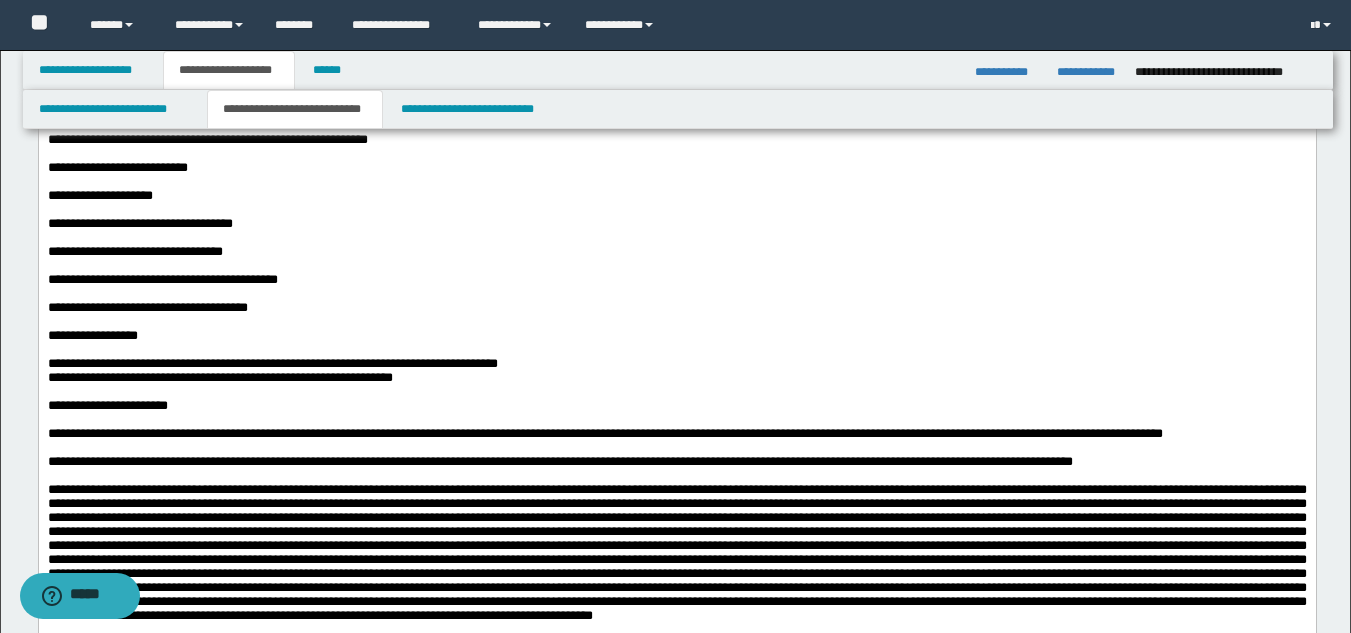 click on "**********" at bounding box center [676, 364] 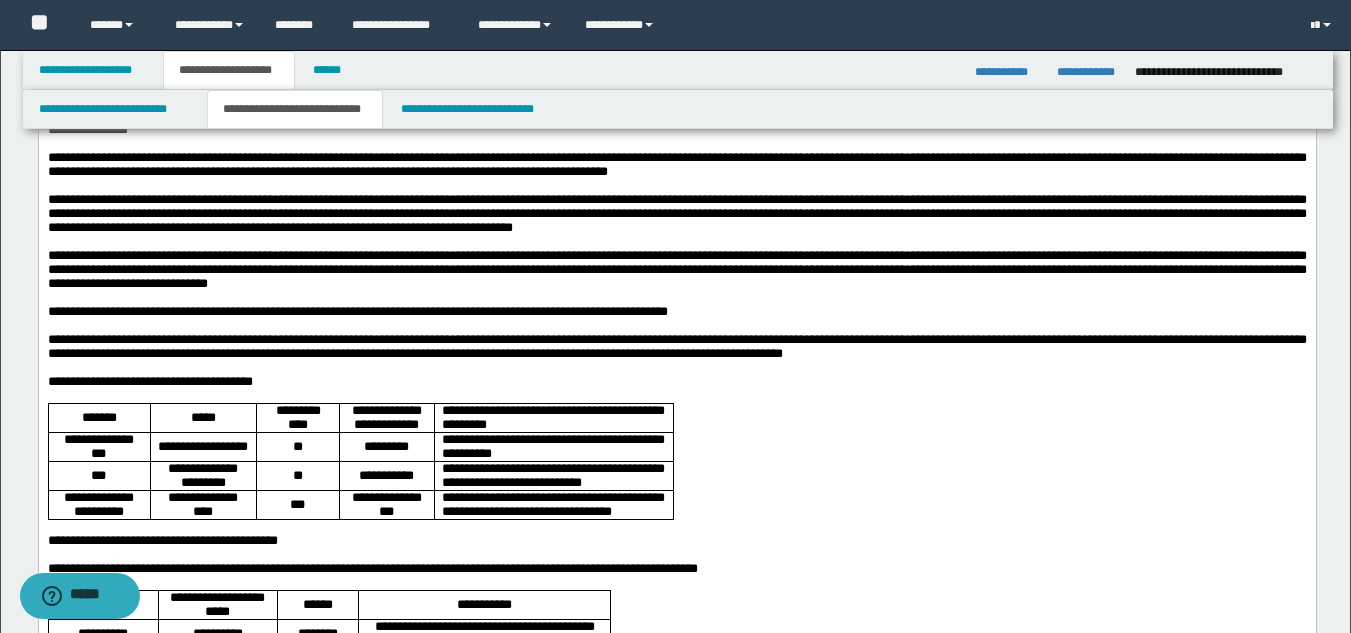 scroll, scrollTop: 1300, scrollLeft: 0, axis: vertical 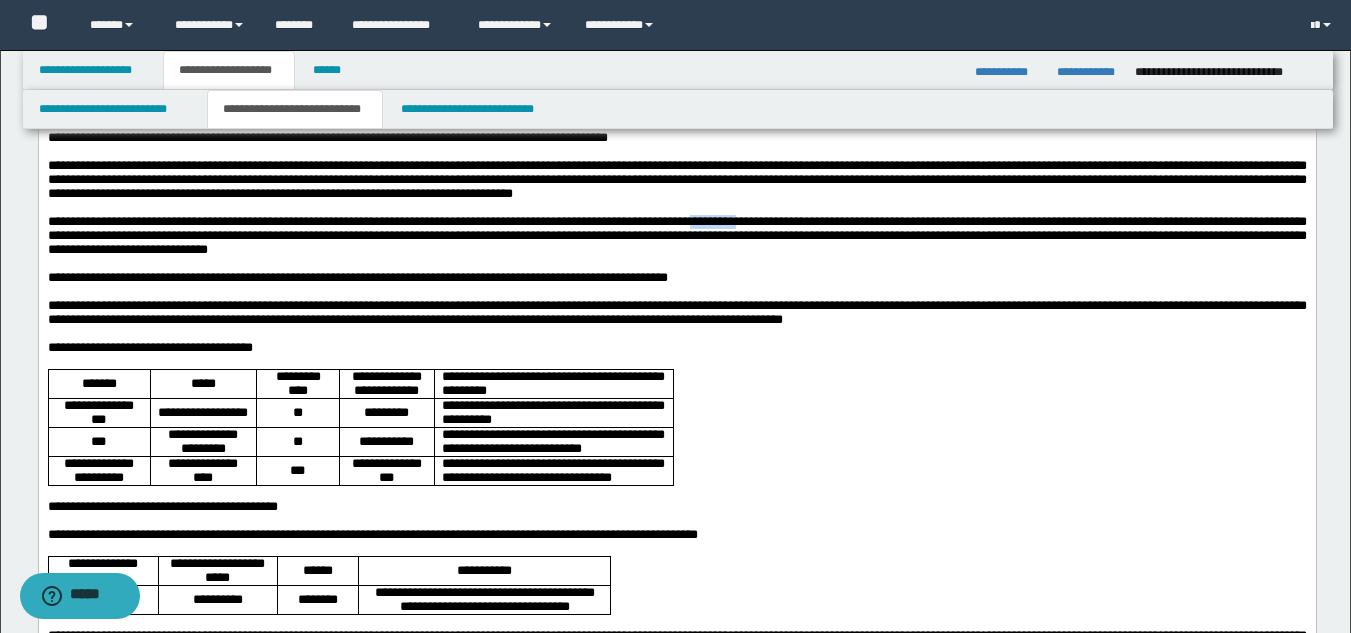 drag, startPoint x: 824, startPoint y: 442, endPoint x: 804, endPoint y: 448, distance: 20.880613 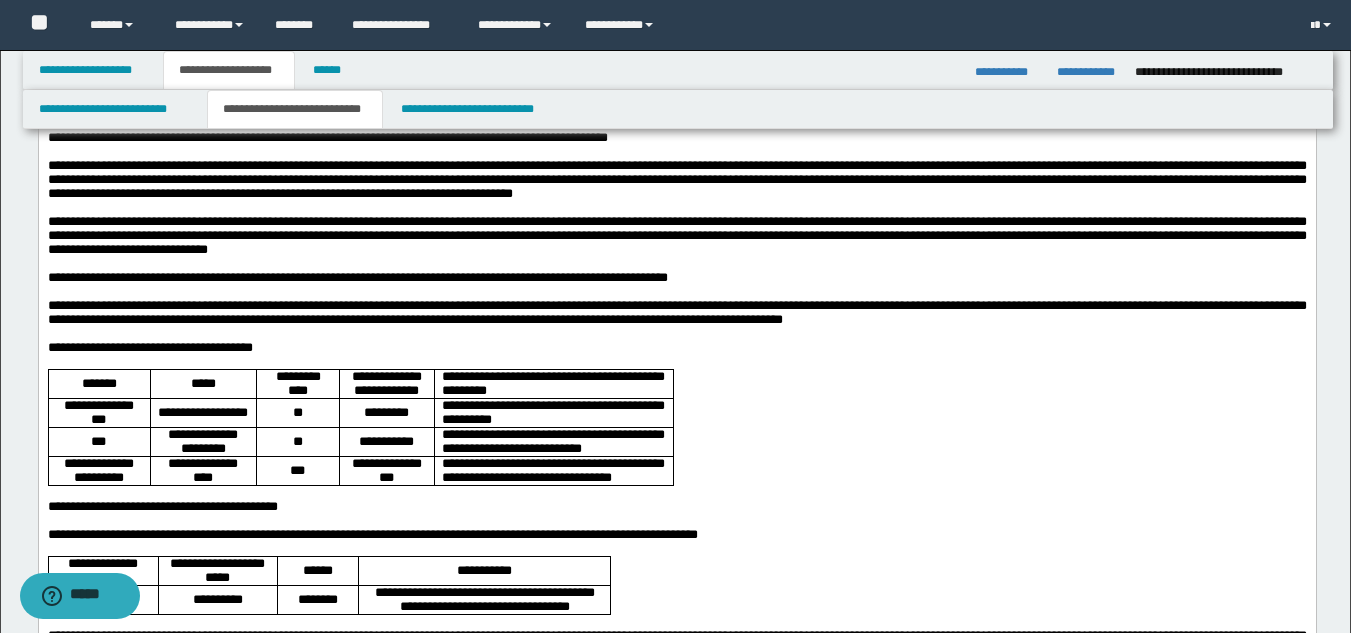 click at bounding box center (676, 264) 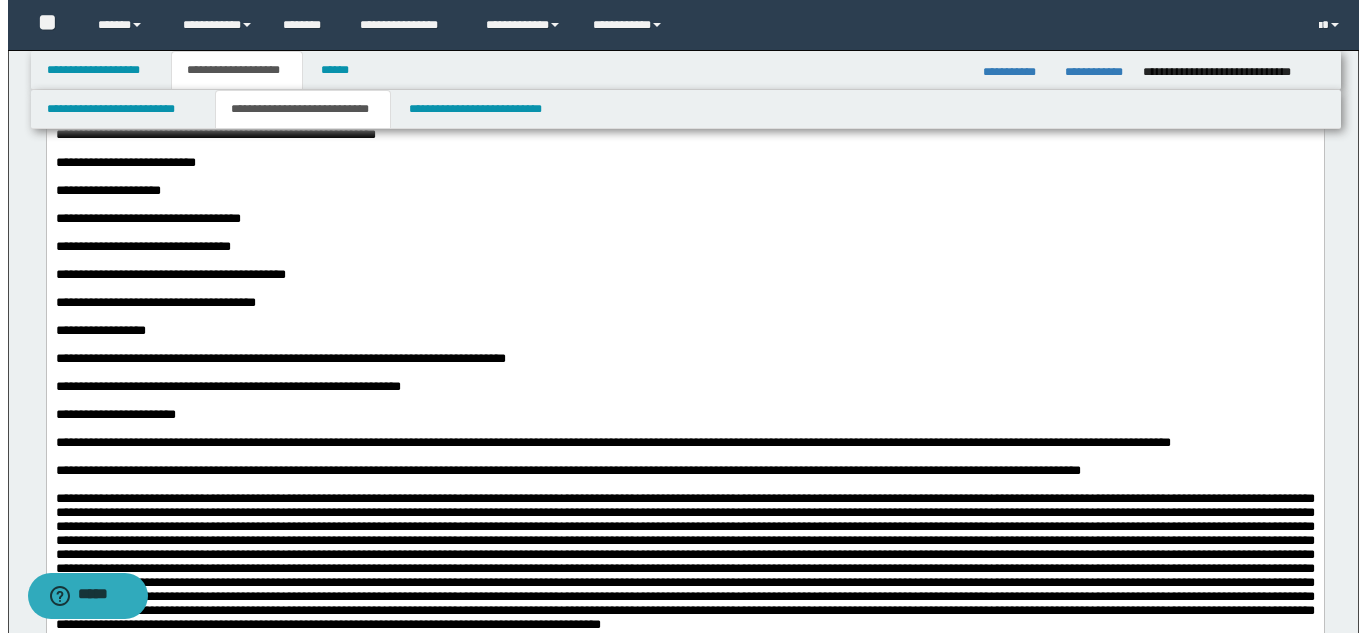 scroll, scrollTop: 0, scrollLeft: 0, axis: both 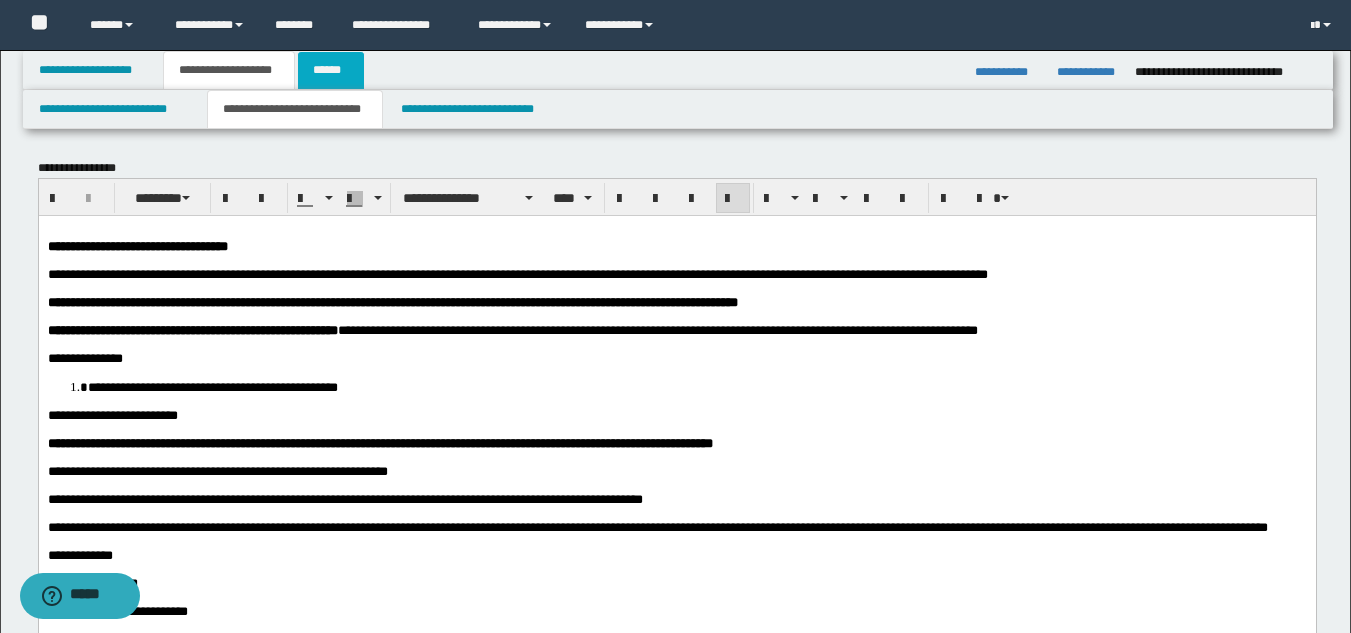 click on "******" at bounding box center [331, 70] 